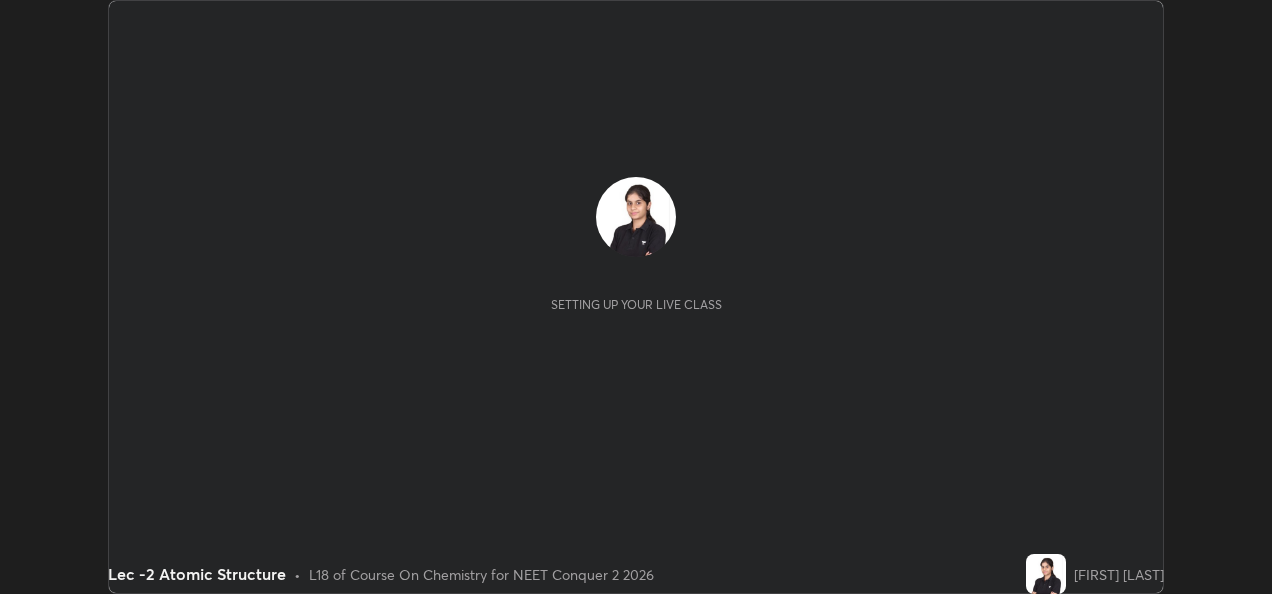 scroll, scrollTop: 0, scrollLeft: 0, axis: both 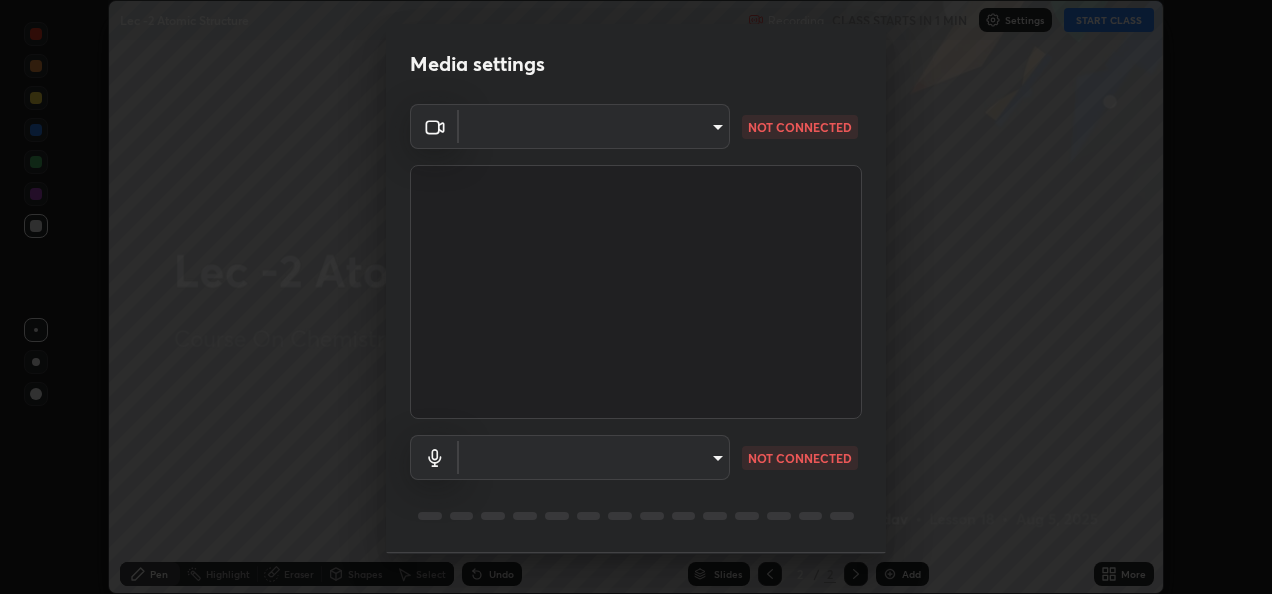 type on "a2fbc9893013adcc6aa01f05e7493dcf3642297fd41a8f69e4b9676f971a9323" 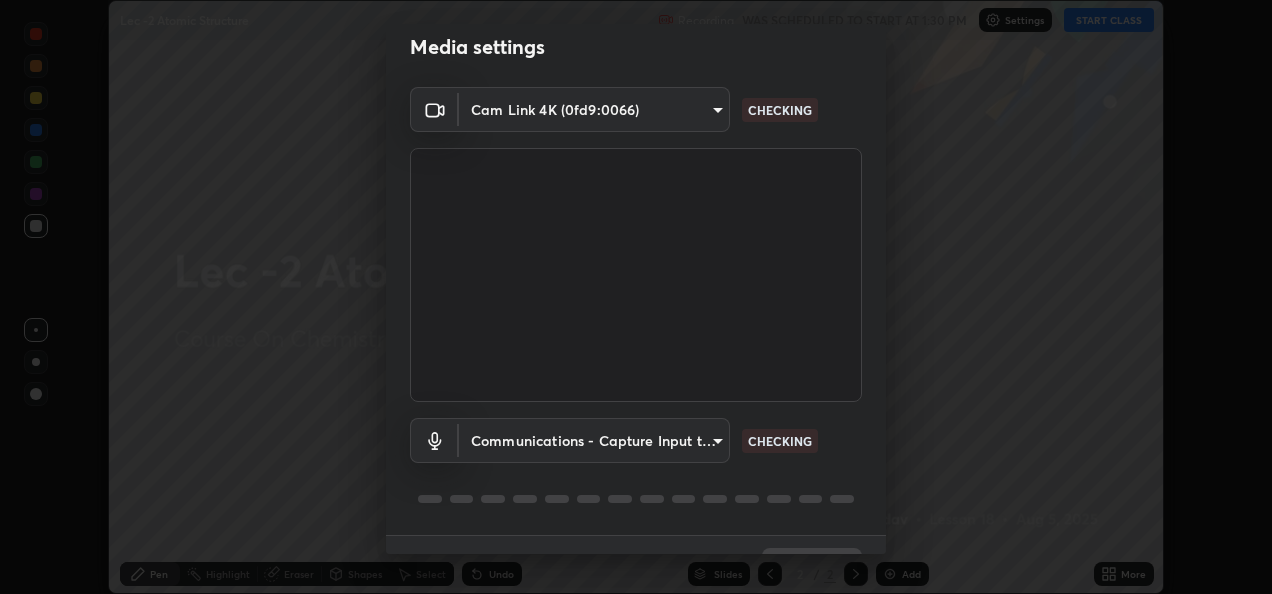 scroll, scrollTop: 62, scrollLeft: 0, axis: vertical 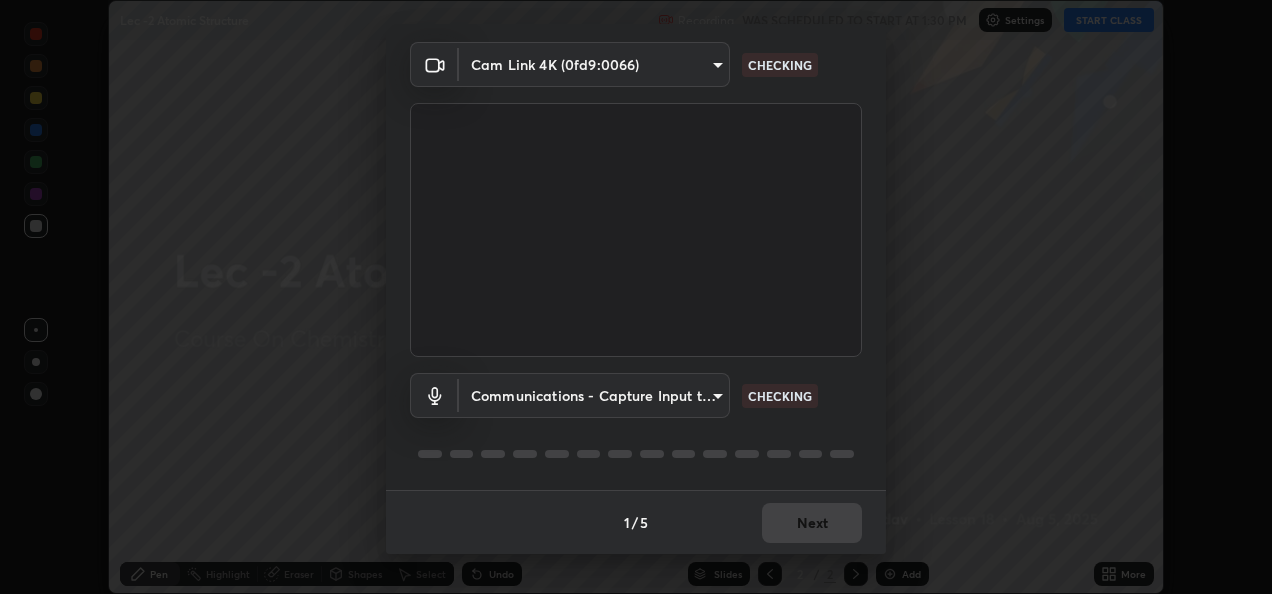 click on "Erase all Lec -2 Atomic Structure Recording WAS SCHEDULED TO START AT  [TIME] Settings START CLASS Setting up your live class Lec -2 Atomic Structure • L18 of Course On Chemistry for NEET Conquer 2 2026 [FIRST] [LAST] Pen Highlight Eraser Shapes Select Undo Slides 2 / 2 Add More No doubts shared Encourage your learners to ask a doubt for better clarity Report an issue Reason for reporting Buffering Chat not working Audio - Video sync issue Educator video quality low ​ Attach an image Report Media settings Cam Link 4K ([HASH]) [HASH] CHECKING Communications - Capture Input terminal (Digital Array MIC) communications CHECKING 1 / 5 Next" at bounding box center (636, 297) 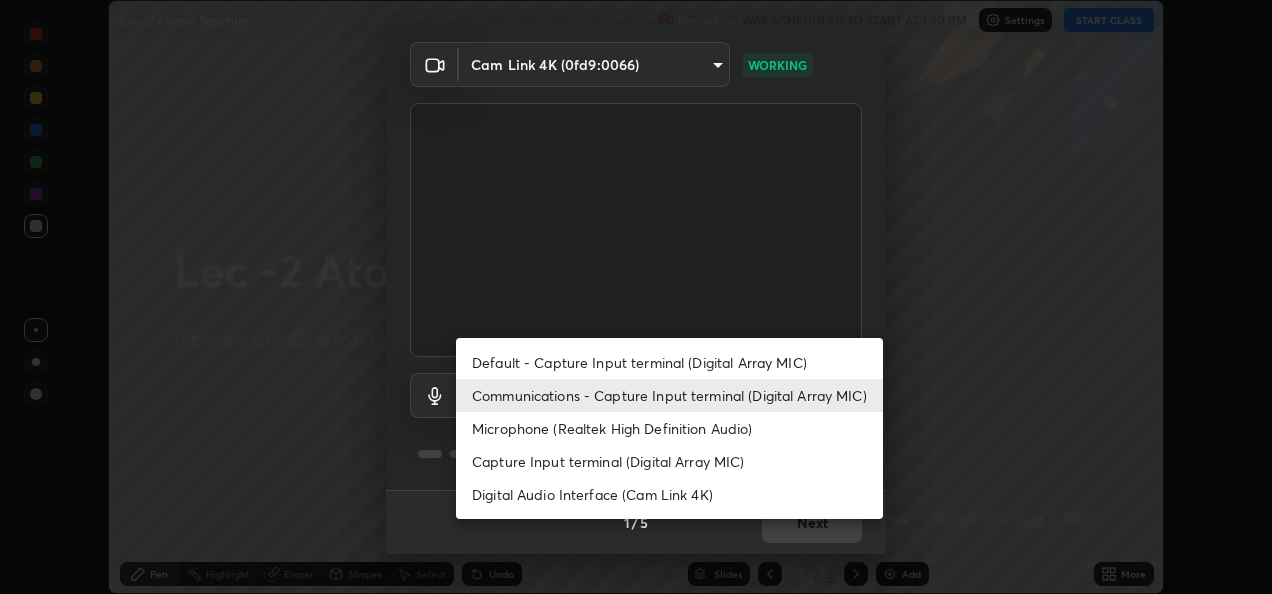 click on "Communications - Capture Input terminal (Digital Array MIC)" at bounding box center (669, 395) 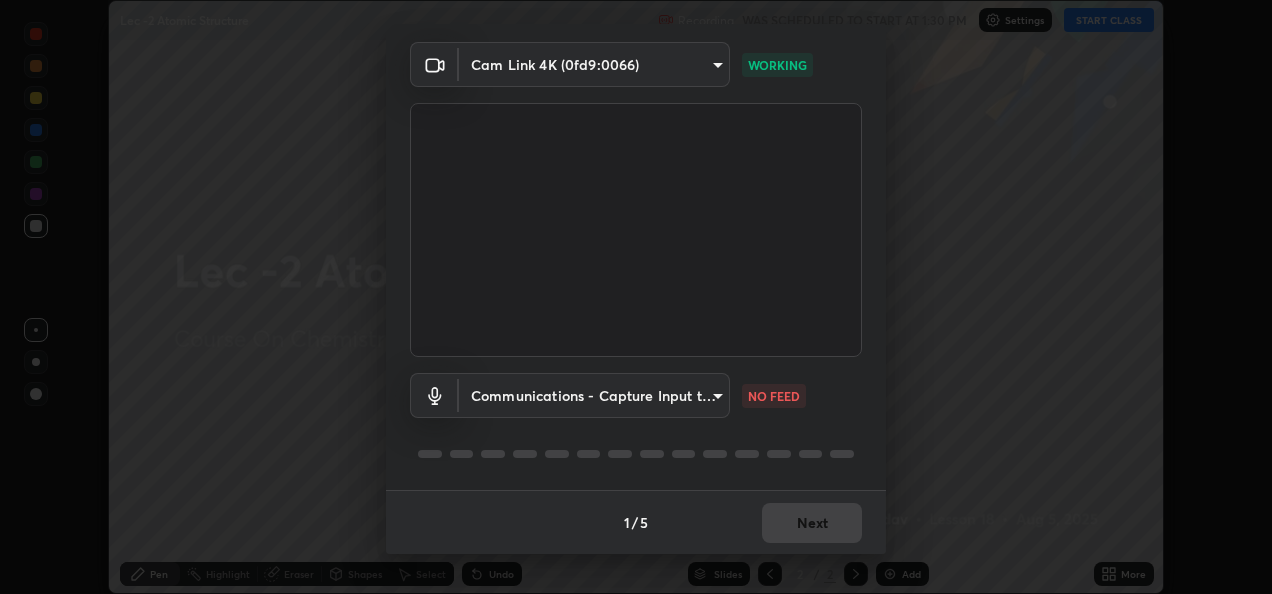 click on "Erase all Lec -2 Atomic Structure Recording WAS SCHEDULED TO START AT  [TIME] Settings START CLASS Setting up your live class Lec -2 Atomic Structure • L18 of Course On Chemistry for NEET Conquer 2 2026 [FIRST] [LAST] Pen Highlight Eraser Shapes Select Undo Slides 2 / 2 Add More No doubts shared Encourage your learners to ask a doubt for better clarity Report an issue Reason for reporting Buffering Chat not working Audio - Video sync issue Educator video quality low ​ Attach an image Report Media settings Cam Link 4K ([HASH]) [HASH] WORKING Communications - Capture Input terminal (Digital Array MIC) communications CHECKING 1 / 5 Next" at bounding box center (636, 297) 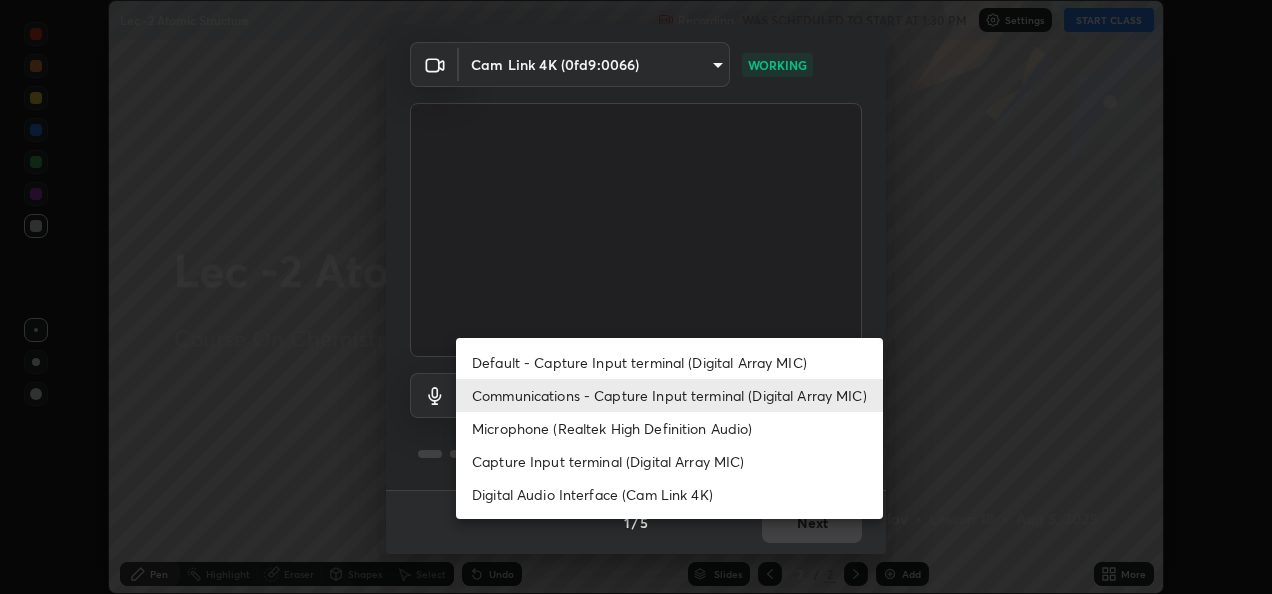 click on "Default - Capture Input terminal (Digital Array MIC)" at bounding box center (669, 362) 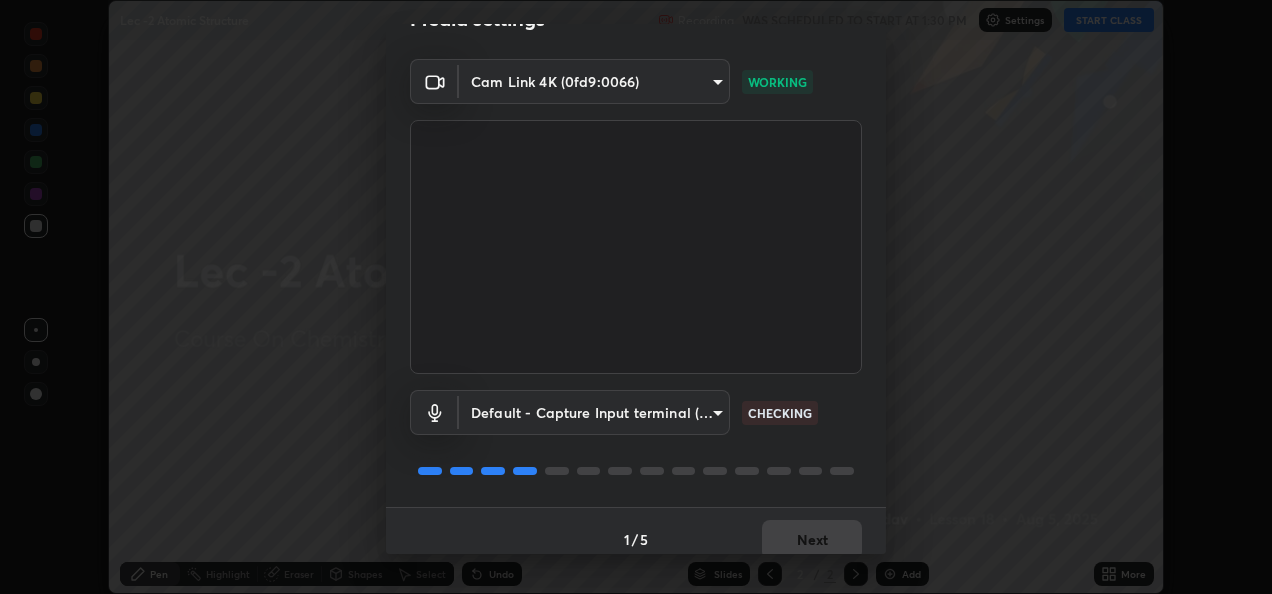 scroll, scrollTop: 62, scrollLeft: 0, axis: vertical 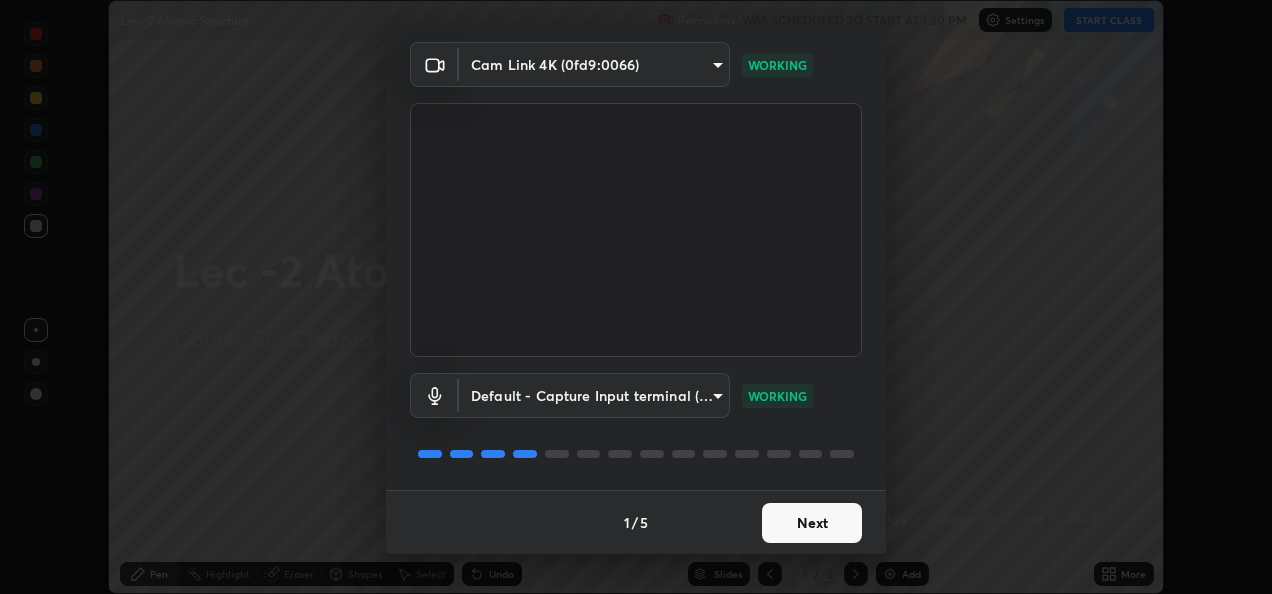 click on "Next" at bounding box center [812, 523] 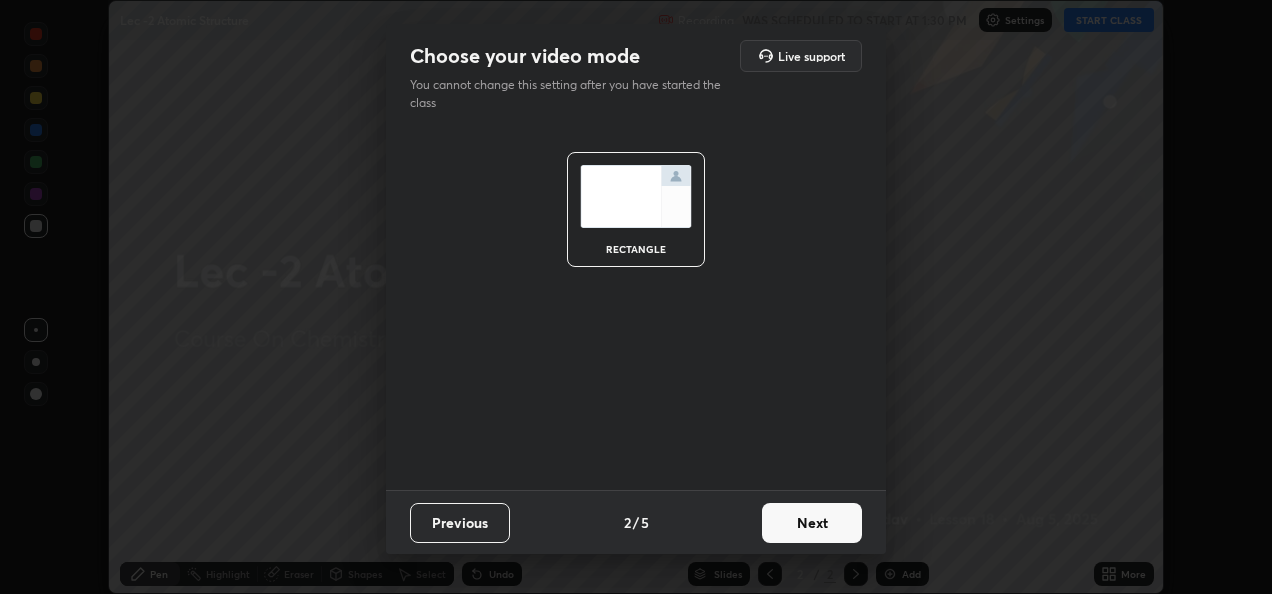 scroll, scrollTop: 0, scrollLeft: 0, axis: both 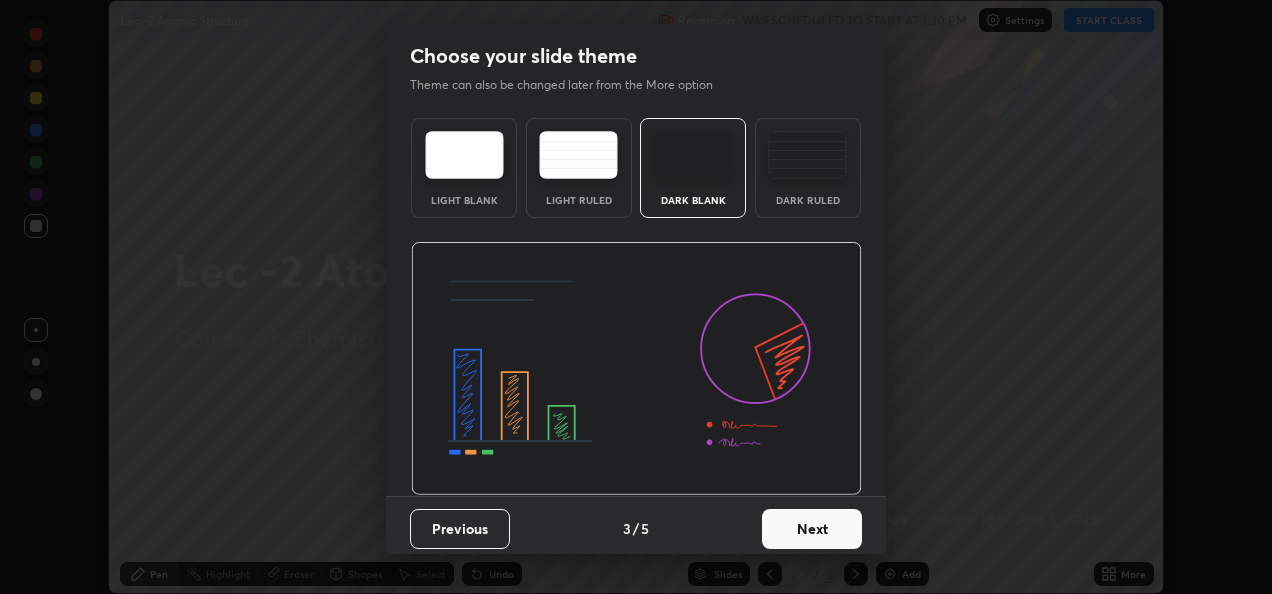 click on "Next" at bounding box center (812, 529) 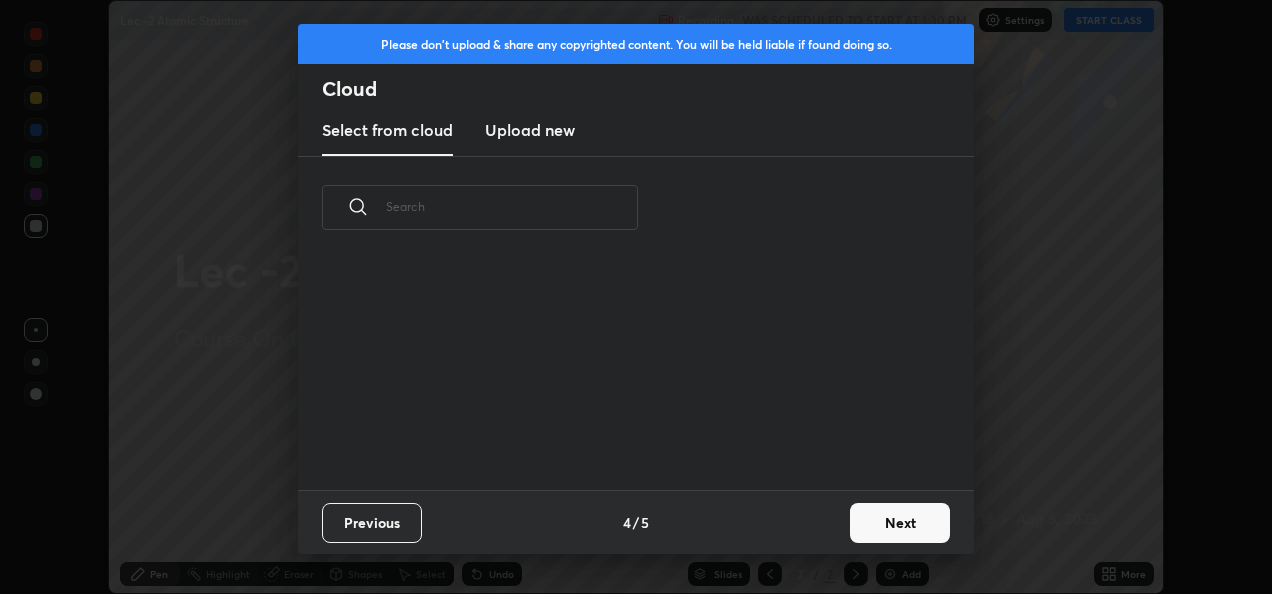 click on "Next" at bounding box center (900, 523) 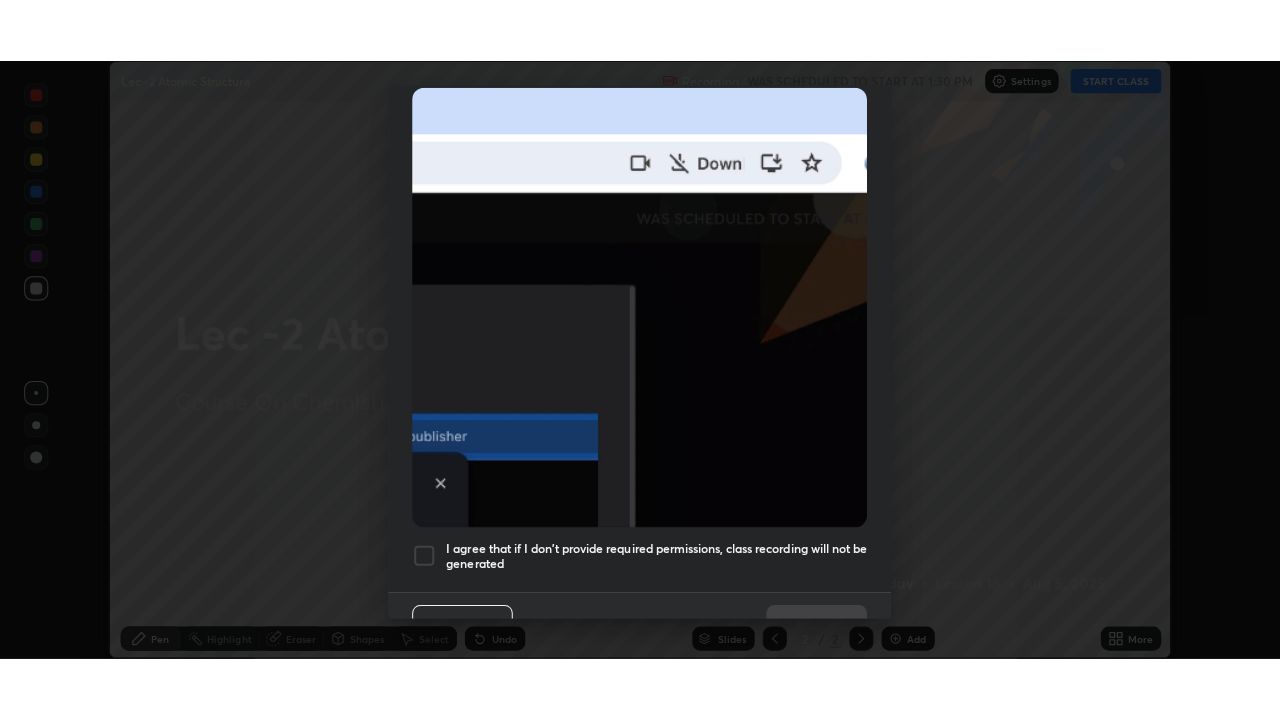 scroll, scrollTop: 470, scrollLeft: 0, axis: vertical 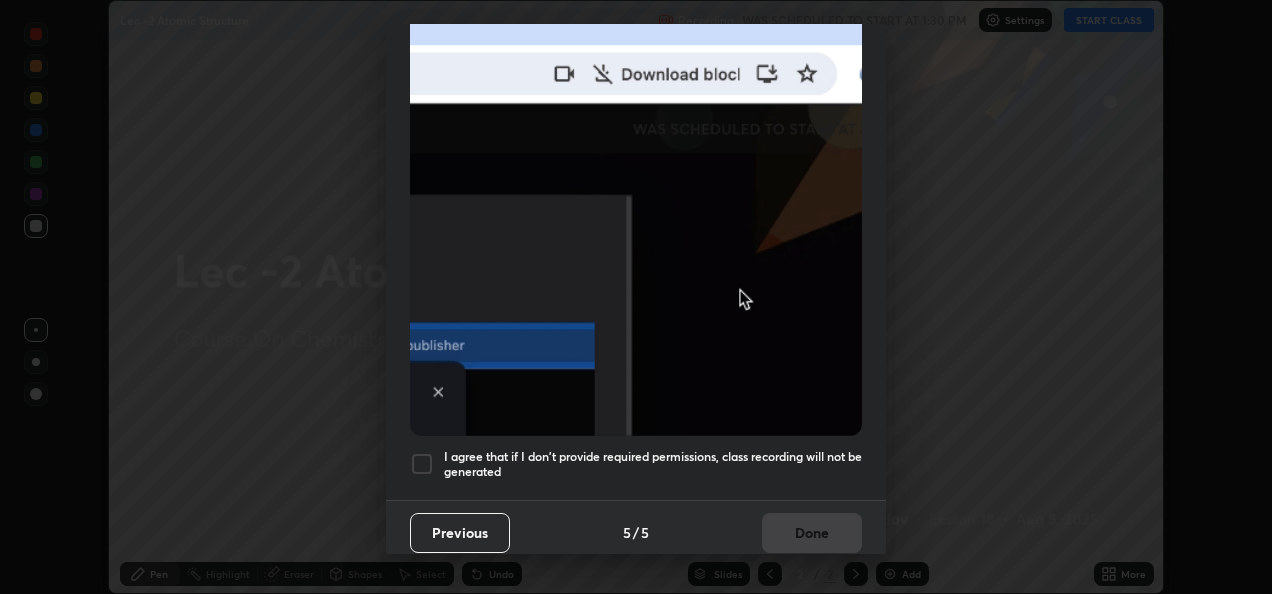 click at bounding box center (422, 464) 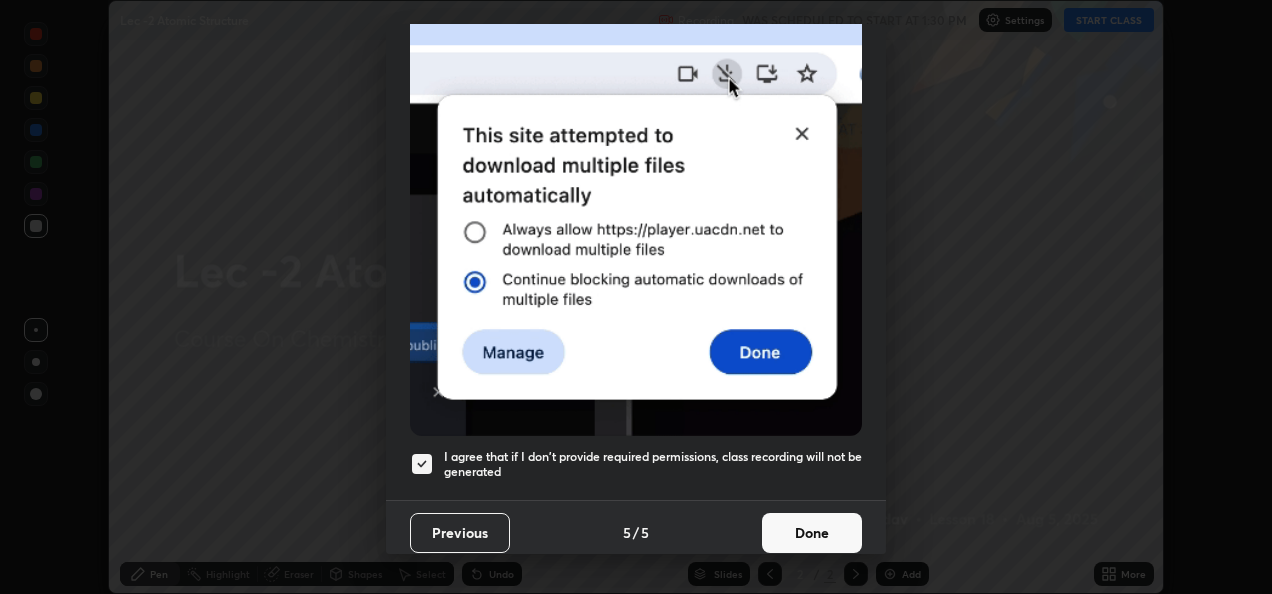 click on "Done" at bounding box center [812, 533] 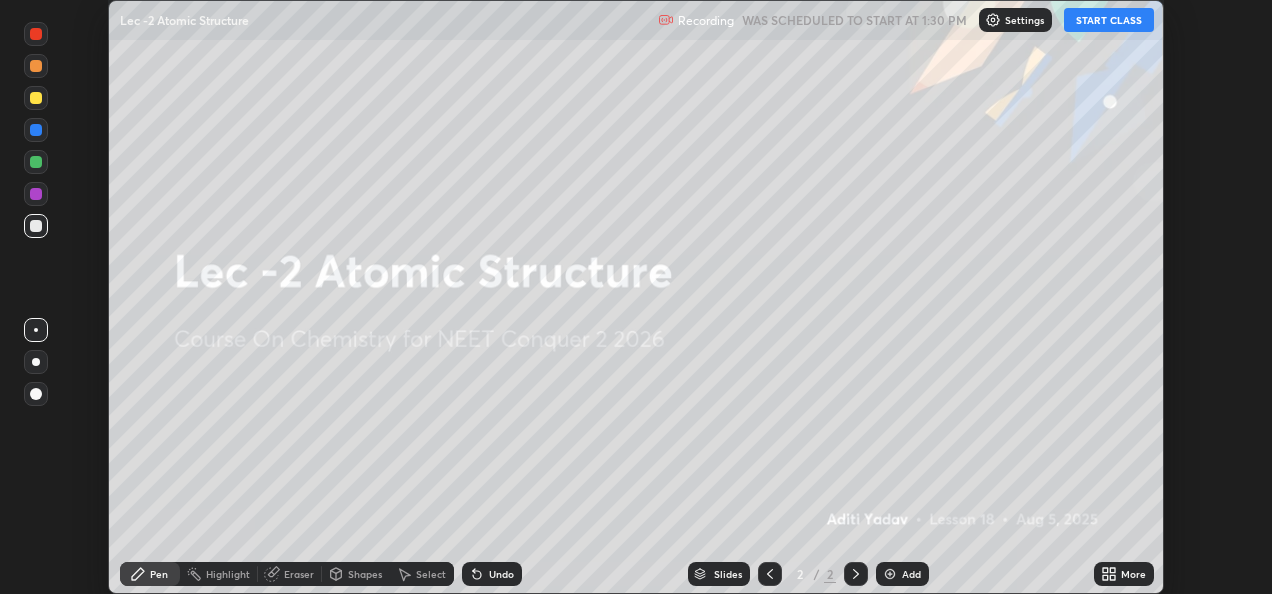 click on "START CLASS" at bounding box center (1109, 20) 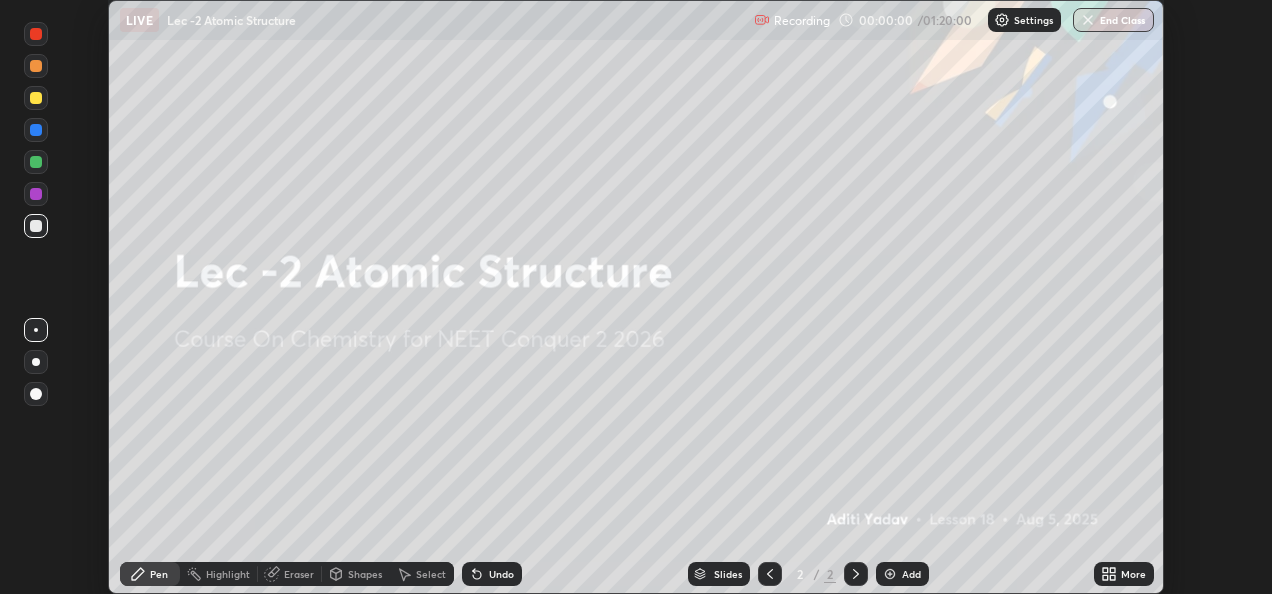 click 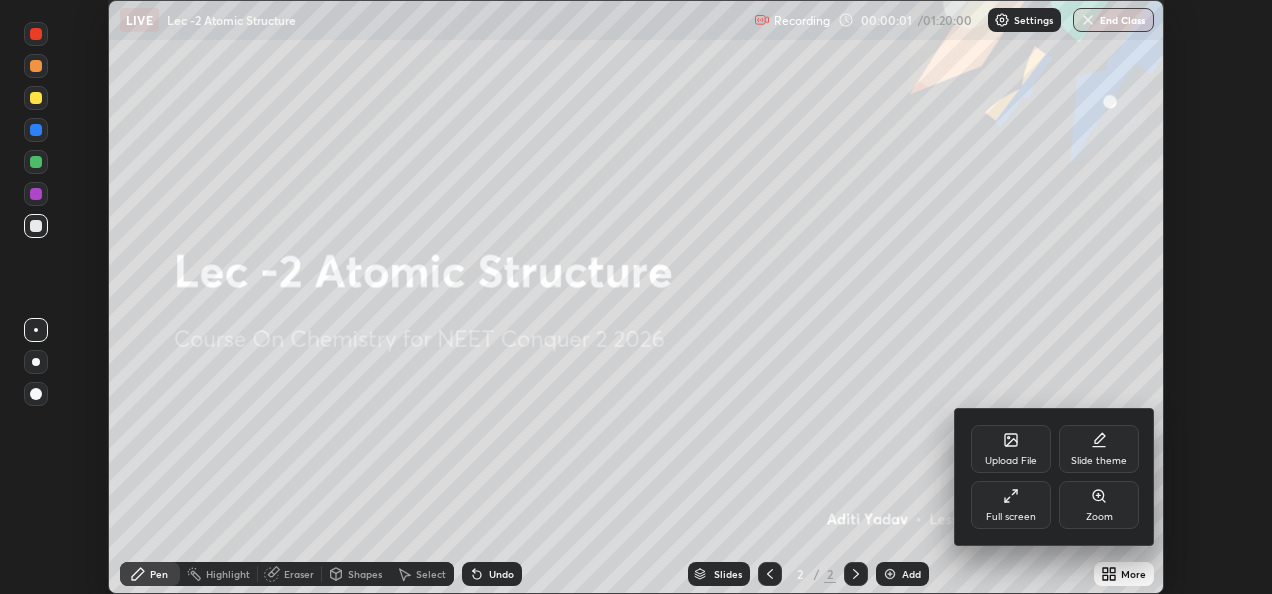click on "Full screen" at bounding box center [1011, 517] 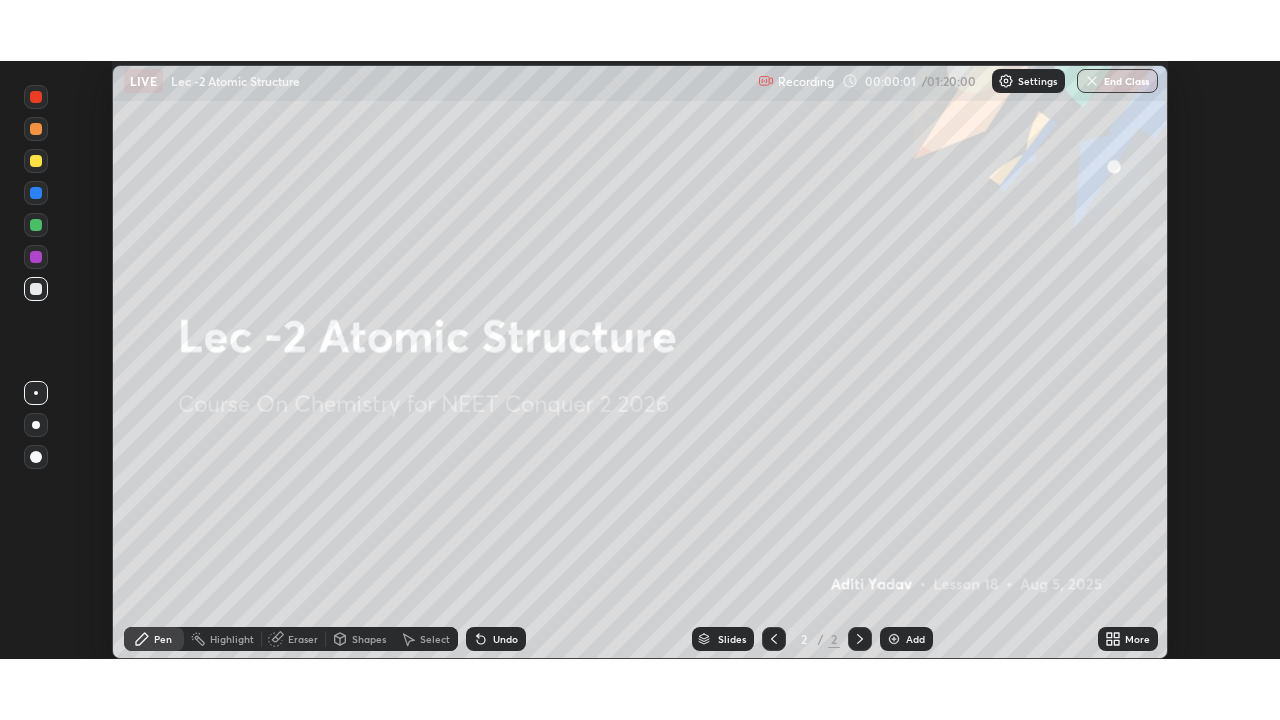 scroll, scrollTop: 99280, scrollLeft: 98720, axis: both 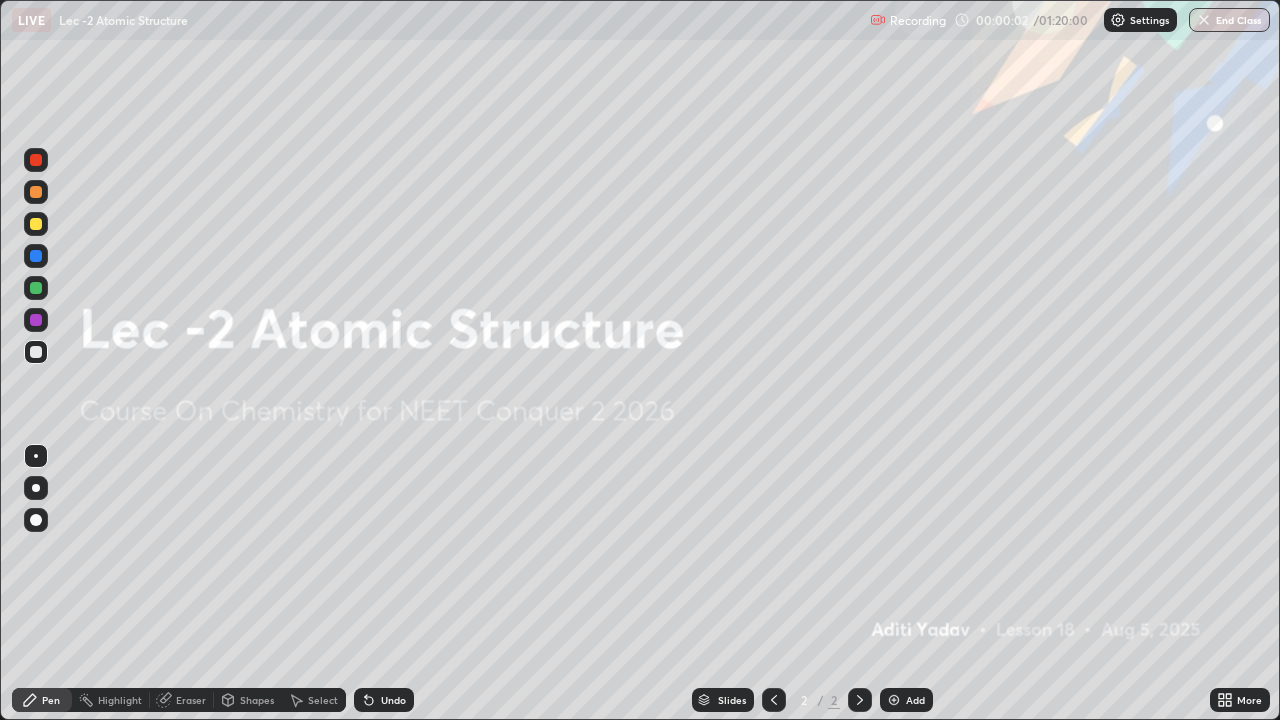 click at bounding box center [894, 700] 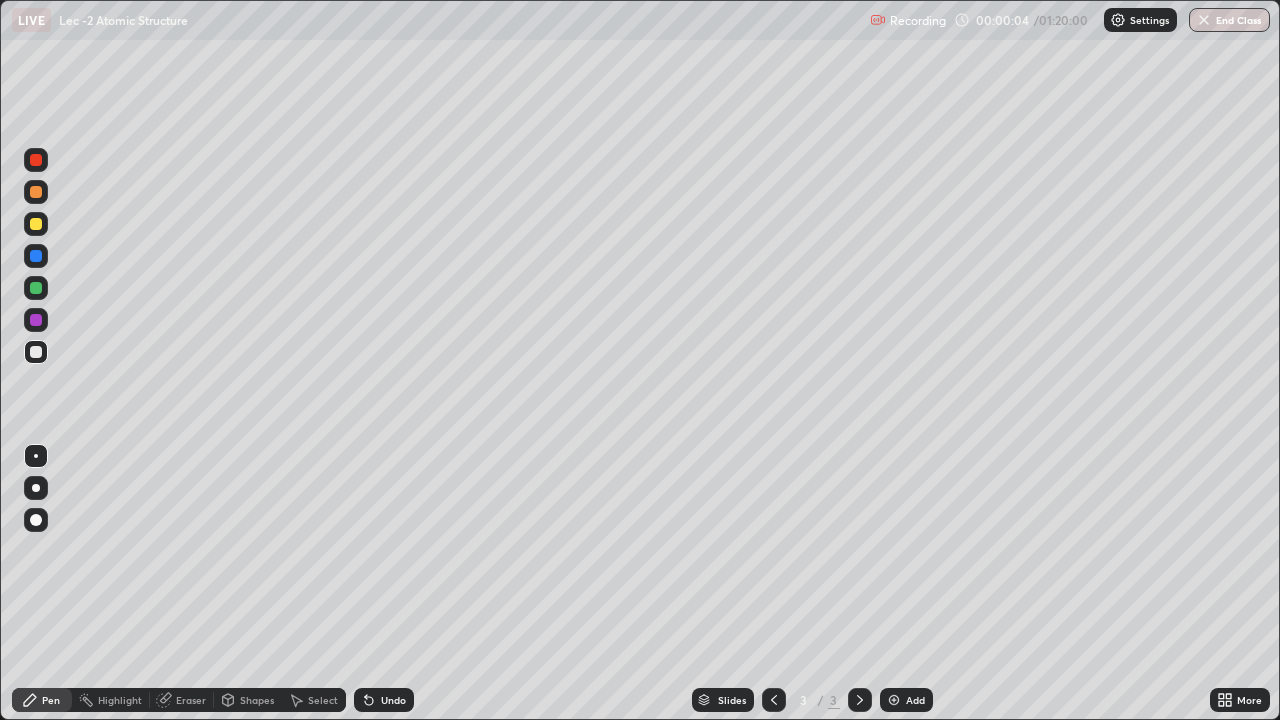 click at bounding box center [36, 224] 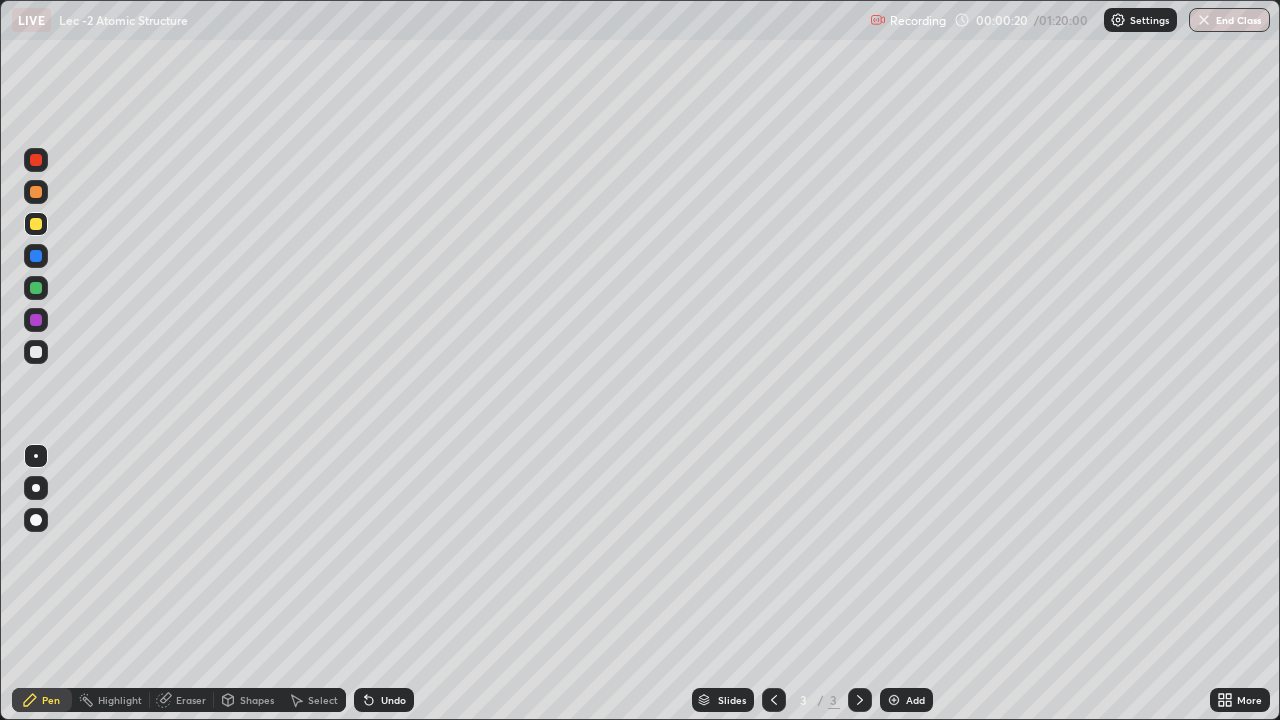 click at bounding box center [36, 352] 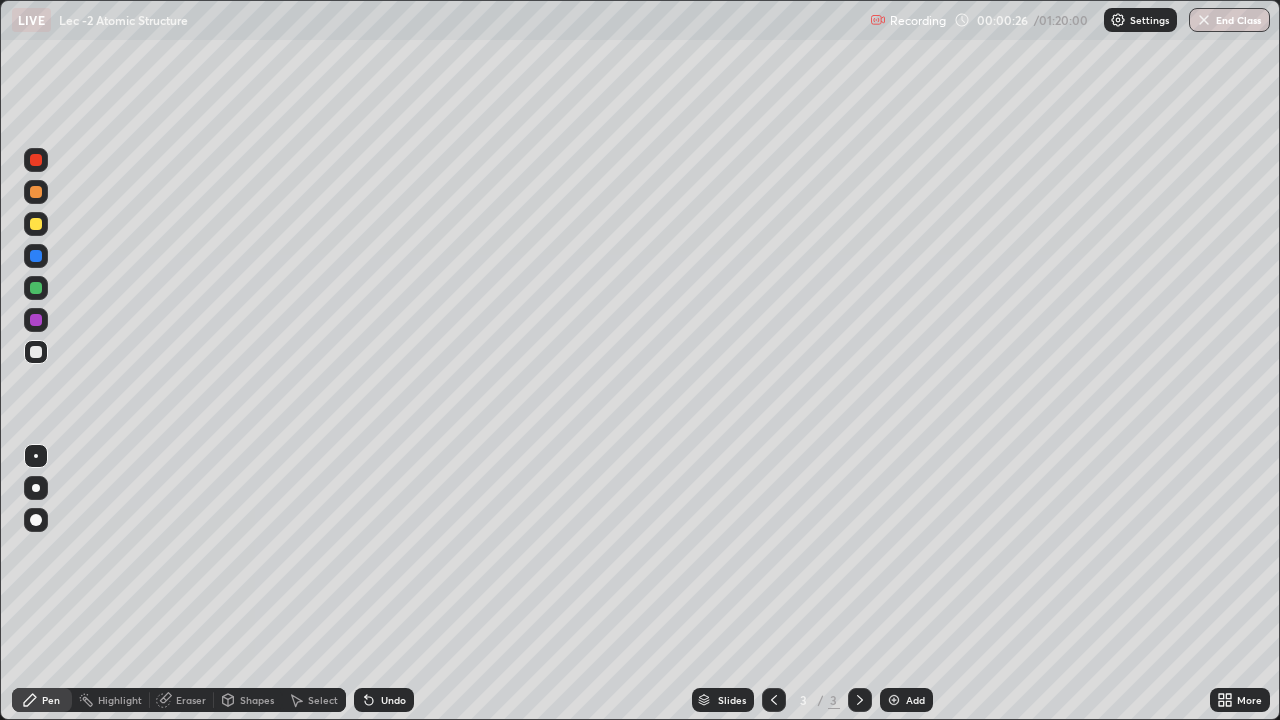 click on "Undo" at bounding box center [393, 700] 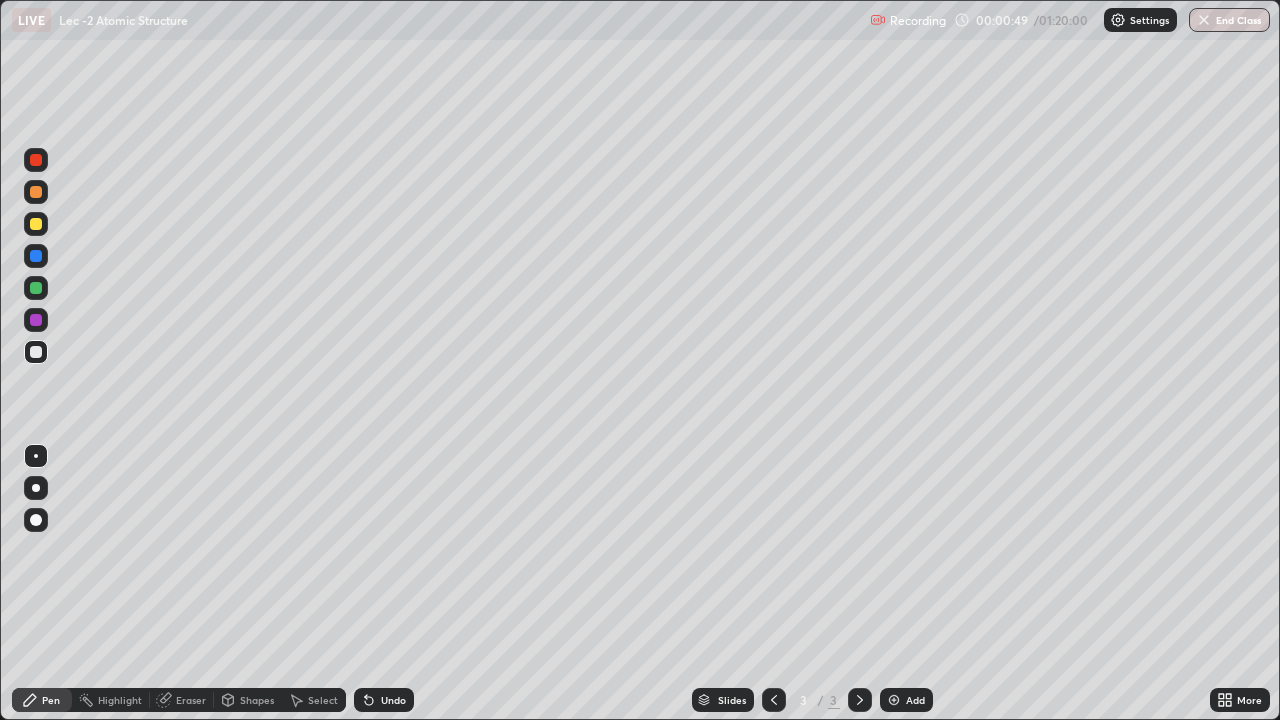 click at bounding box center (36, 288) 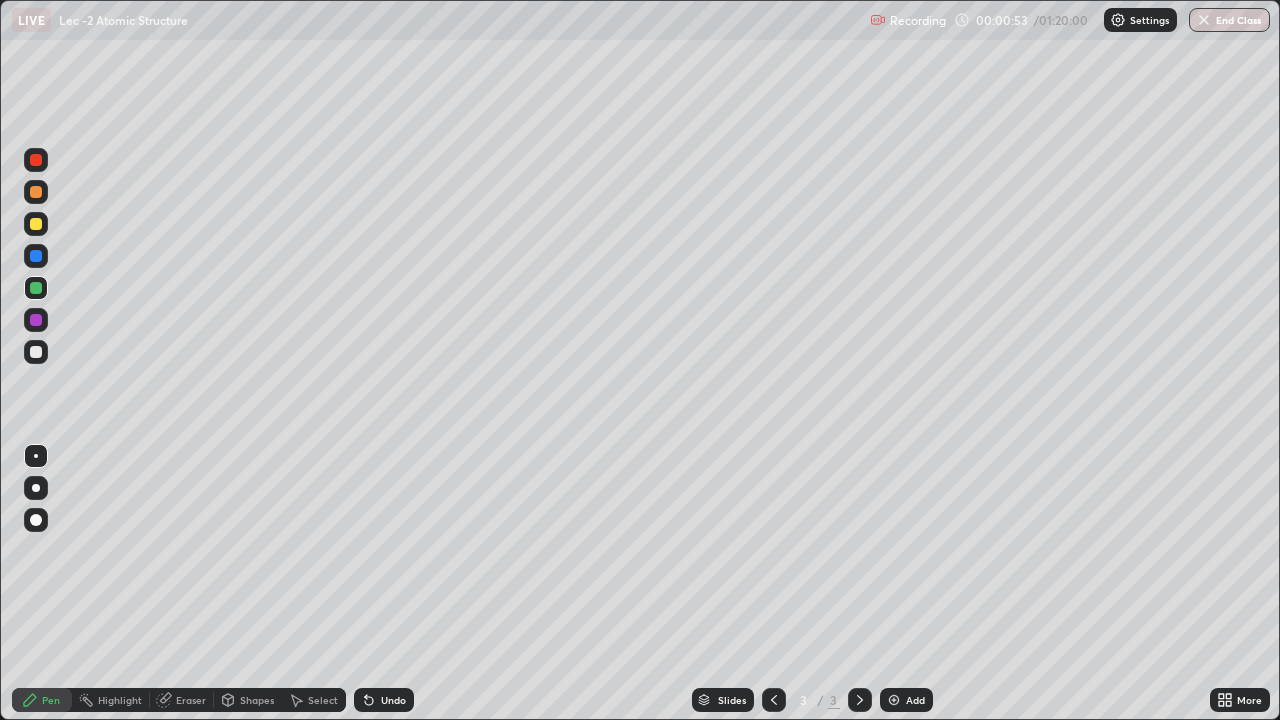 click at bounding box center (36, 352) 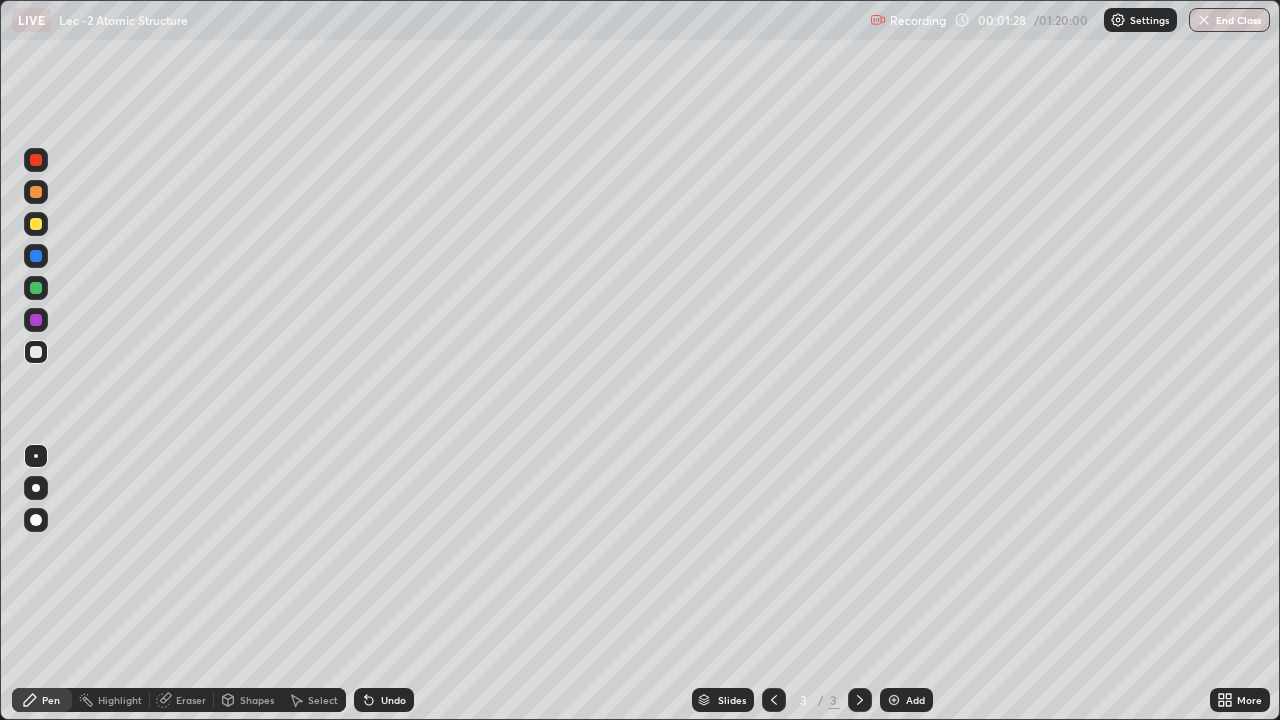 click at bounding box center (36, 320) 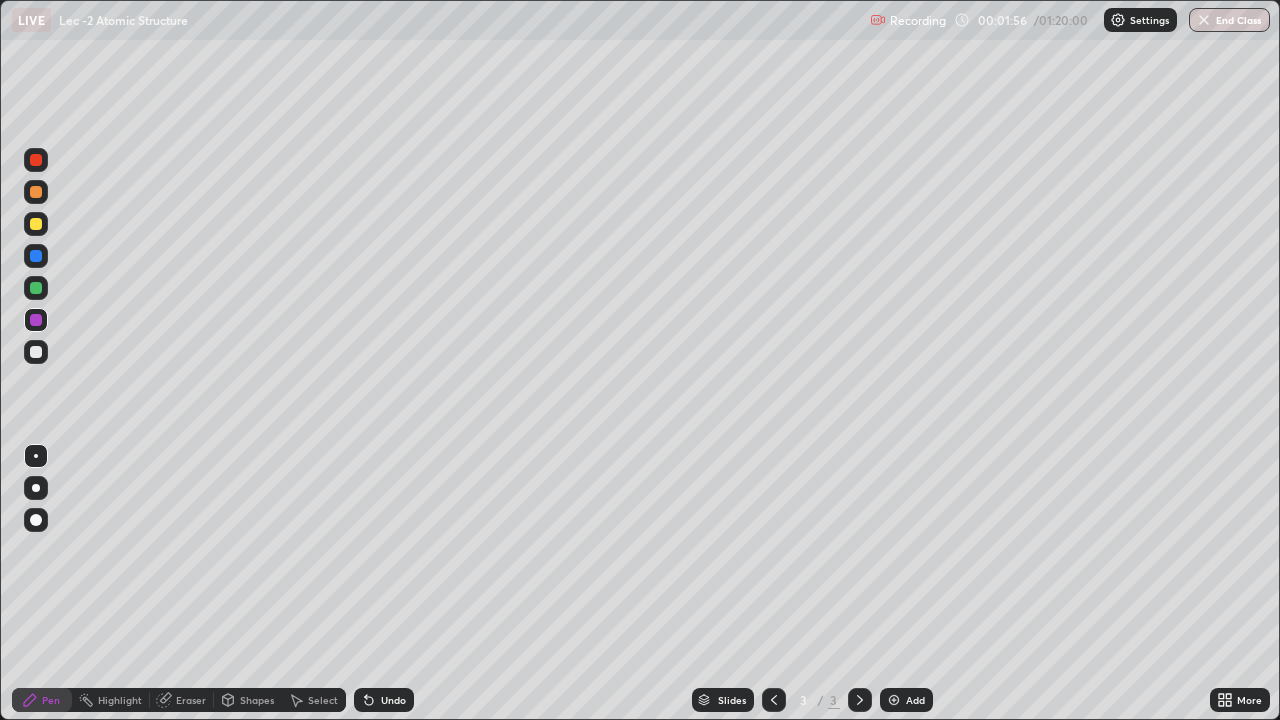 click at bounding box center [36, 192] 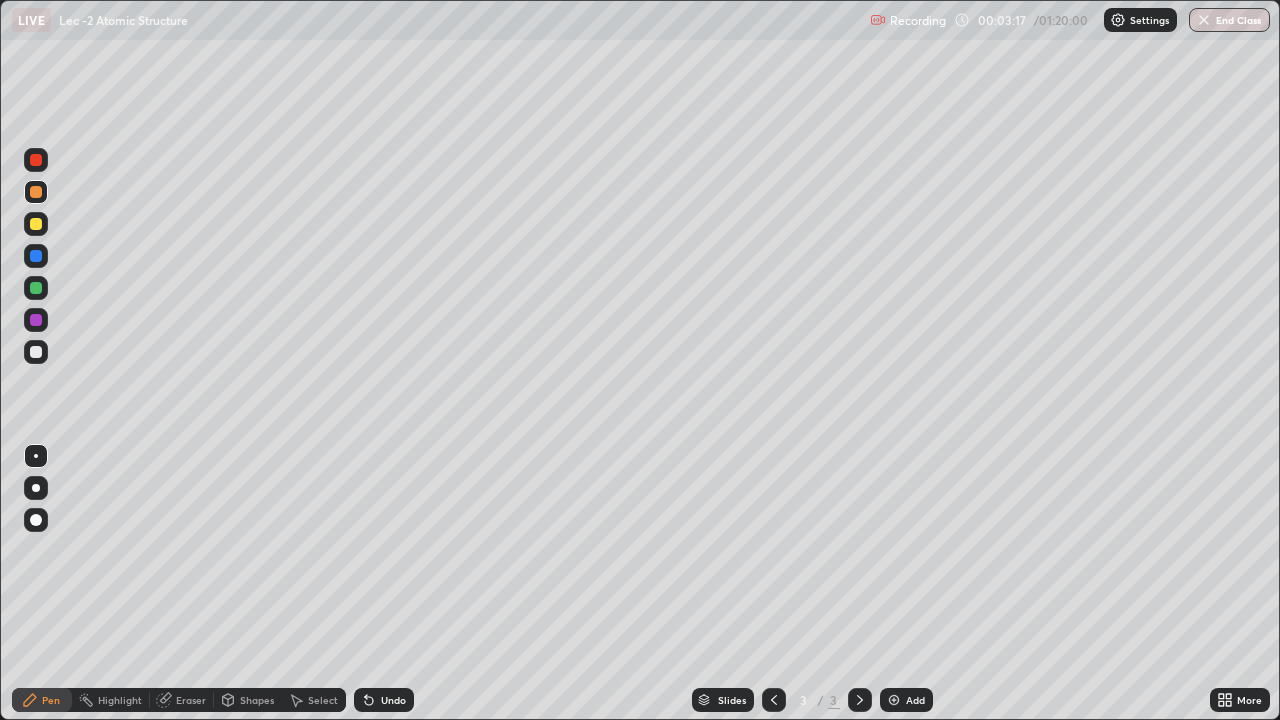 click at bounding box center (36, 320) 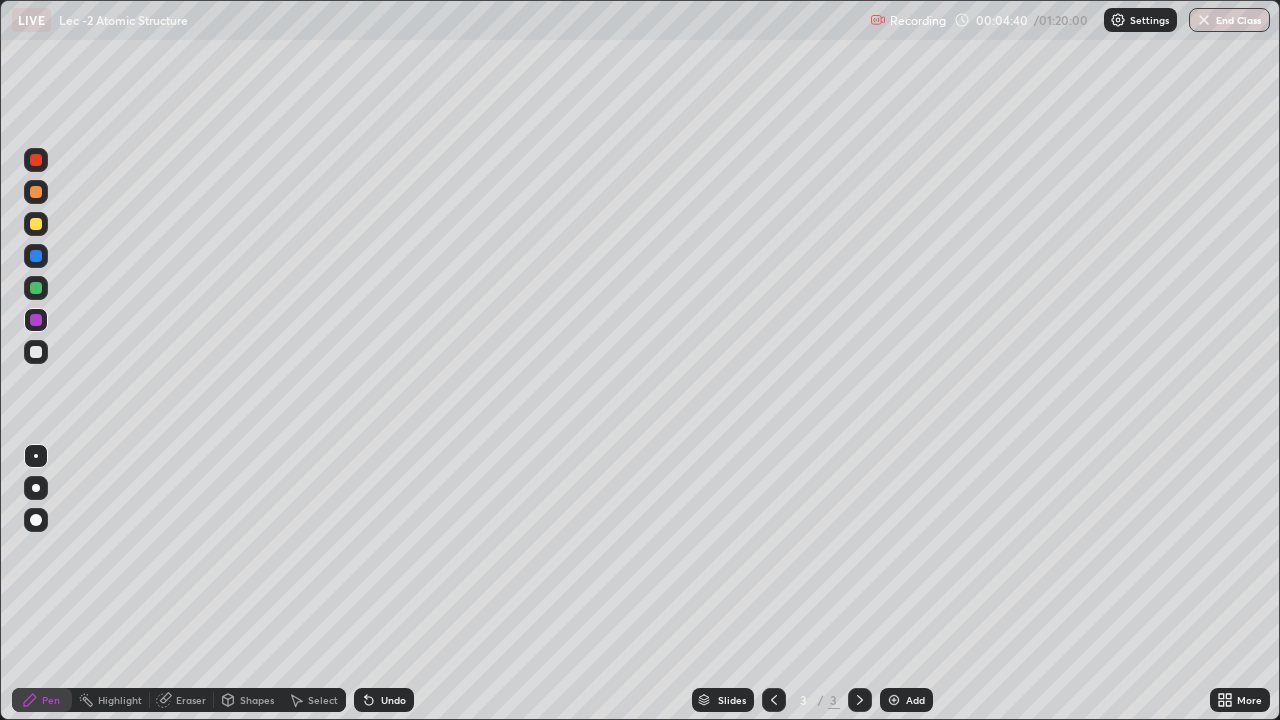 click at bounding box center [36, 352] 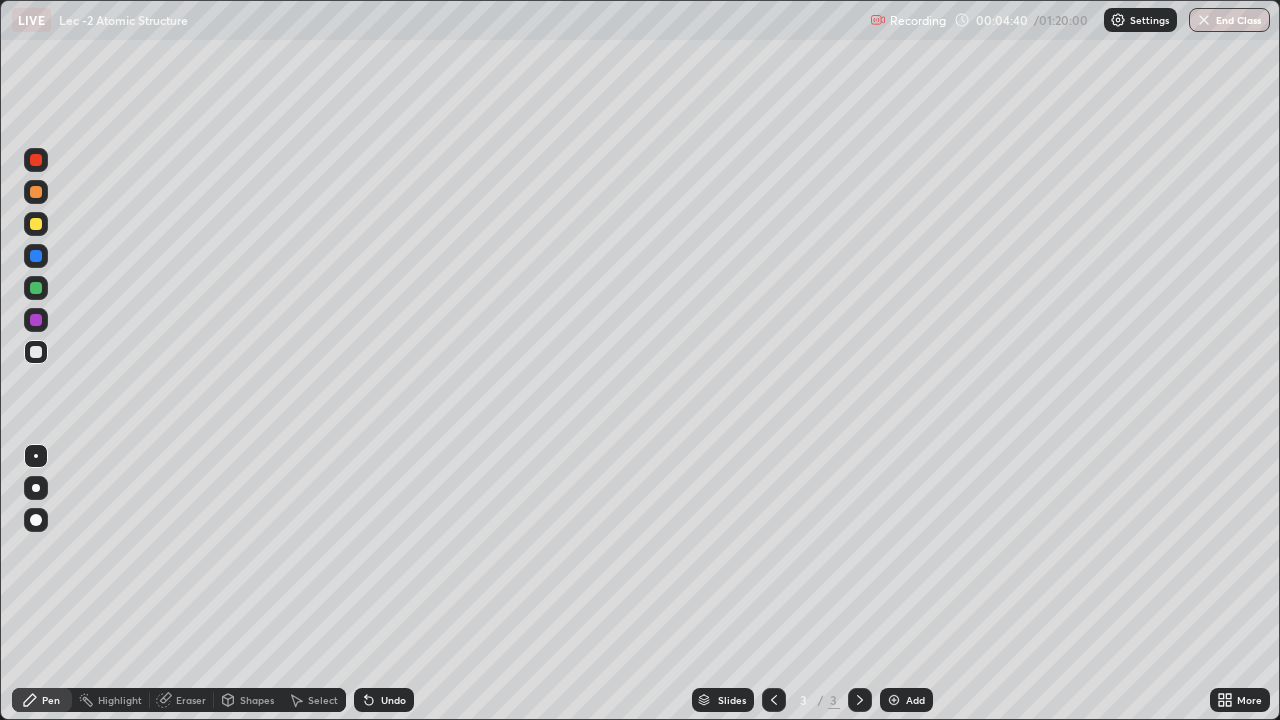 click at bounding box center [36, 288] 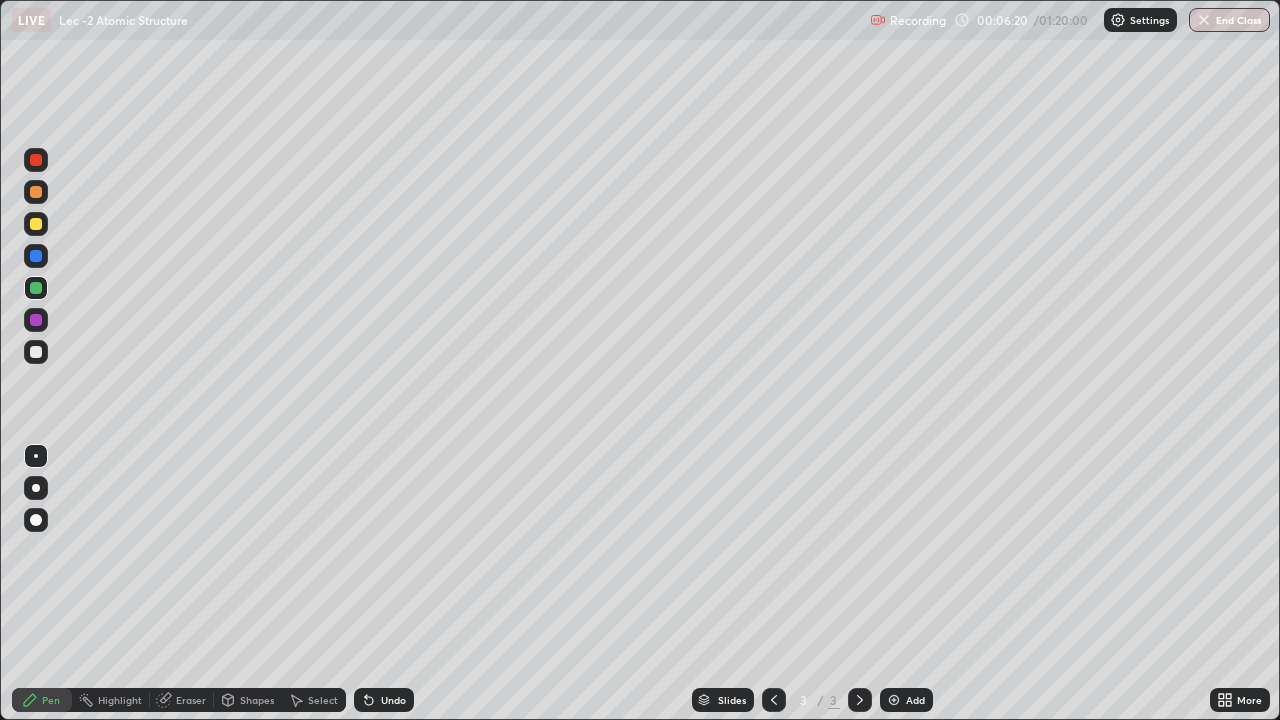 click at bounding box center (36, 256) 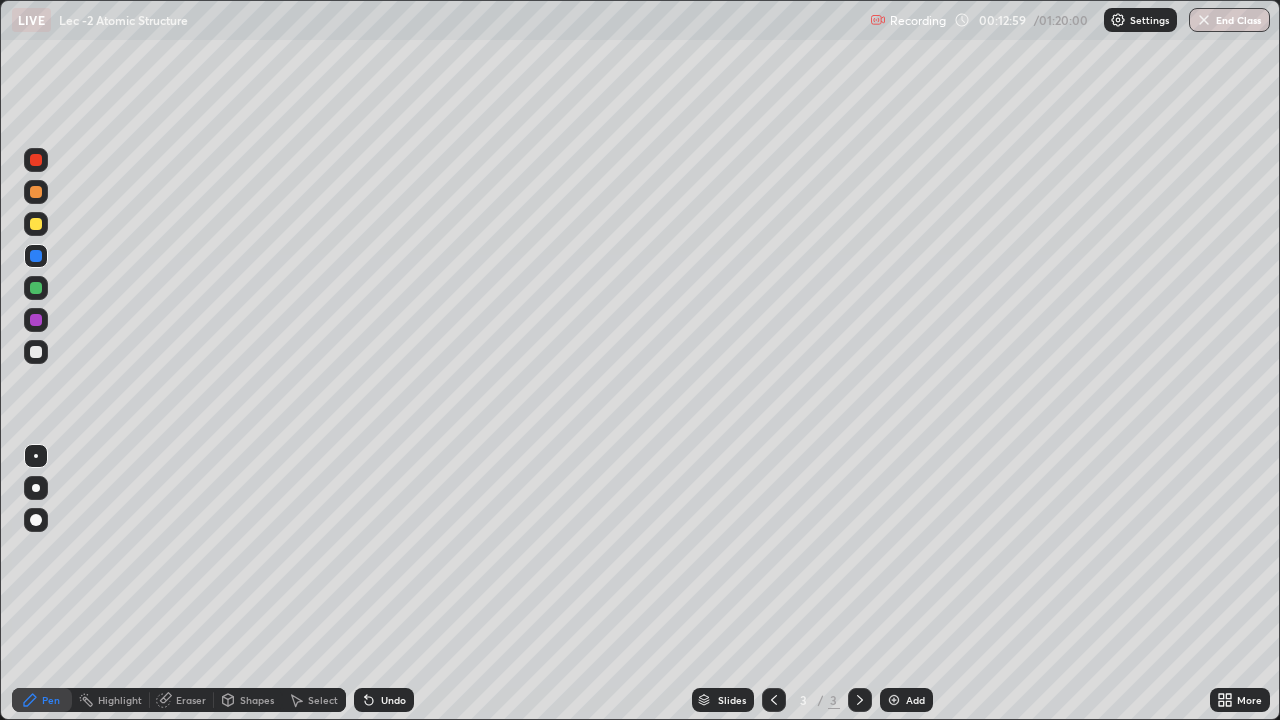 click at bounding box center [894, 700] 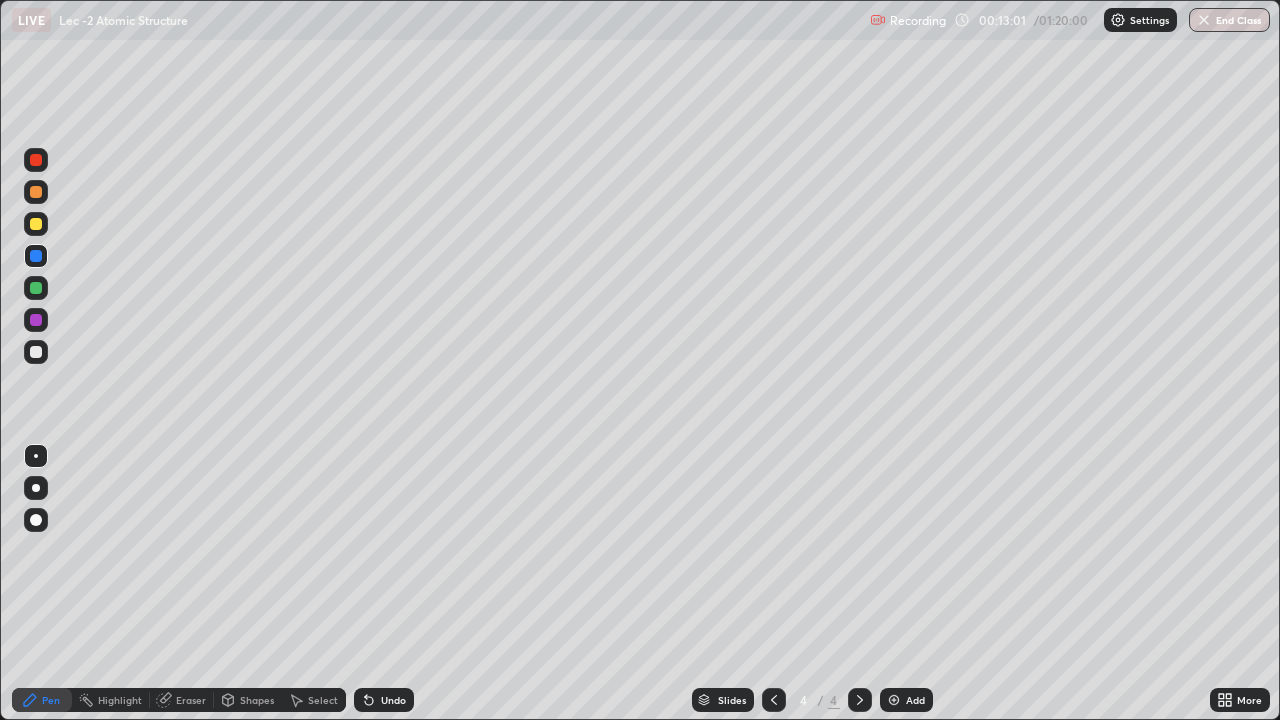 click at bounding box center (36, 224) 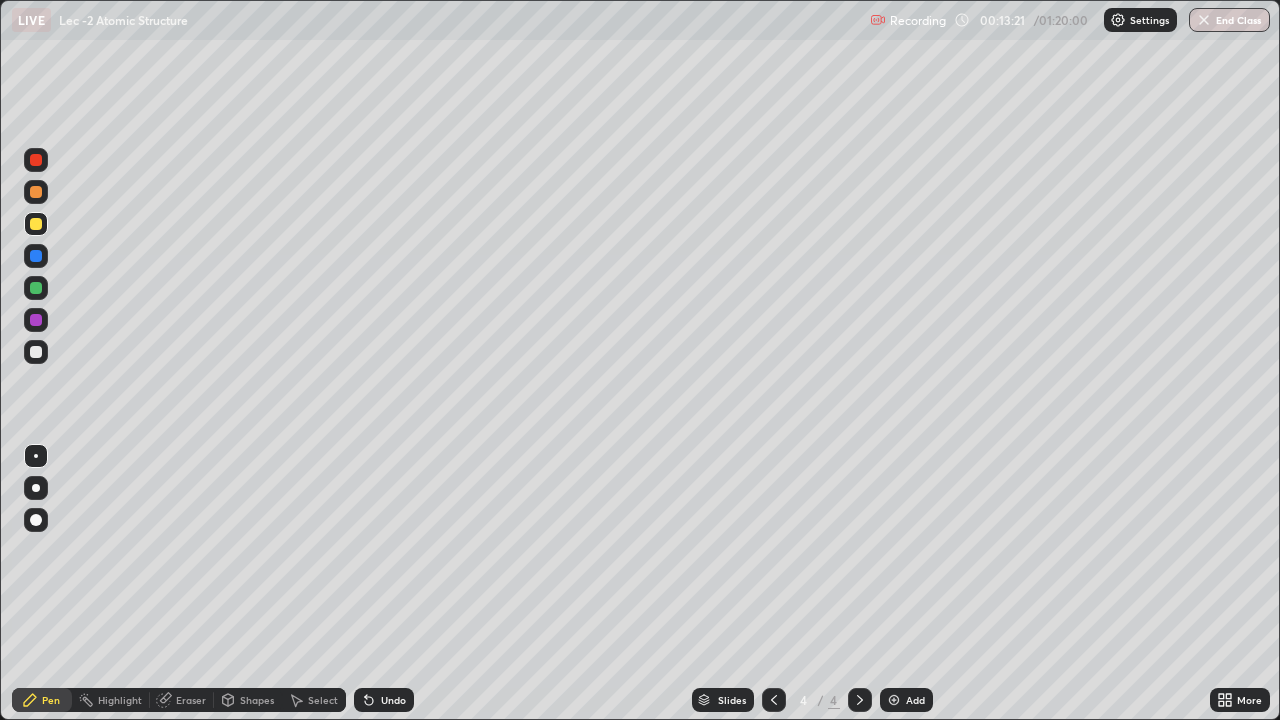 click at bounding box center [36, 288] 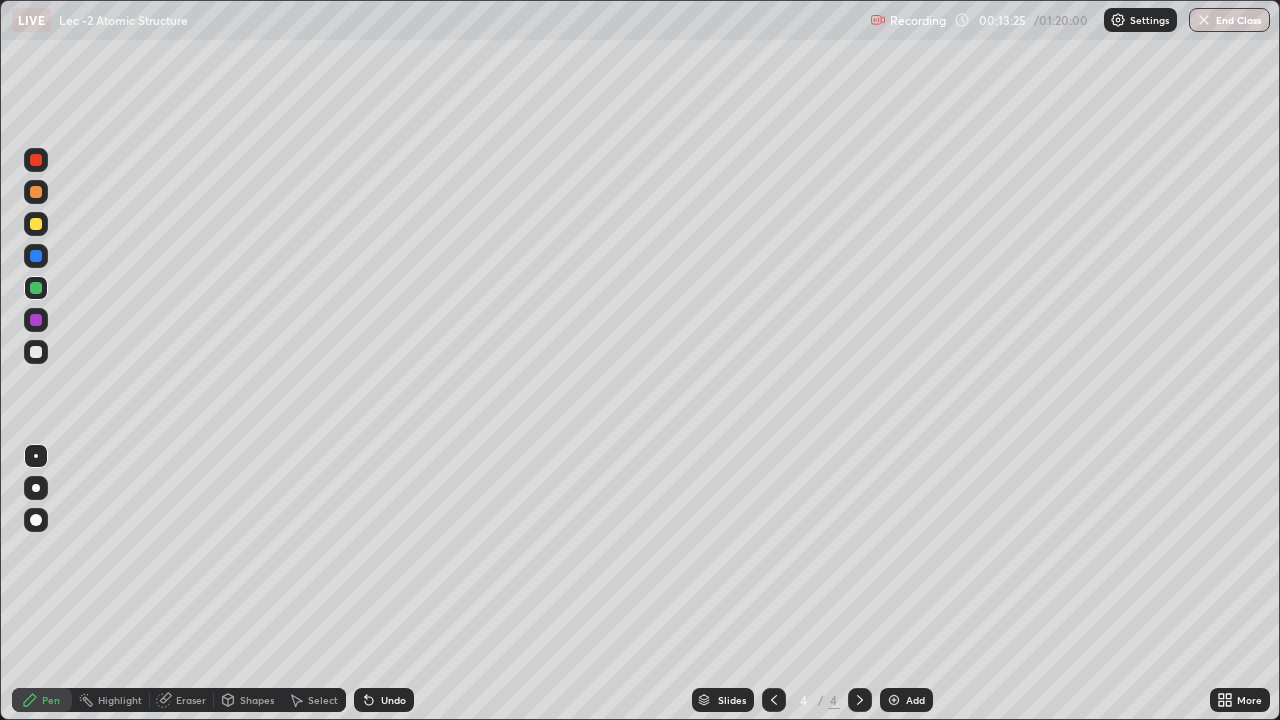 click on "Undo" at bounding box center [384, 700] 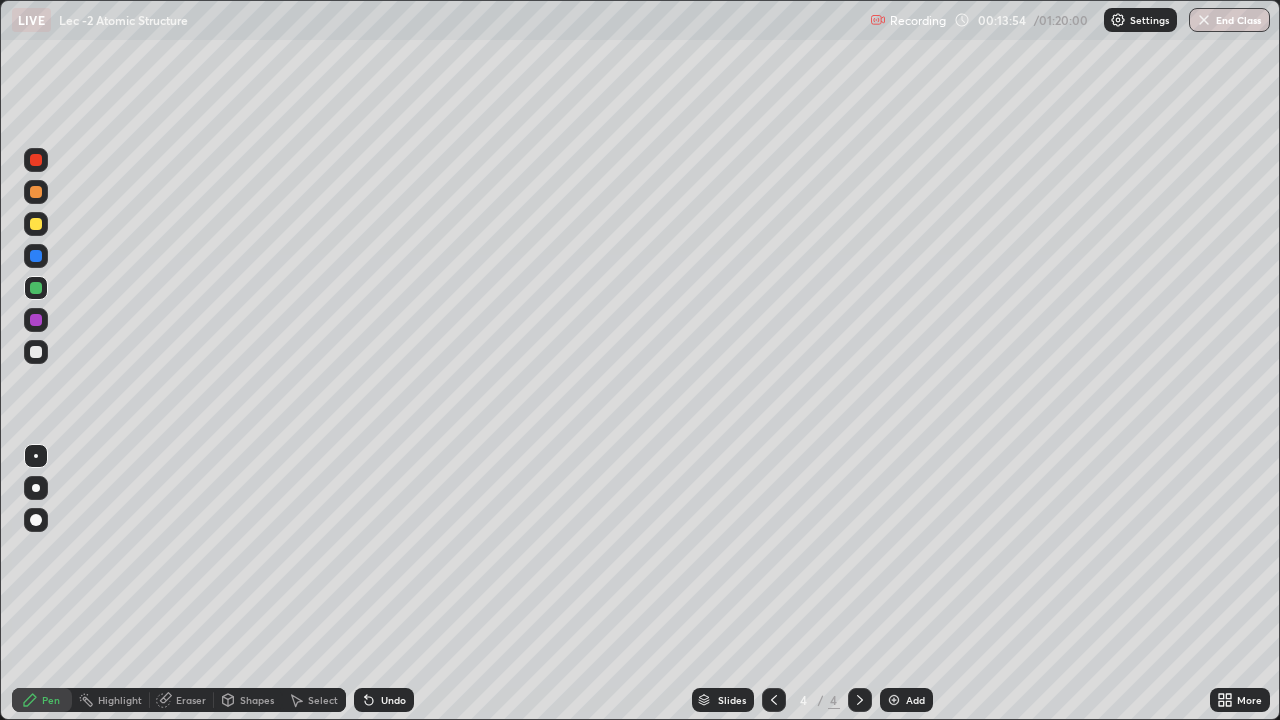 click at bounding box center (36, 352) 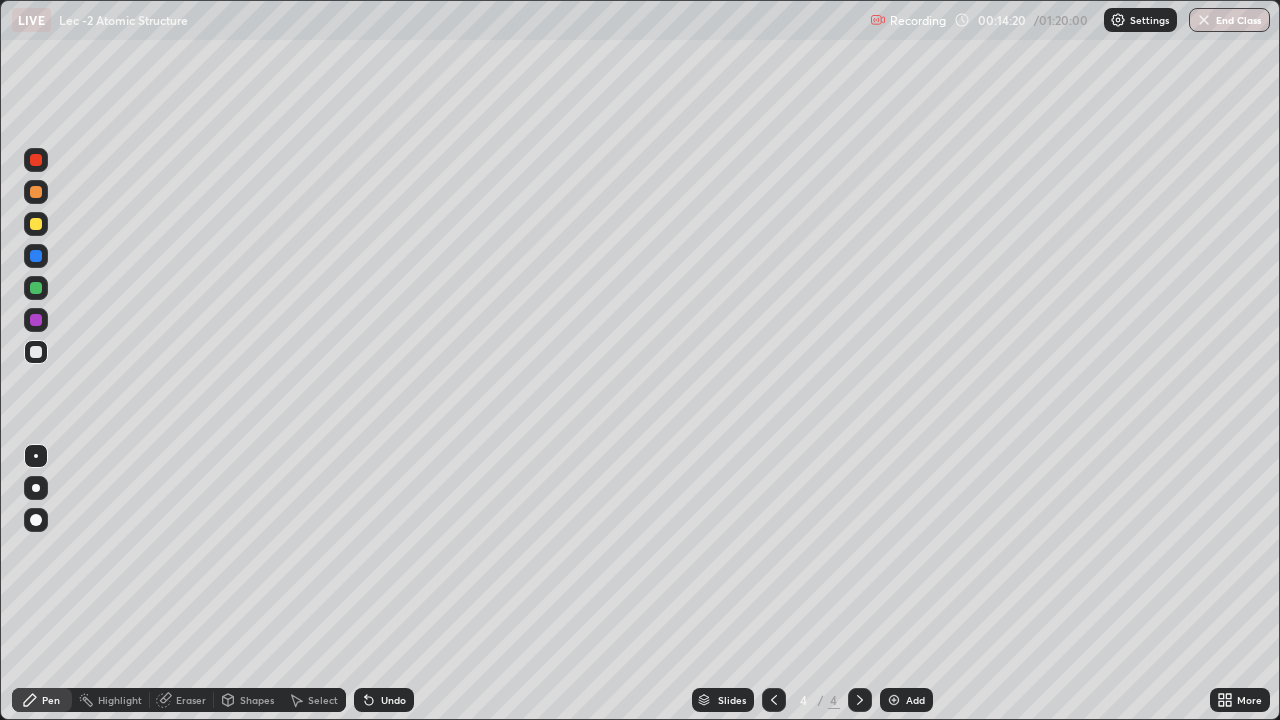 click at bounding box center (36, 256) 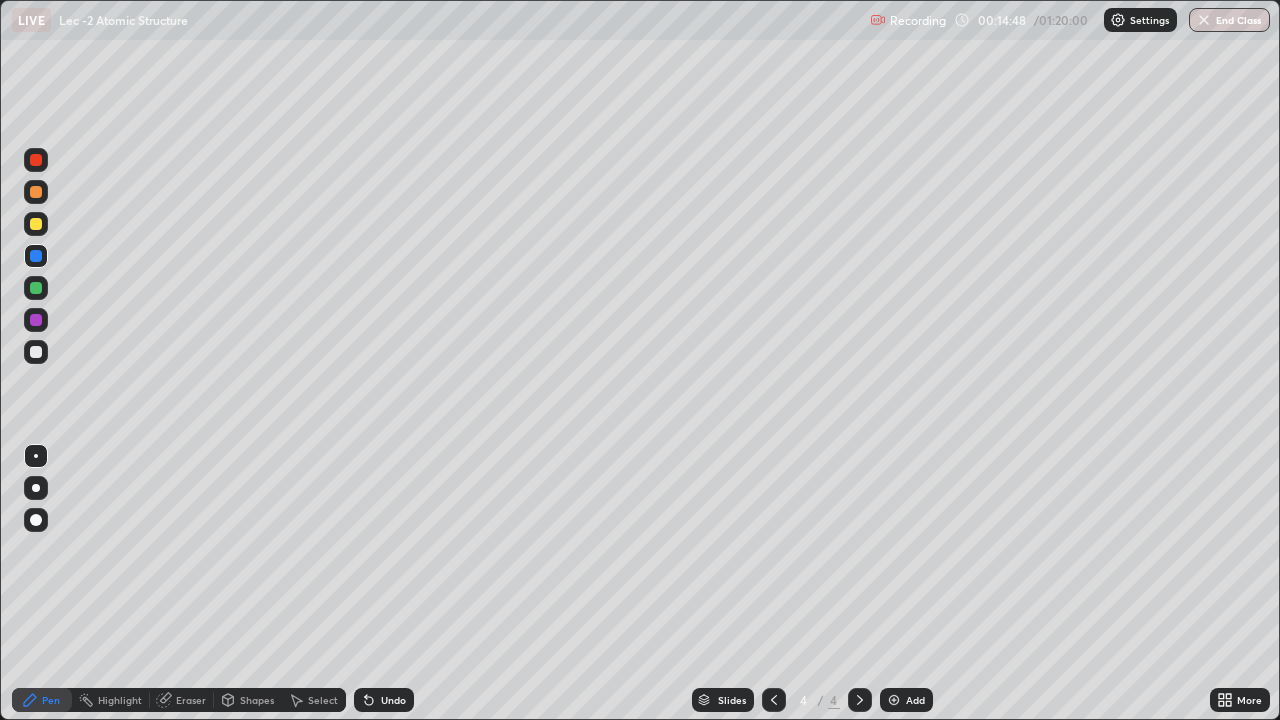 click on "Add" at bounding box center [906, 700] 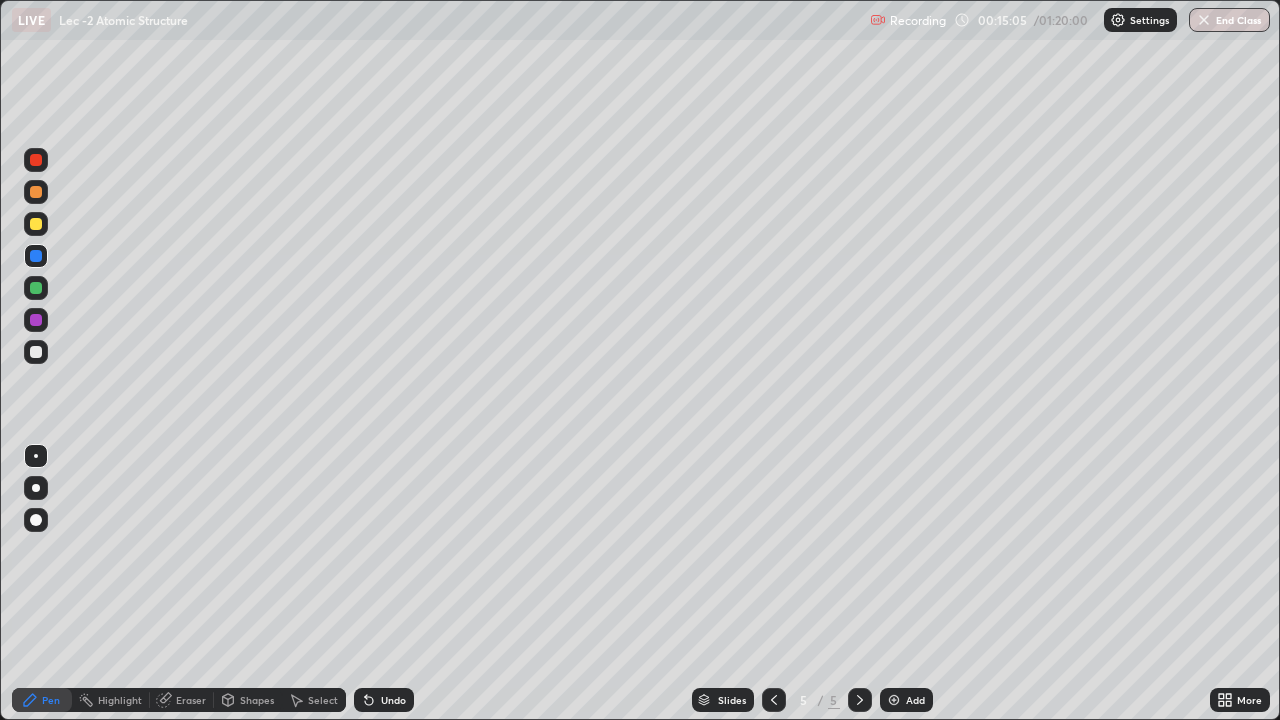 click at bounding box center [36, 352] 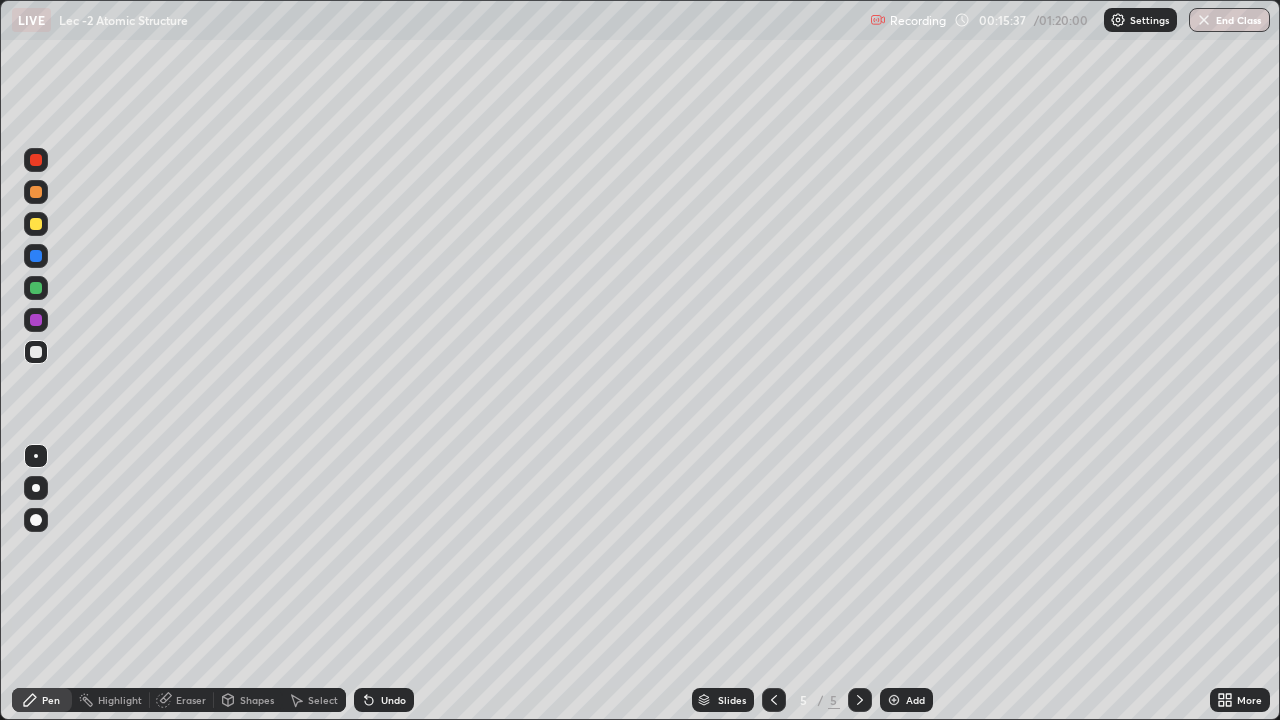 click at bounding box center [36, 288] 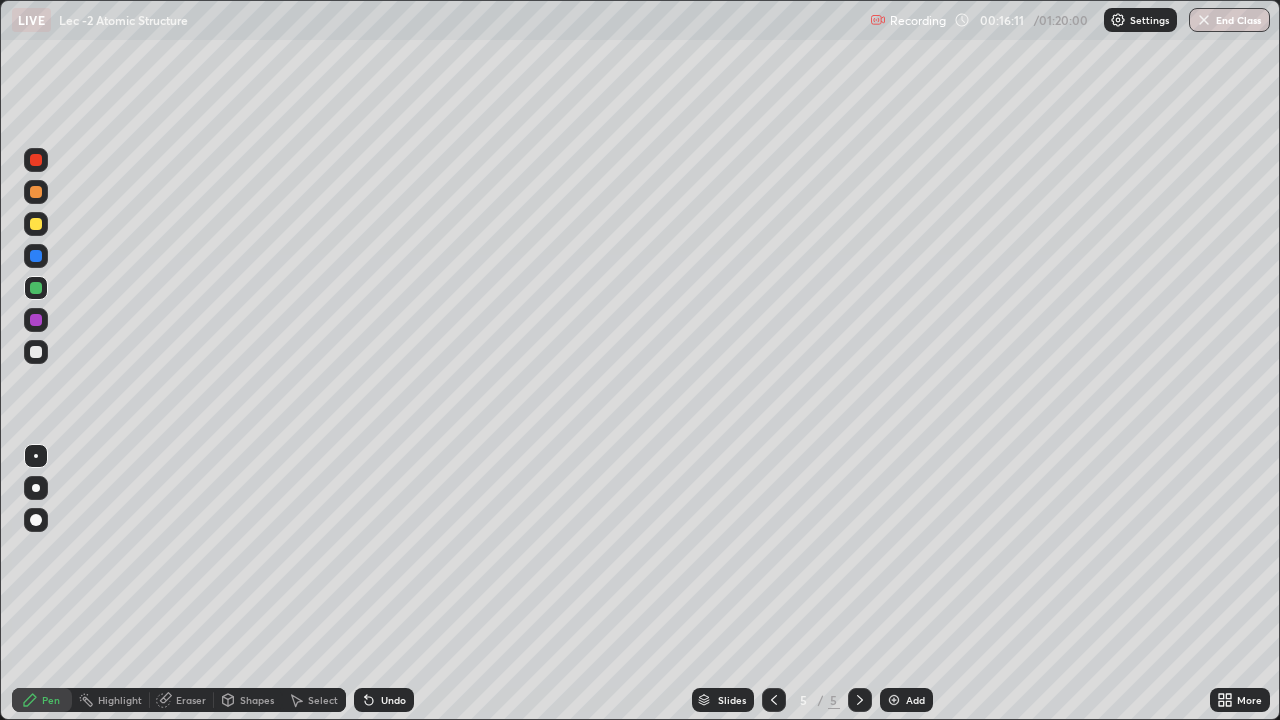 click at bounding box center (36, 256) 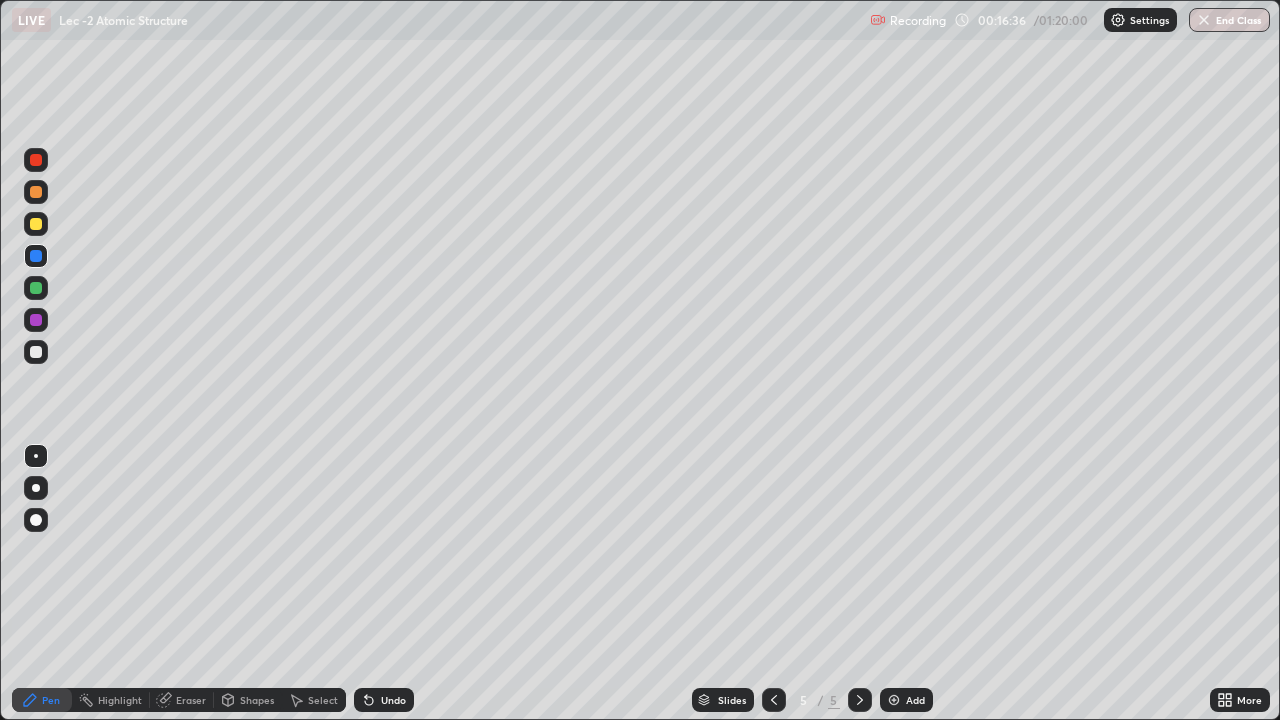click at bounding box center [36, 320] 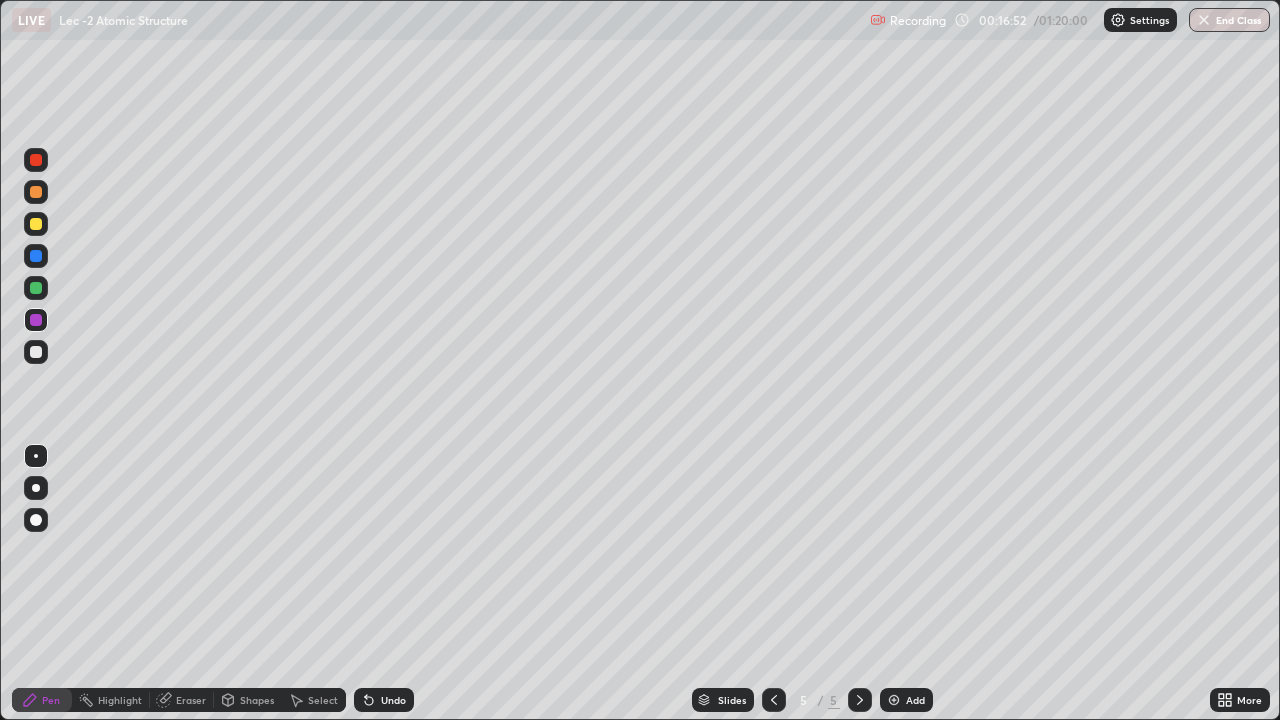 click at bounding box center [36, 288] 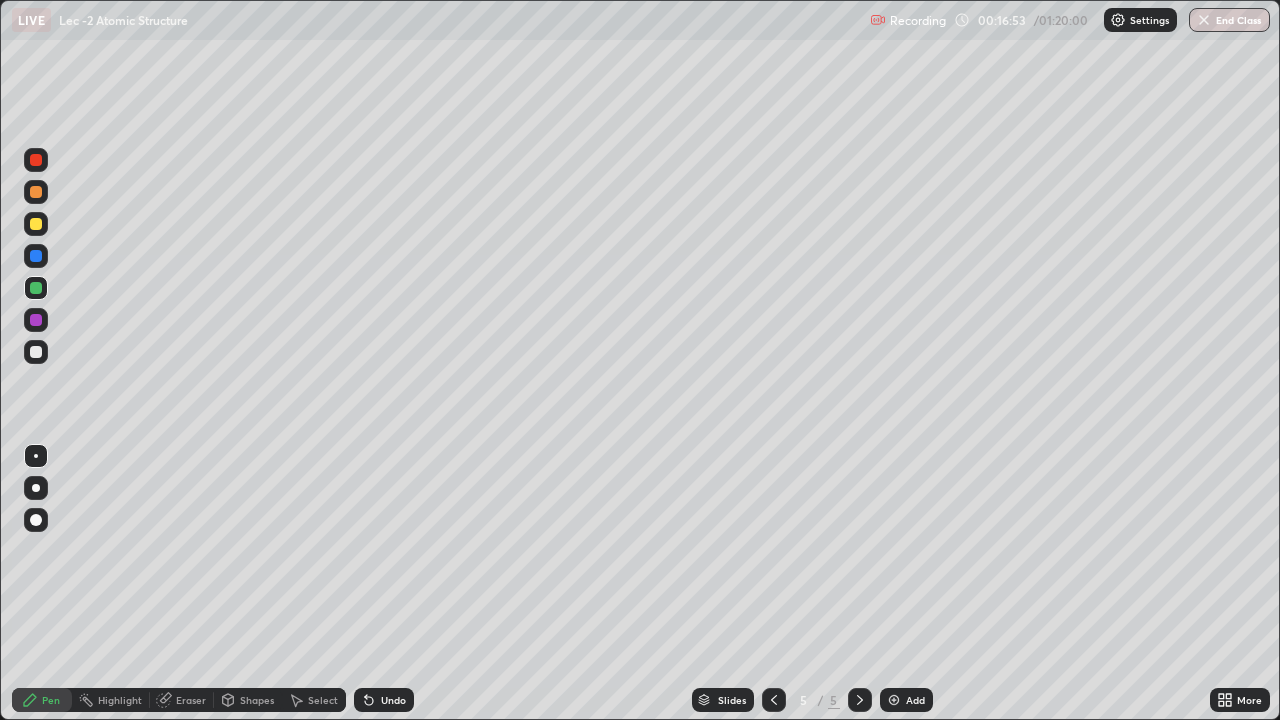 click at bounding box center [36, 224] 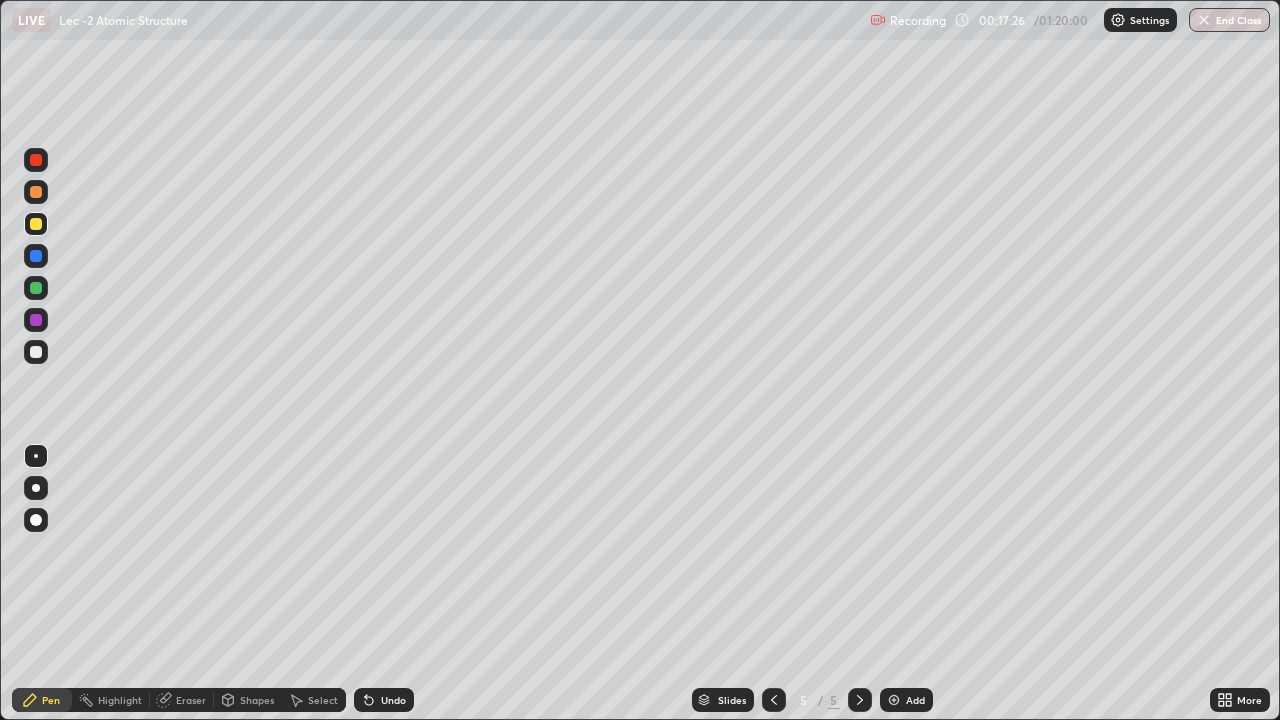 click at bounding box center [36, 288] 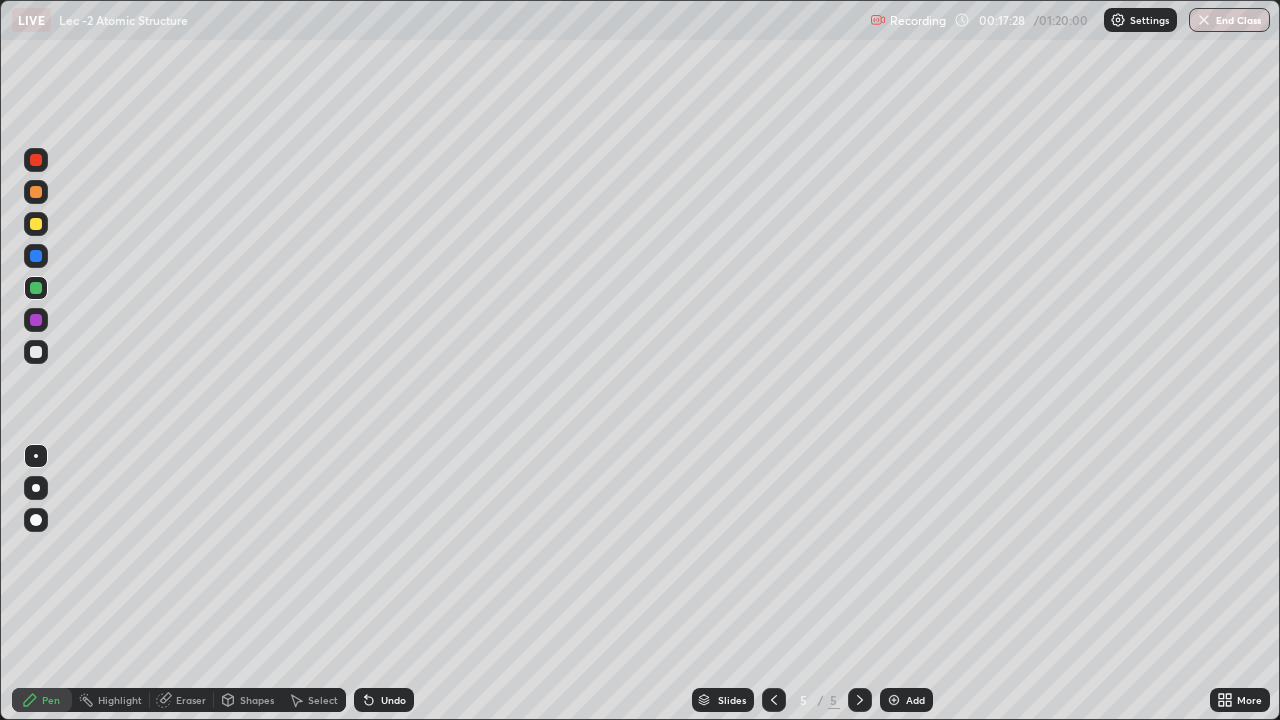 click at bounding box center (36, 352) 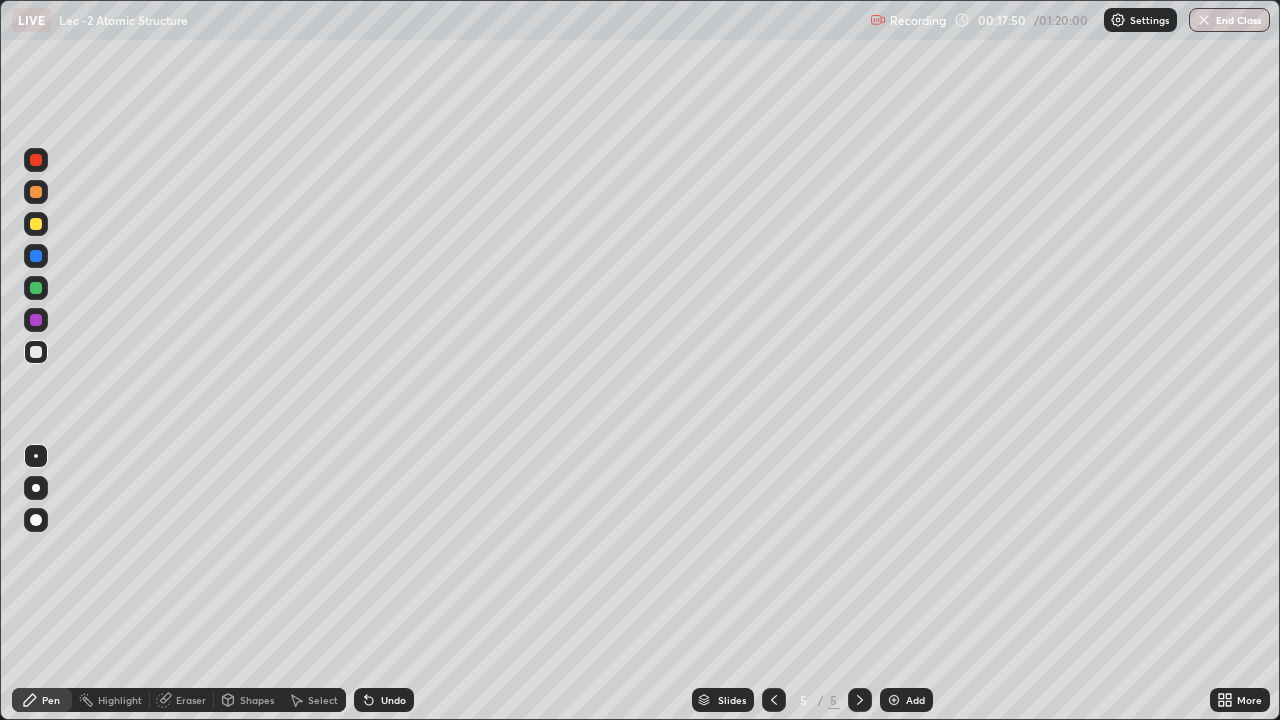 click at bounding box center (36, 288) 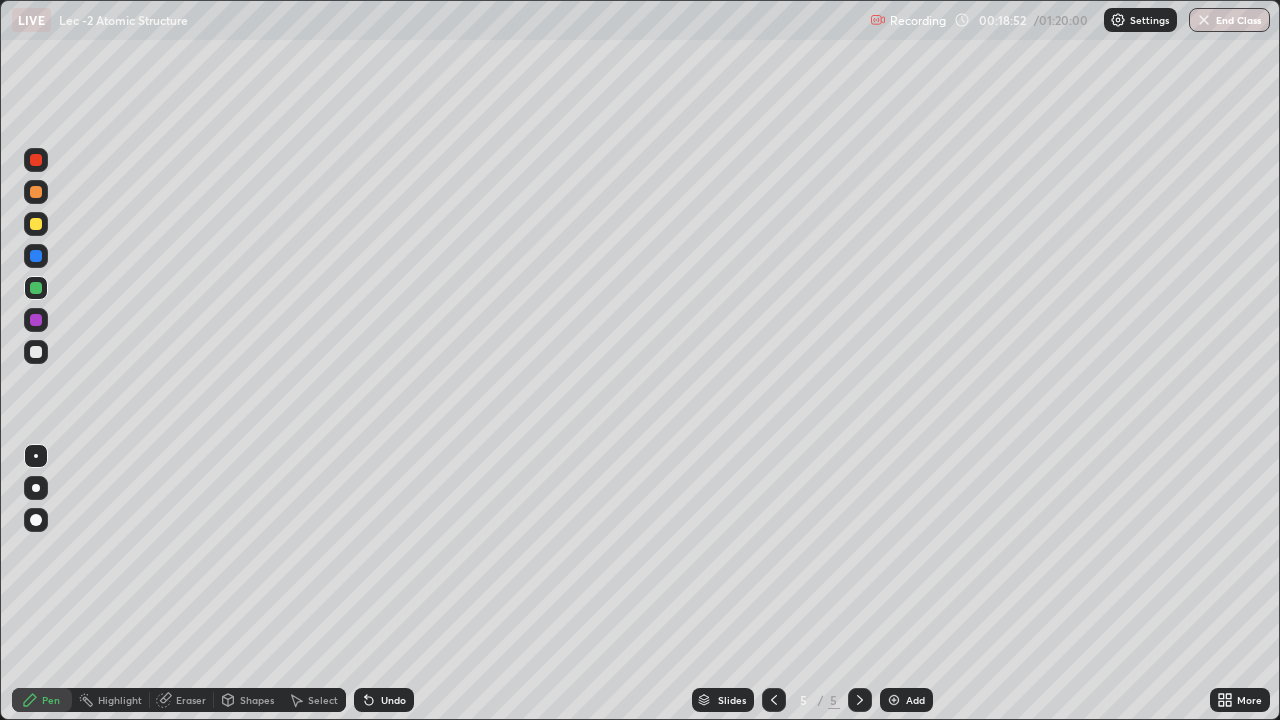click on "Add" at bounding box center [906, 700] 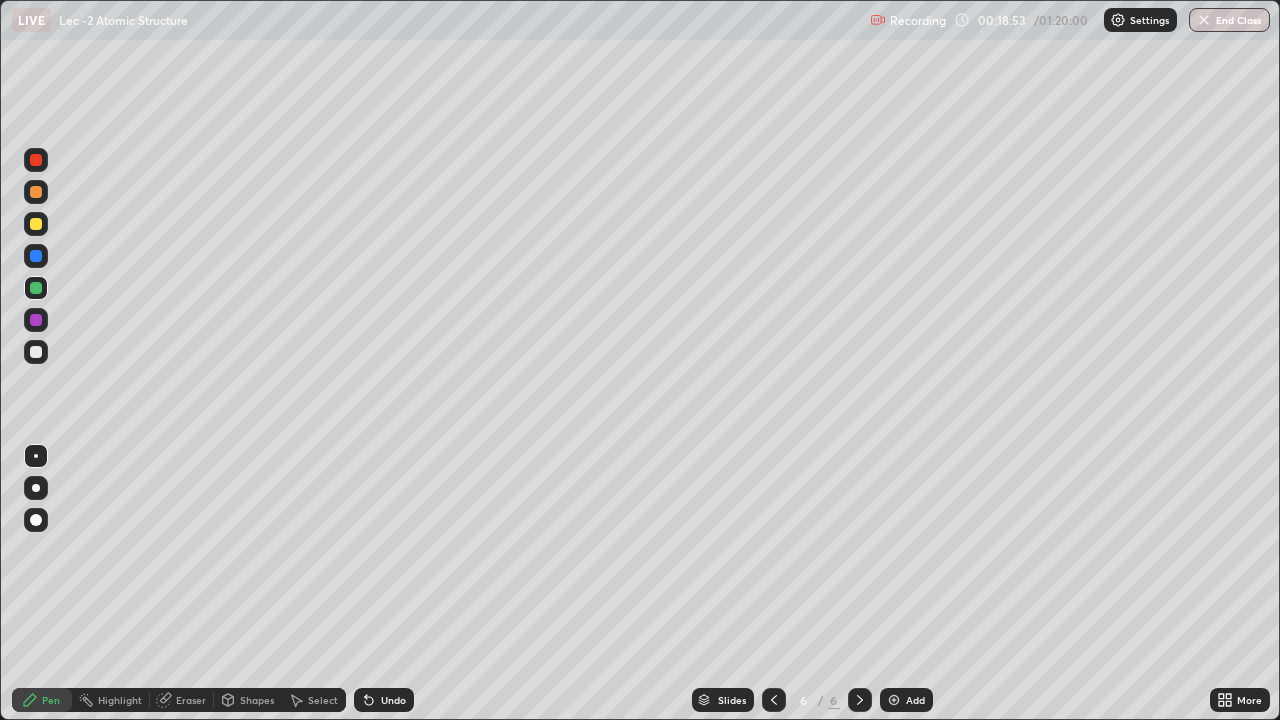 click at bounding box center (36, 160) 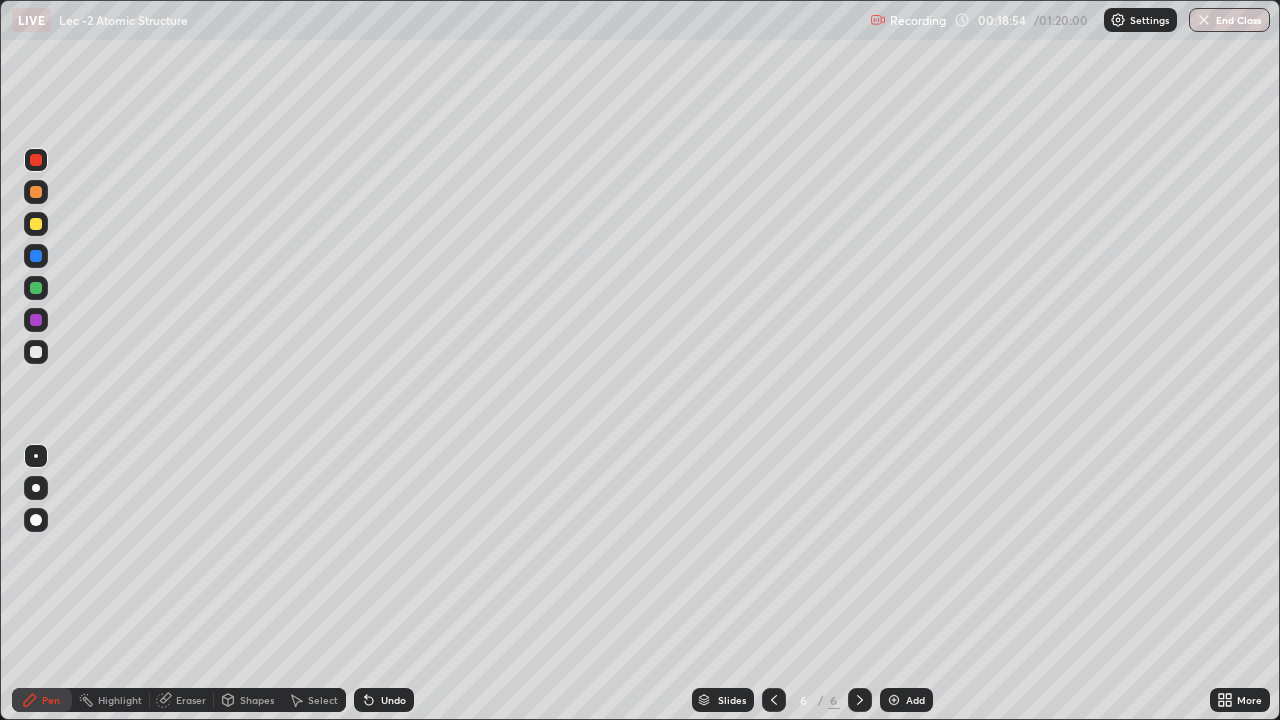click at bounding box center (36, 224) 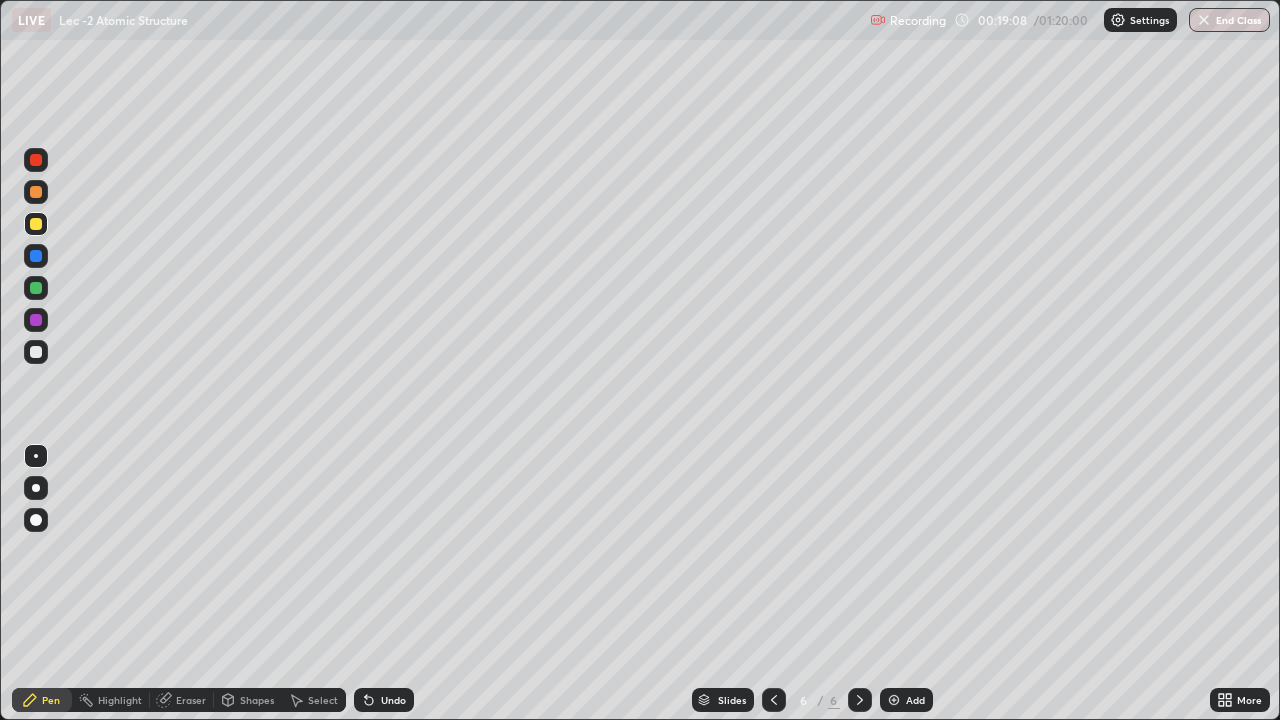 click on "Shapes" at bounding box center [257, 700] 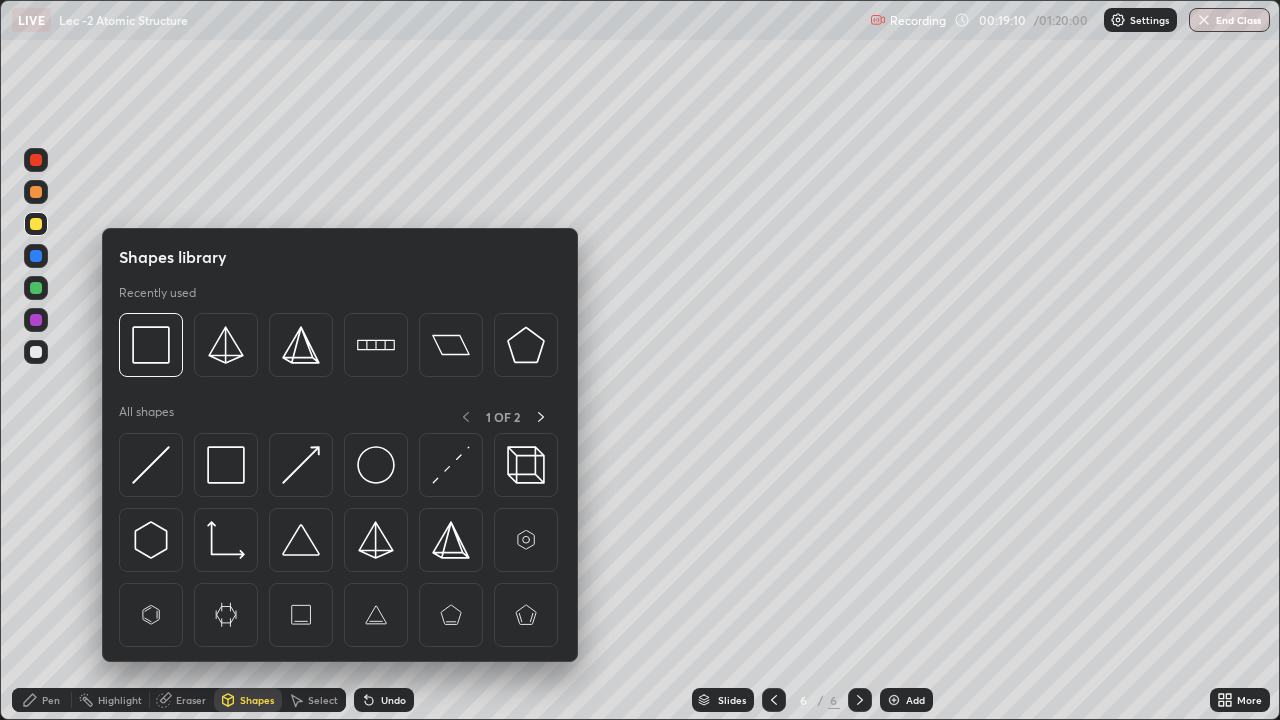 click at bounding box center (151, 465) 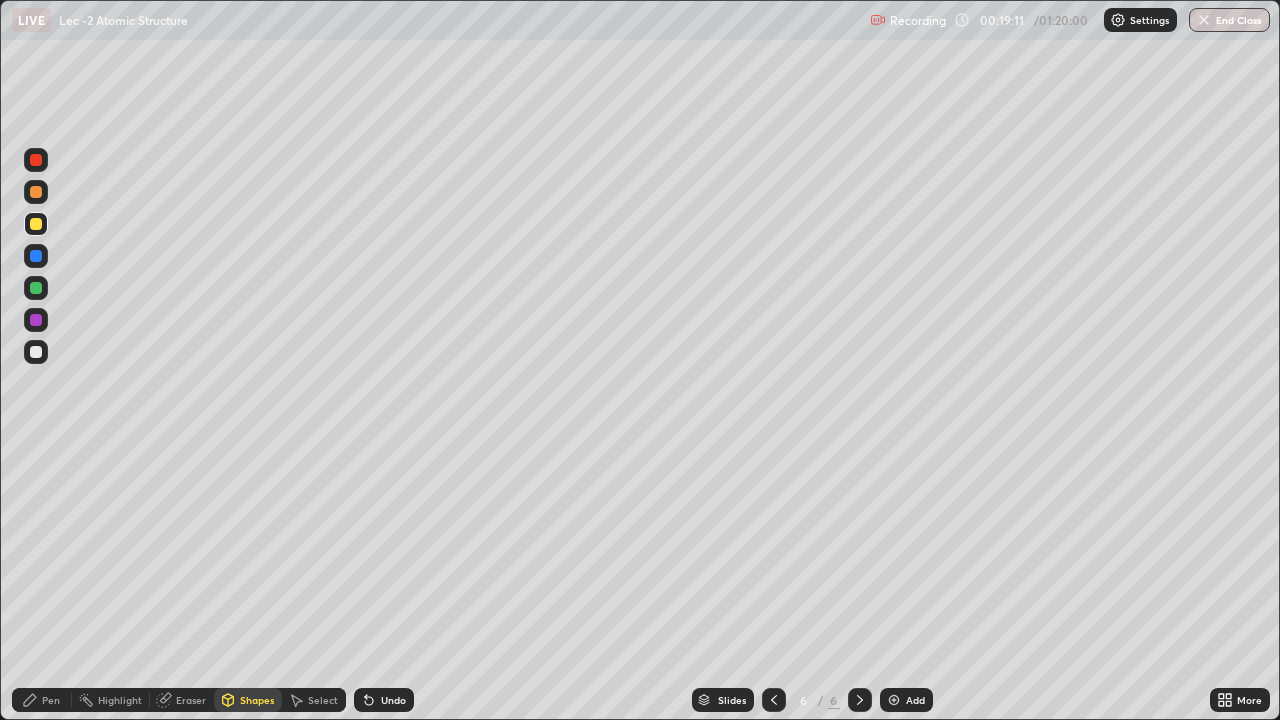 click at bounding box center [36, 288] 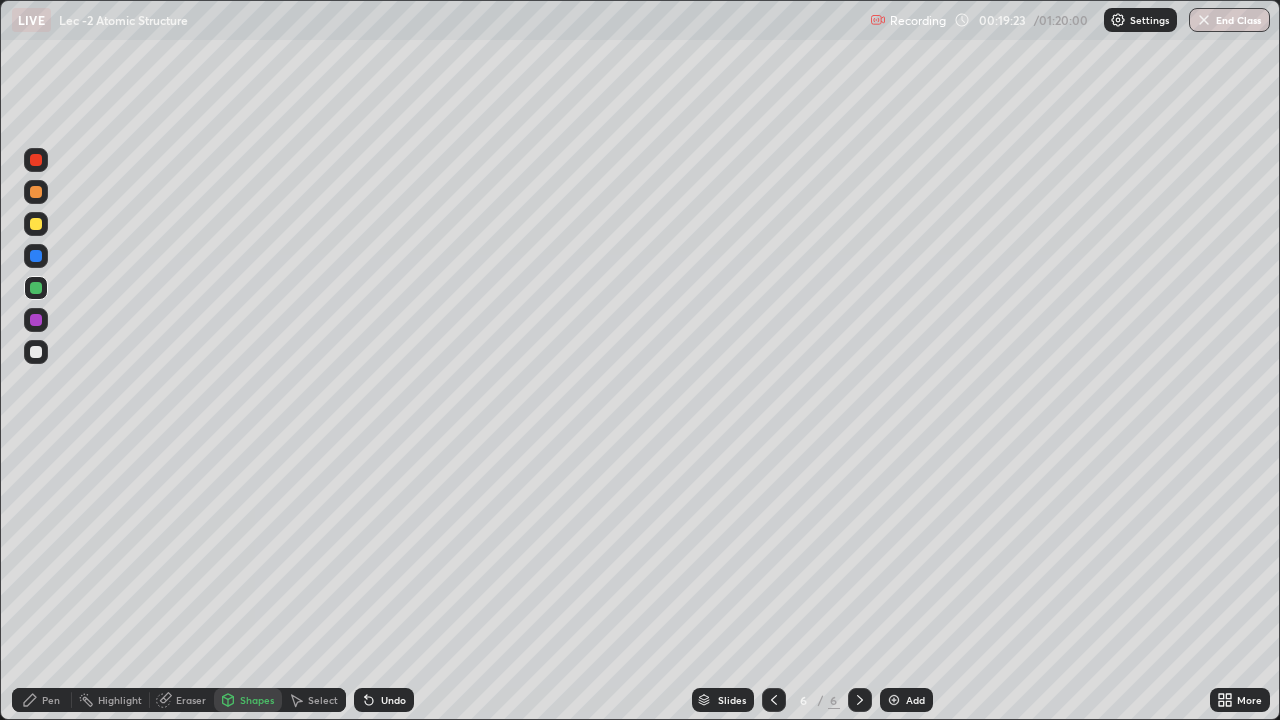 click on "Undo" at bounding box center (393, 700) 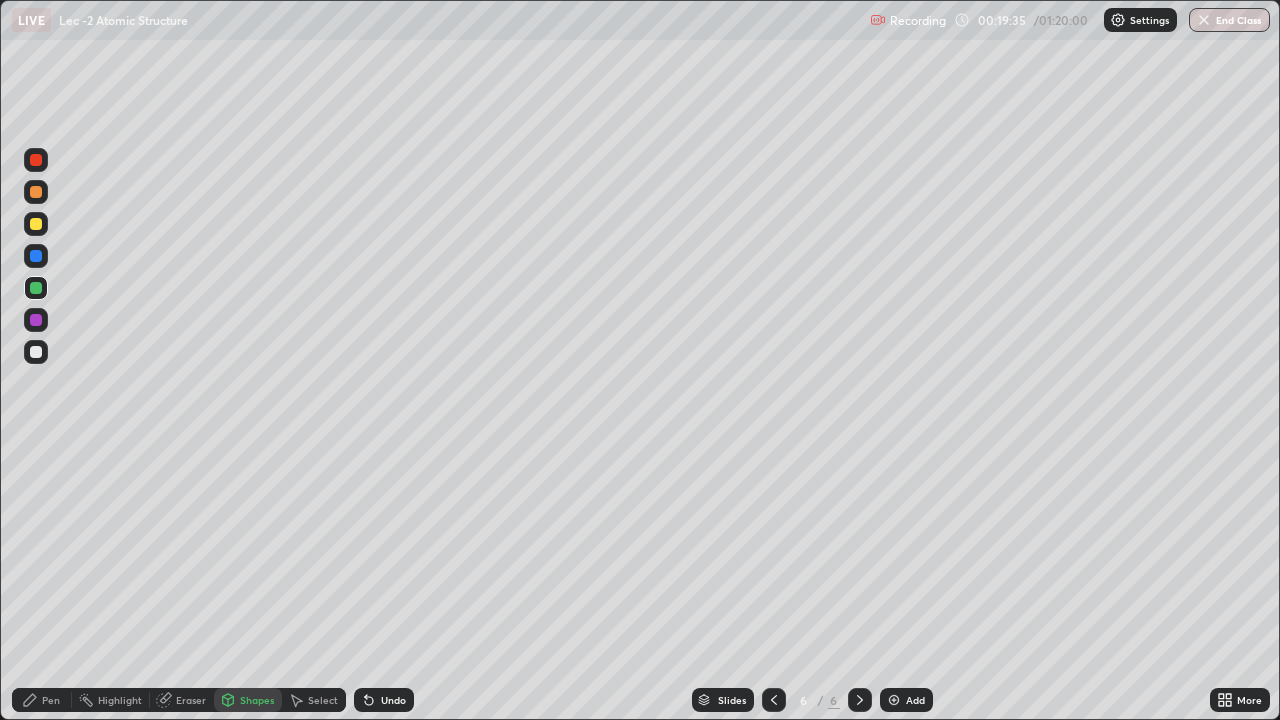 click on "Undo" at bounding box center [384, 700] 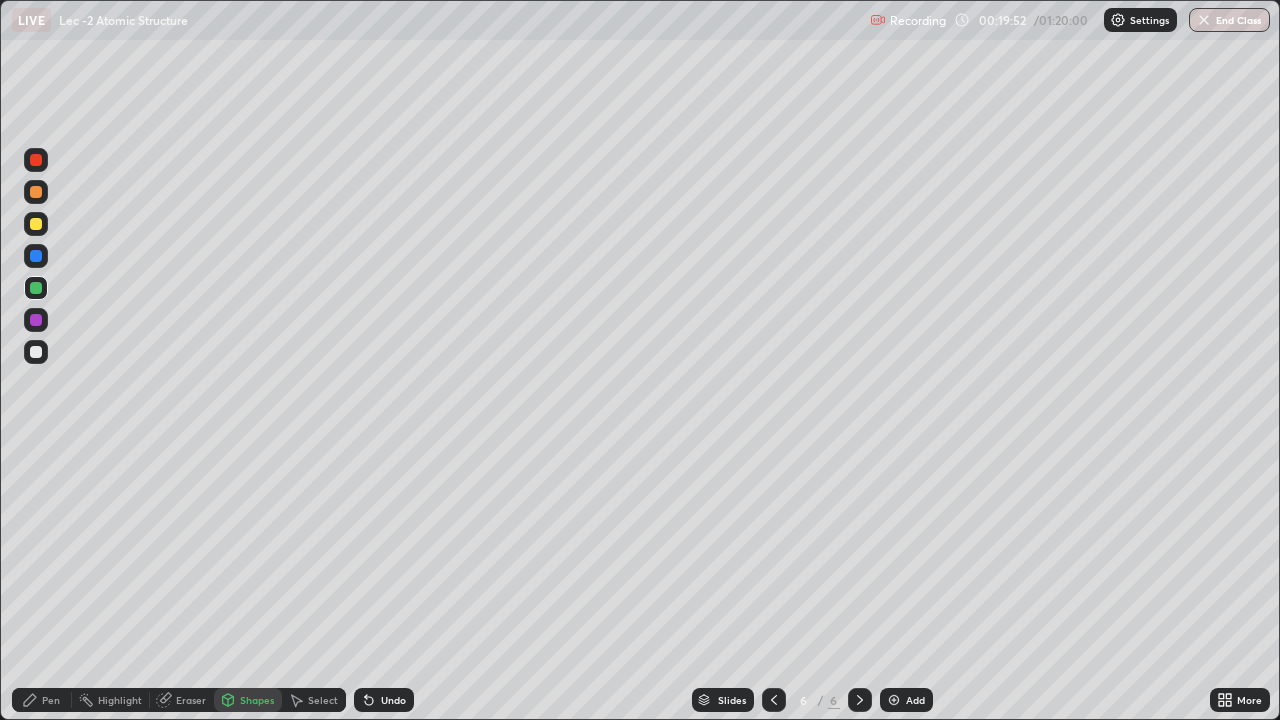 click at bounding box center (36, 352) 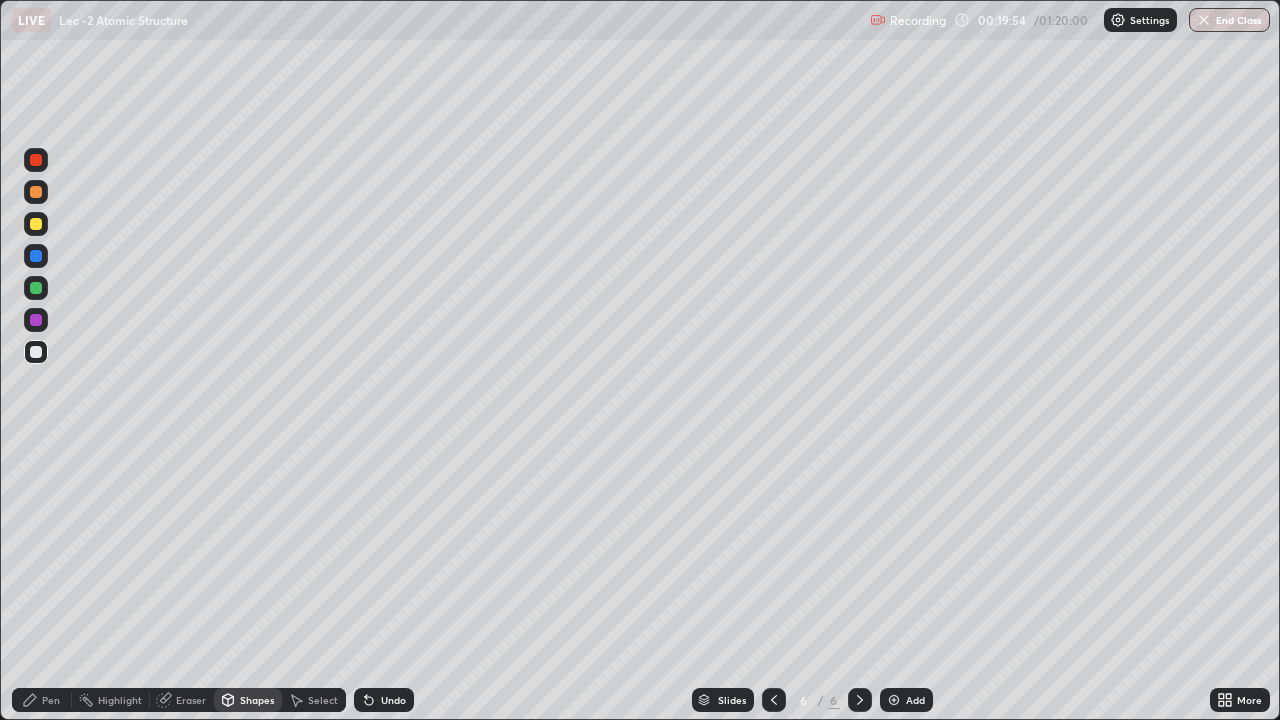 click on "Pen" at bounding box center [51, 700] 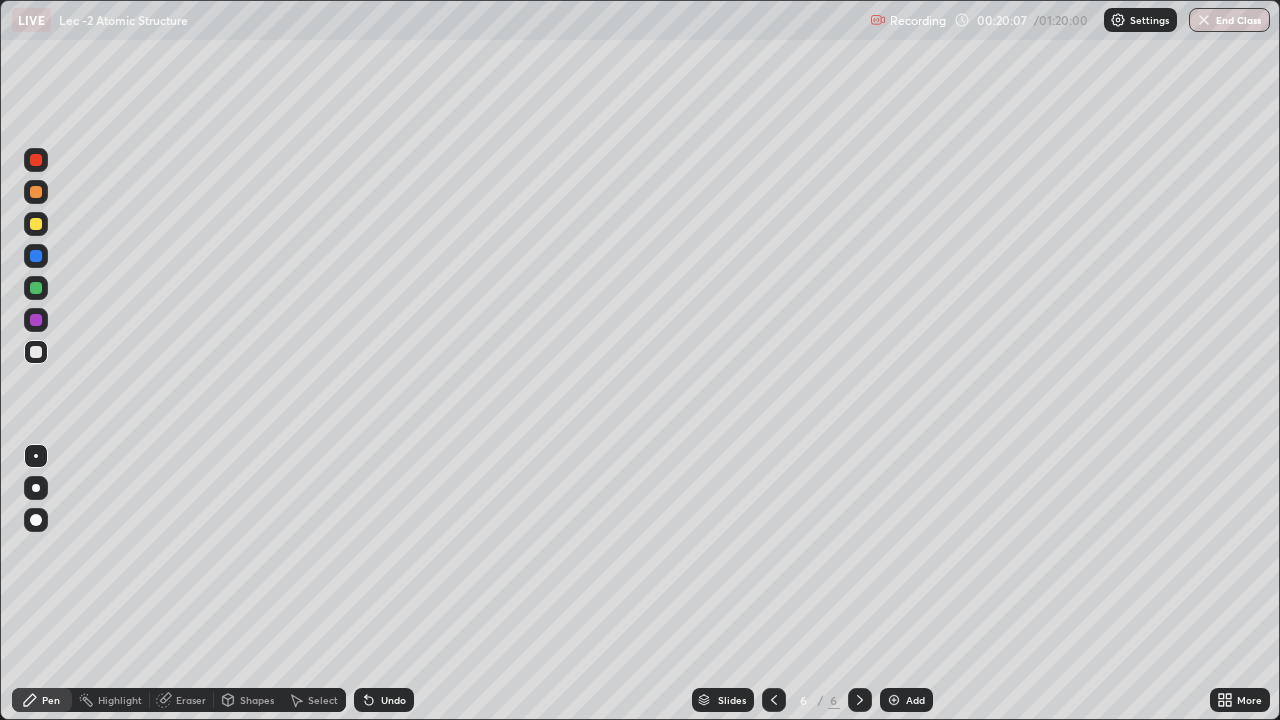 click at bounding box center [36, 320] 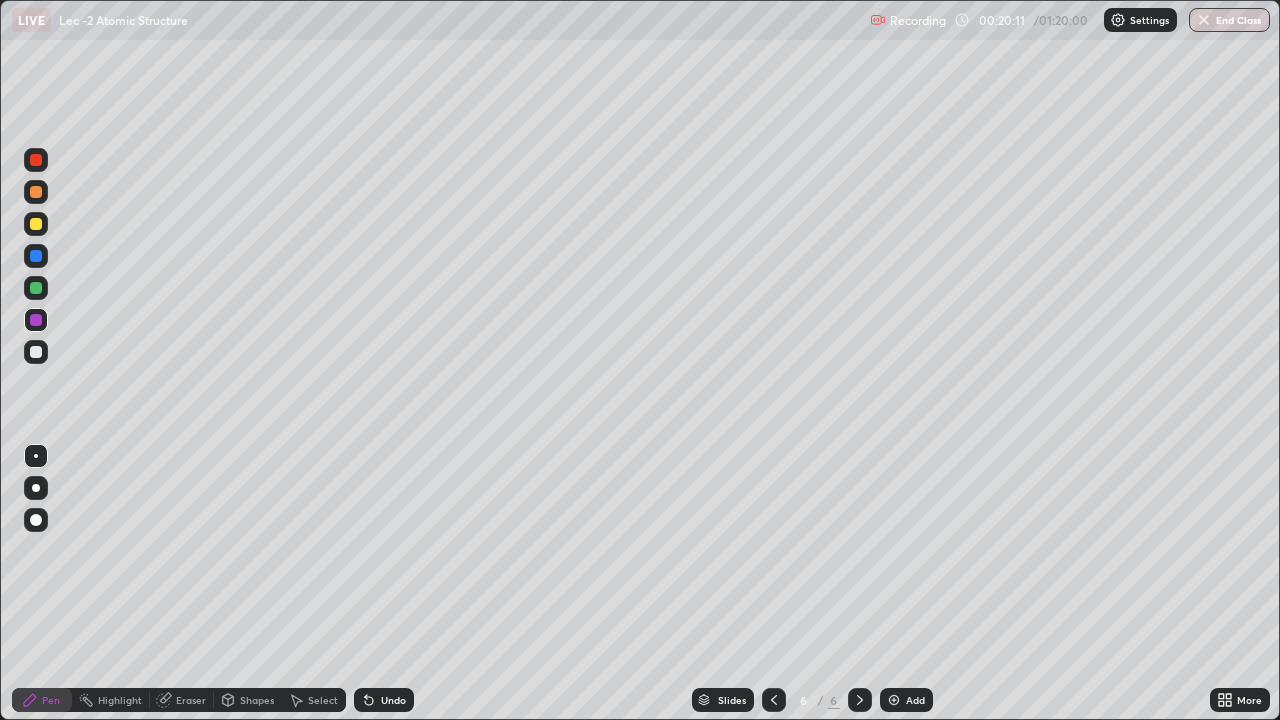 click on "Undo" at bounding box center (393, 700) 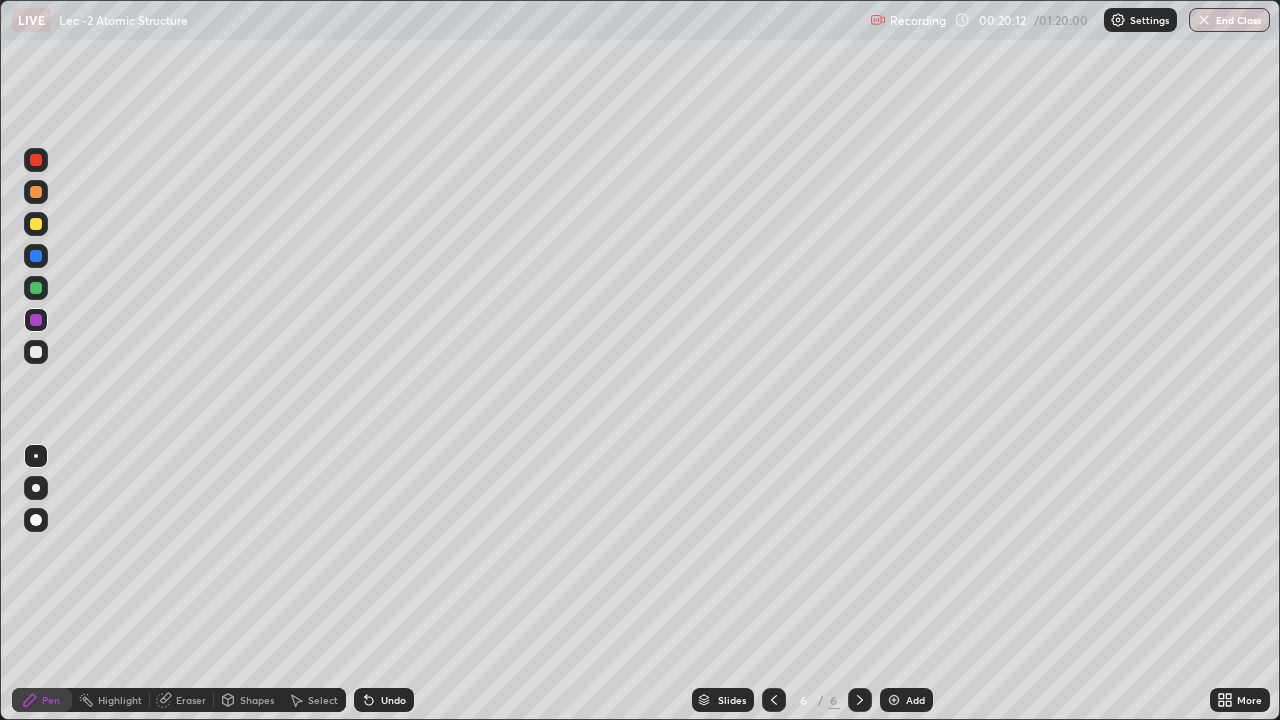 click on "Eraser" at bounding box center (191, 700) 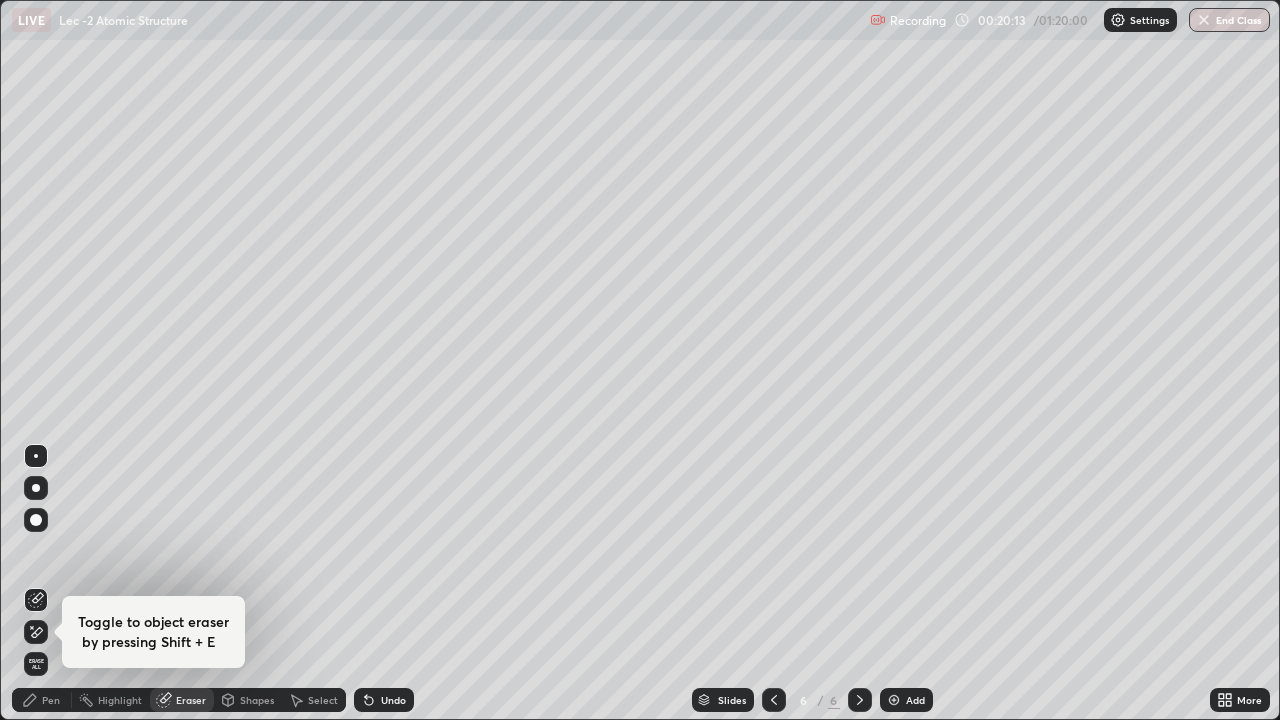click 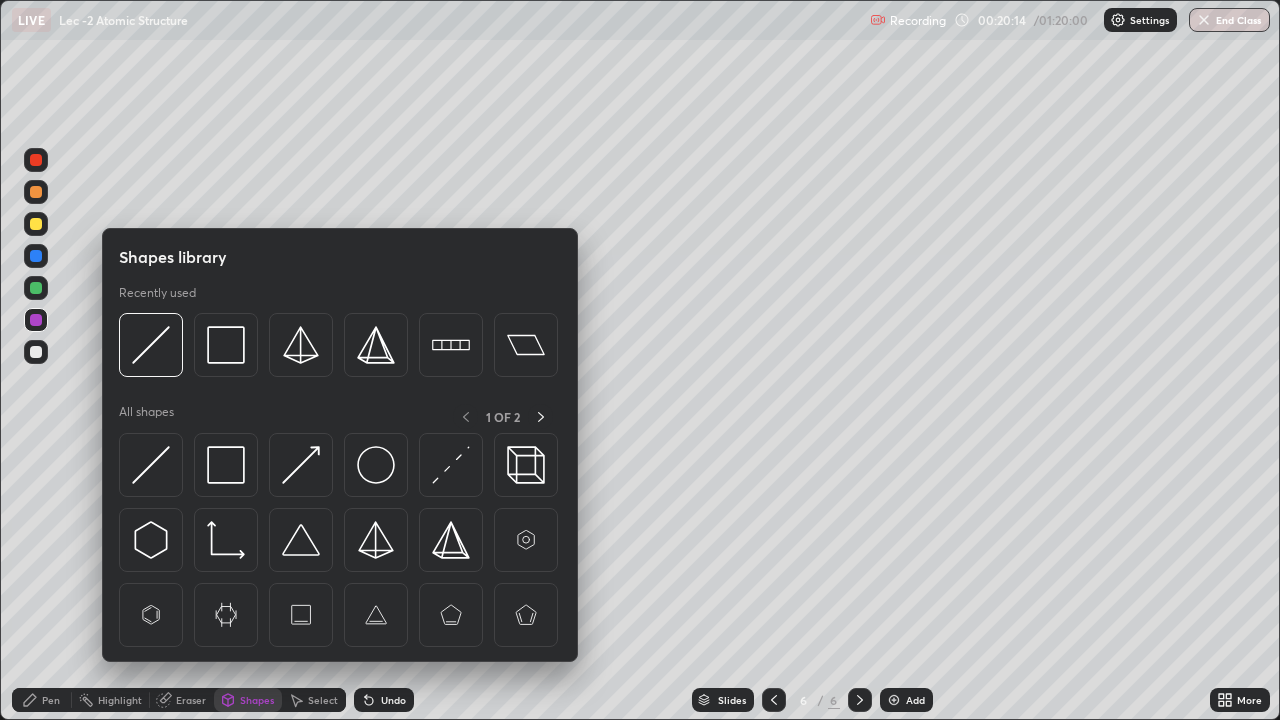 click at bounding box center [151, 465] 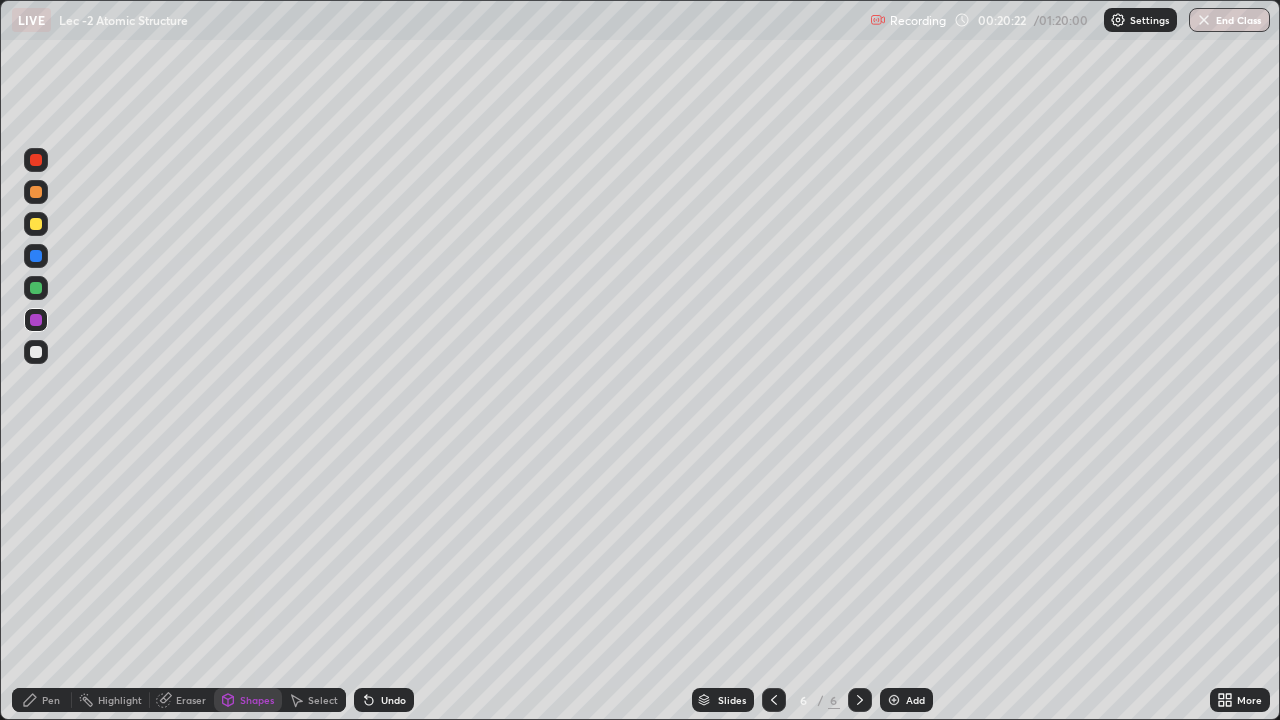 click at bounding box center [36, 256] 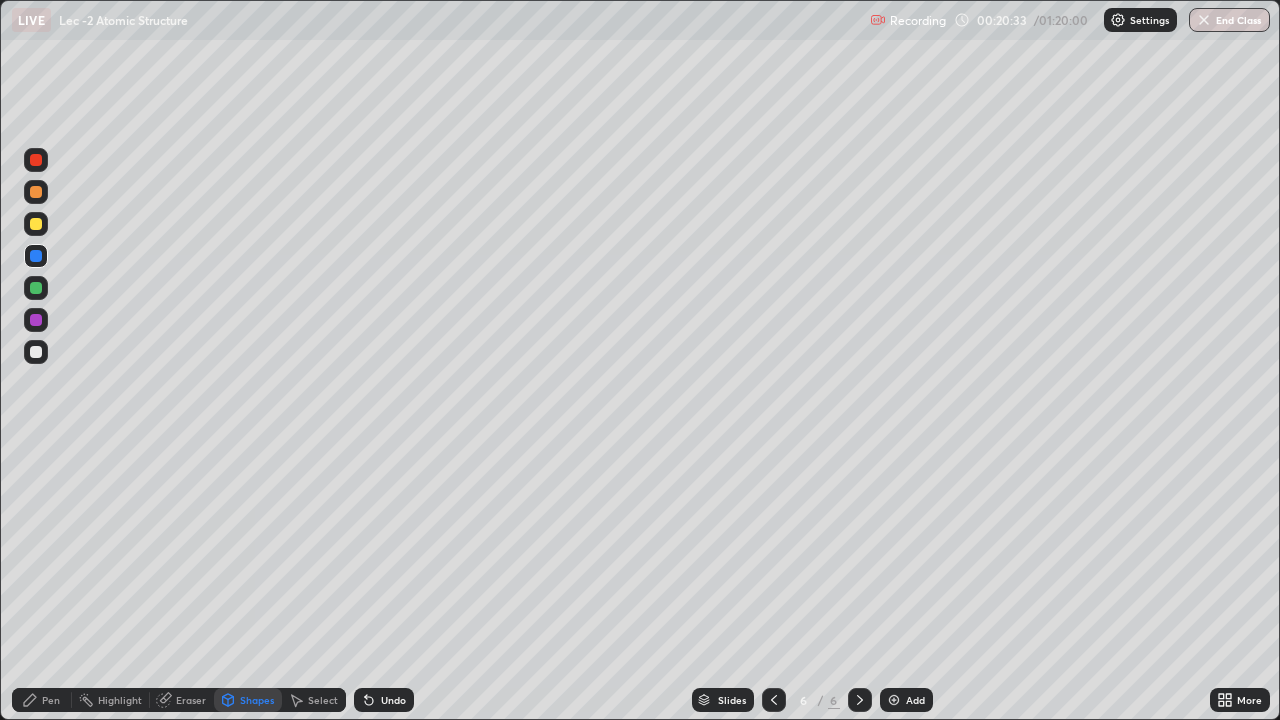 click at bounding box center [36, 192] 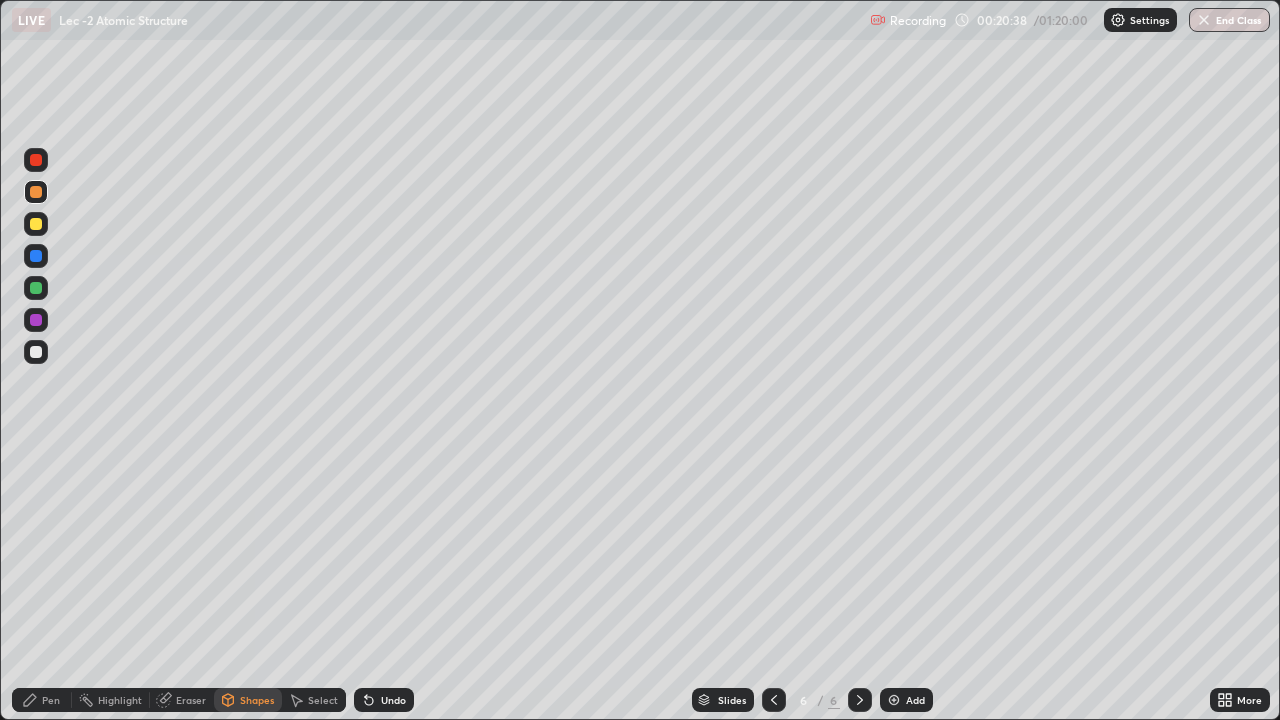 click at bounding box center (36, 160) 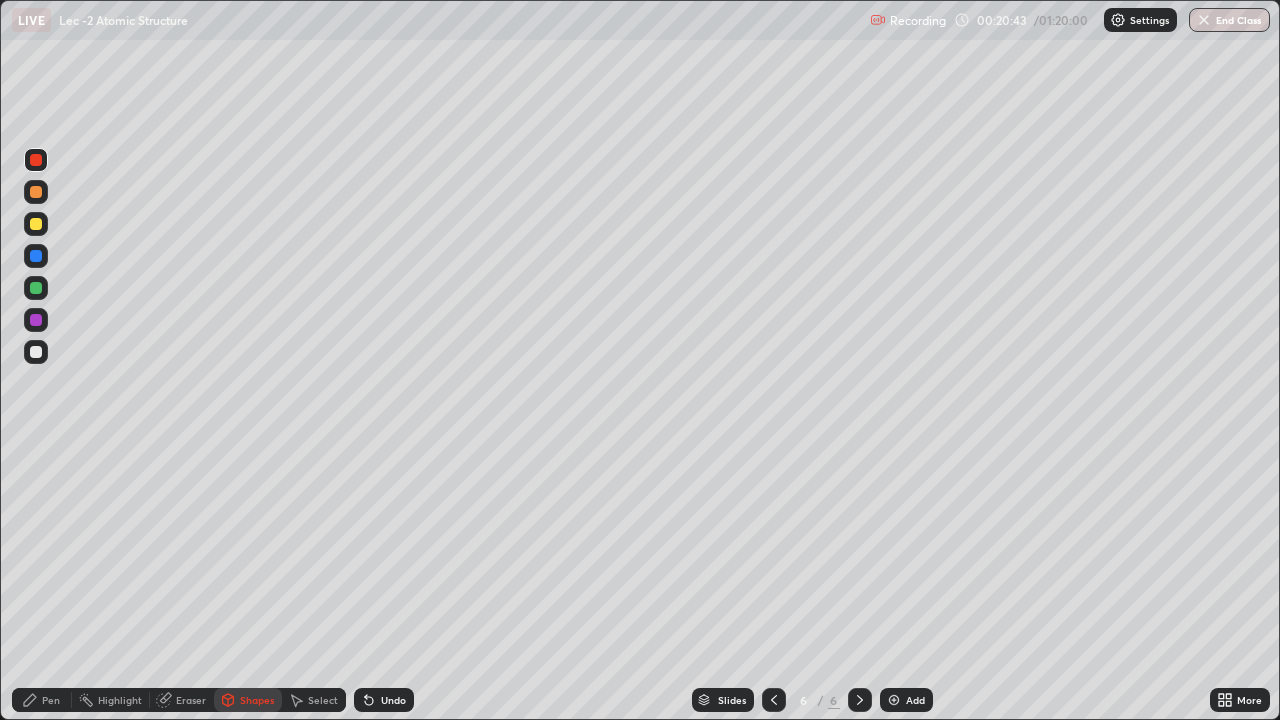 click at bounding box center (36, 192) 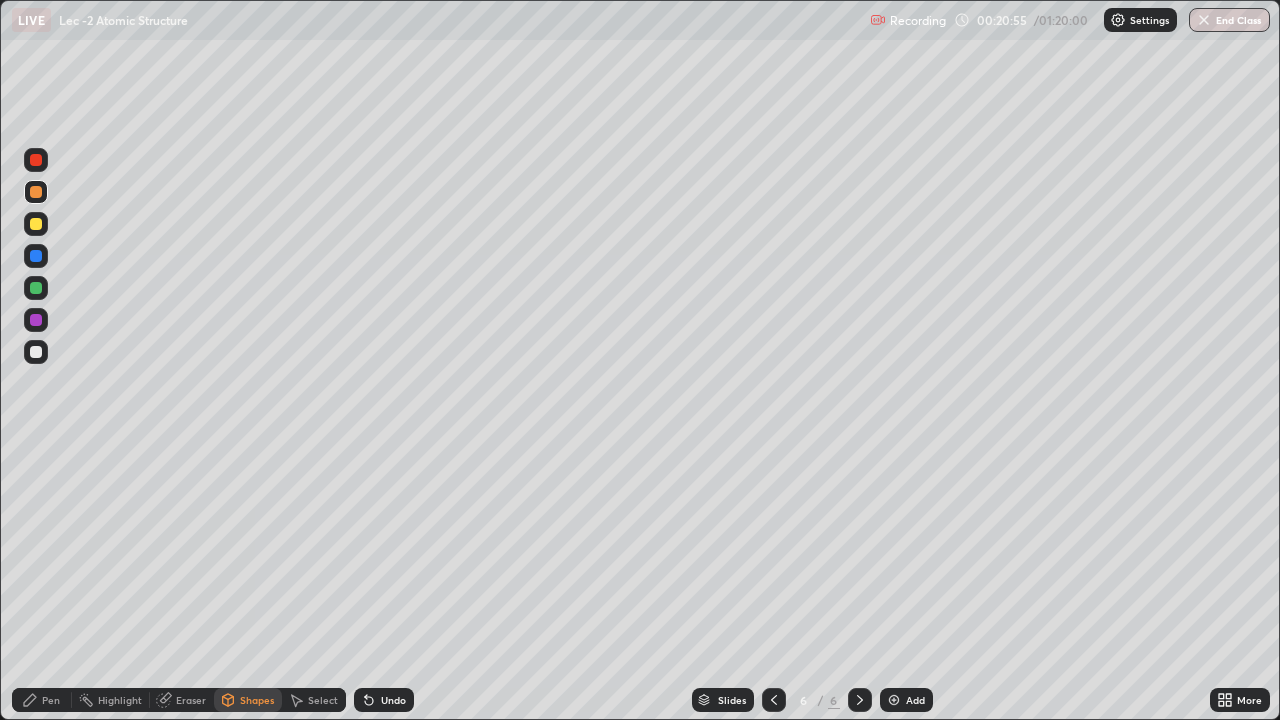 click at bounding box center (36, 288) 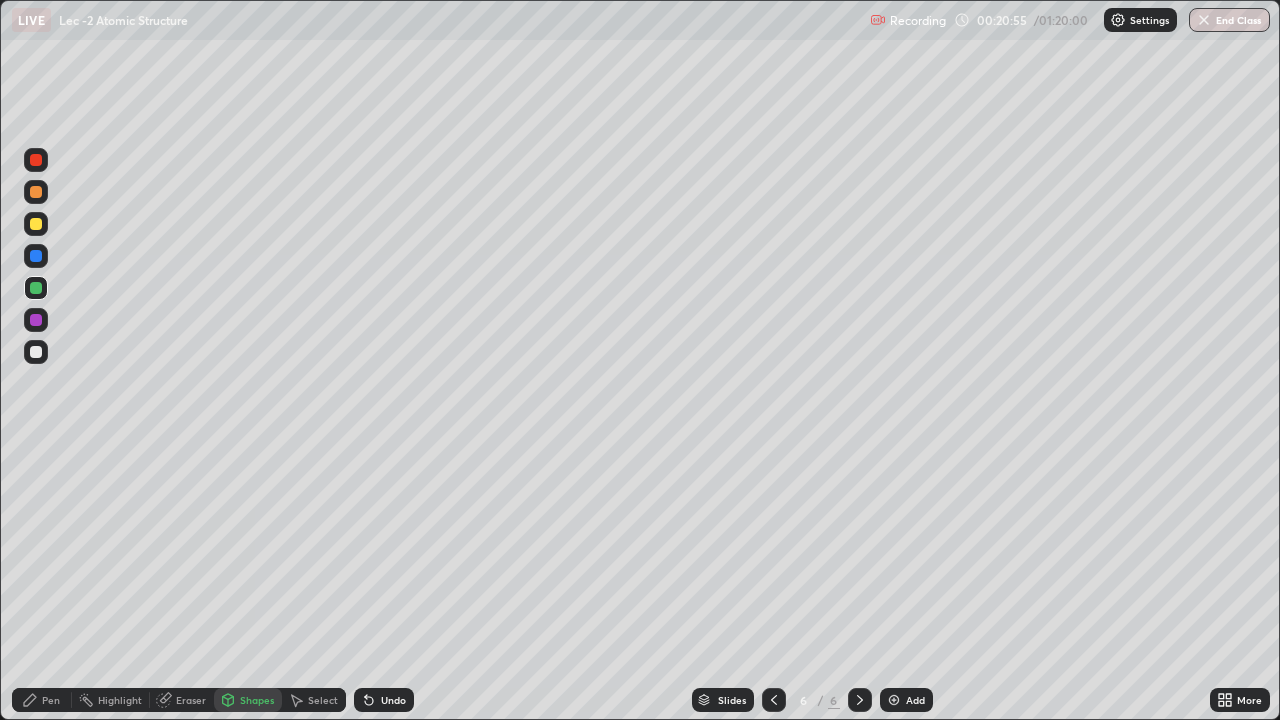 click at bounding box center (36, 256) 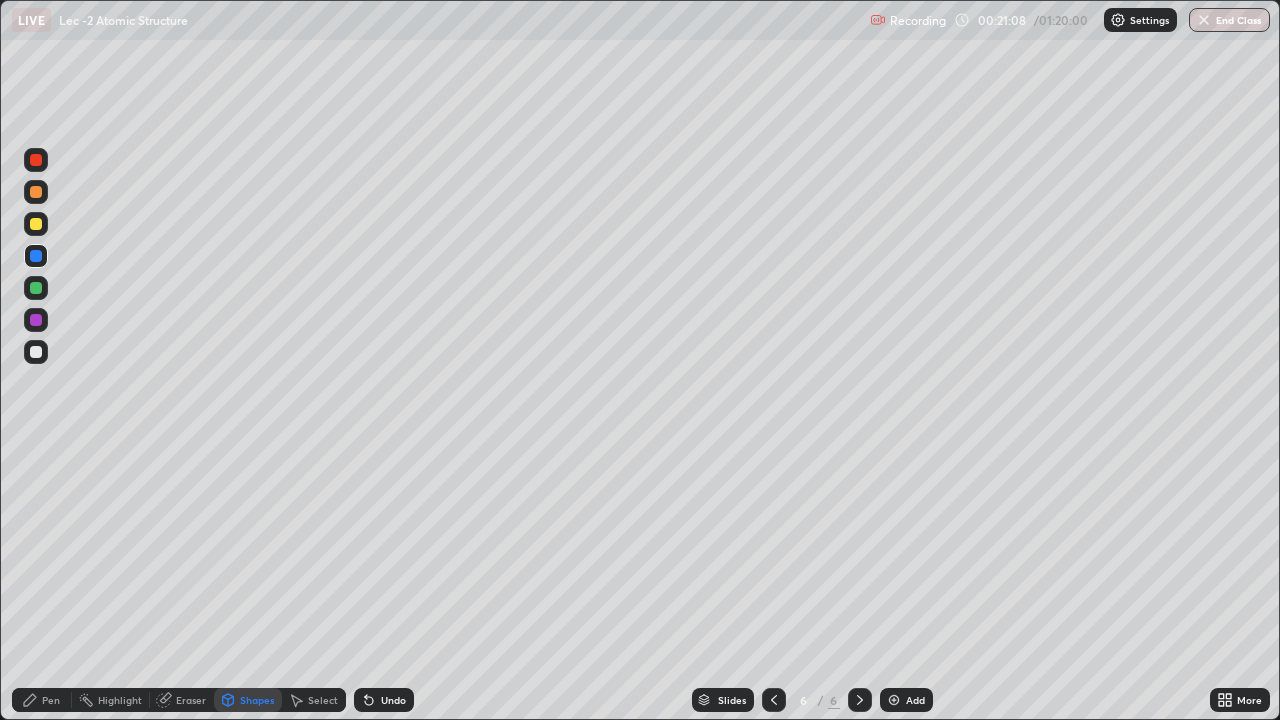 click 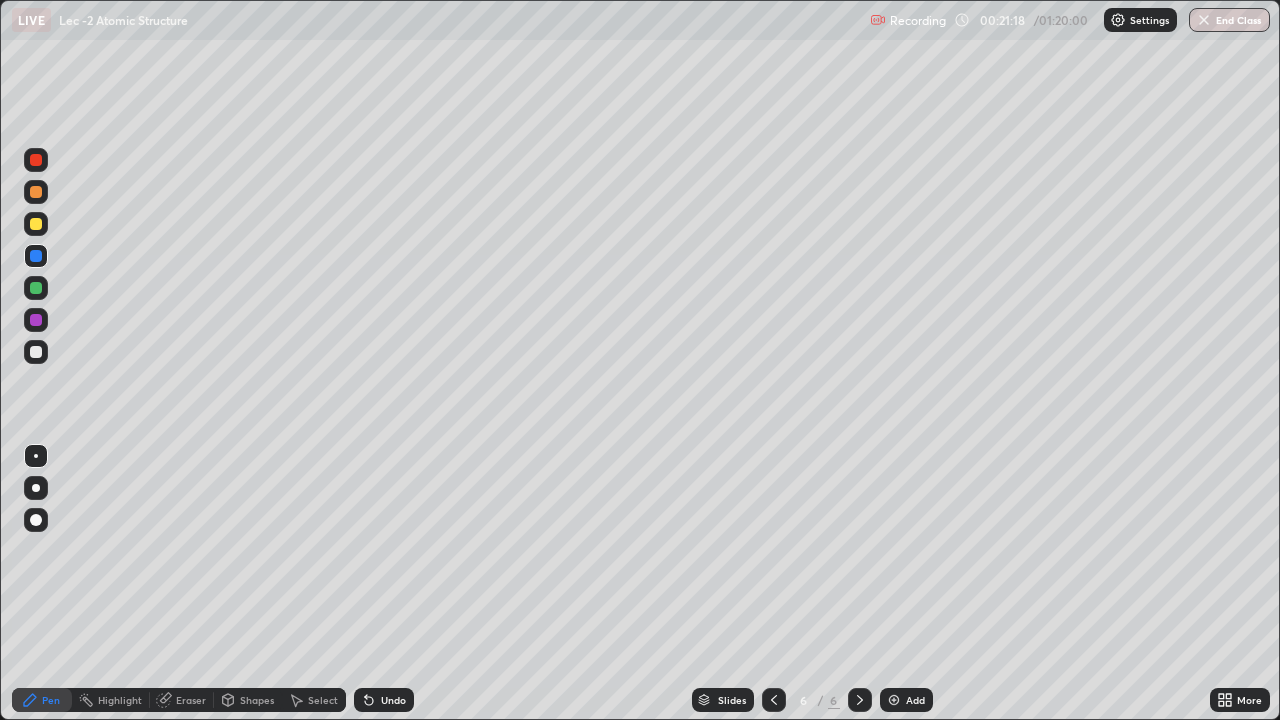 click at bounding box center [36, 352] 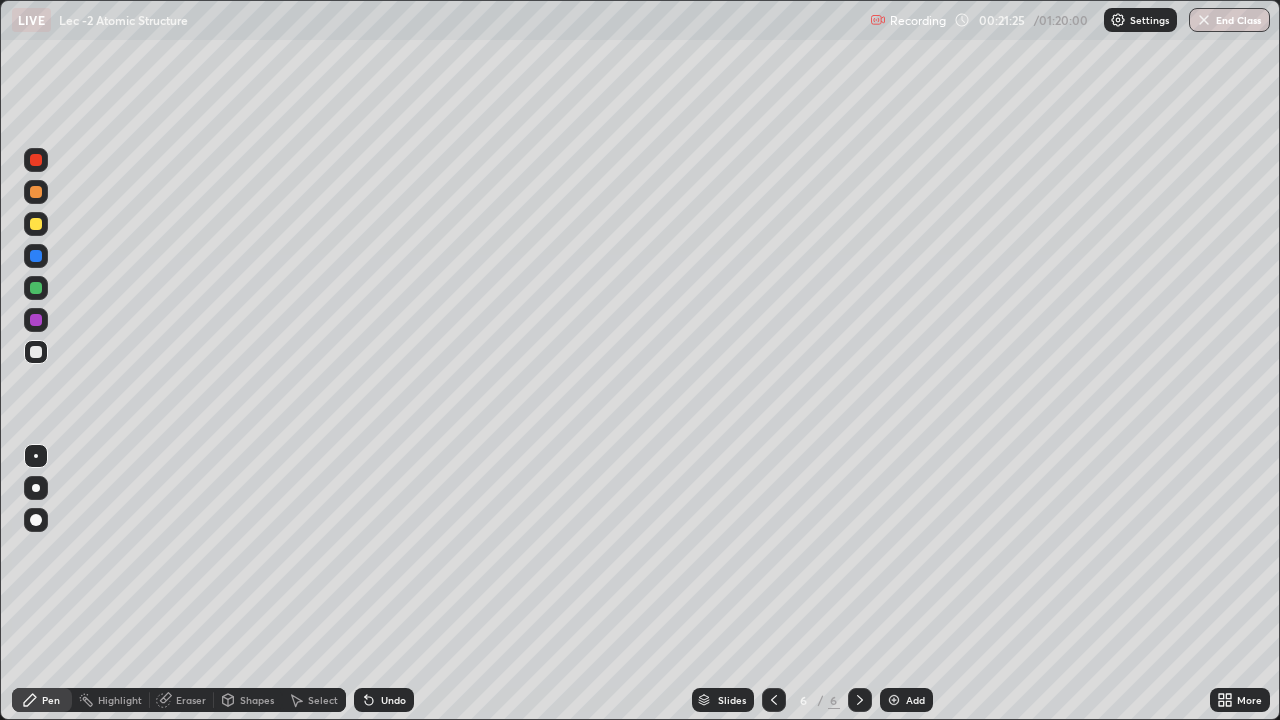 click at bounding box center (36, 256) 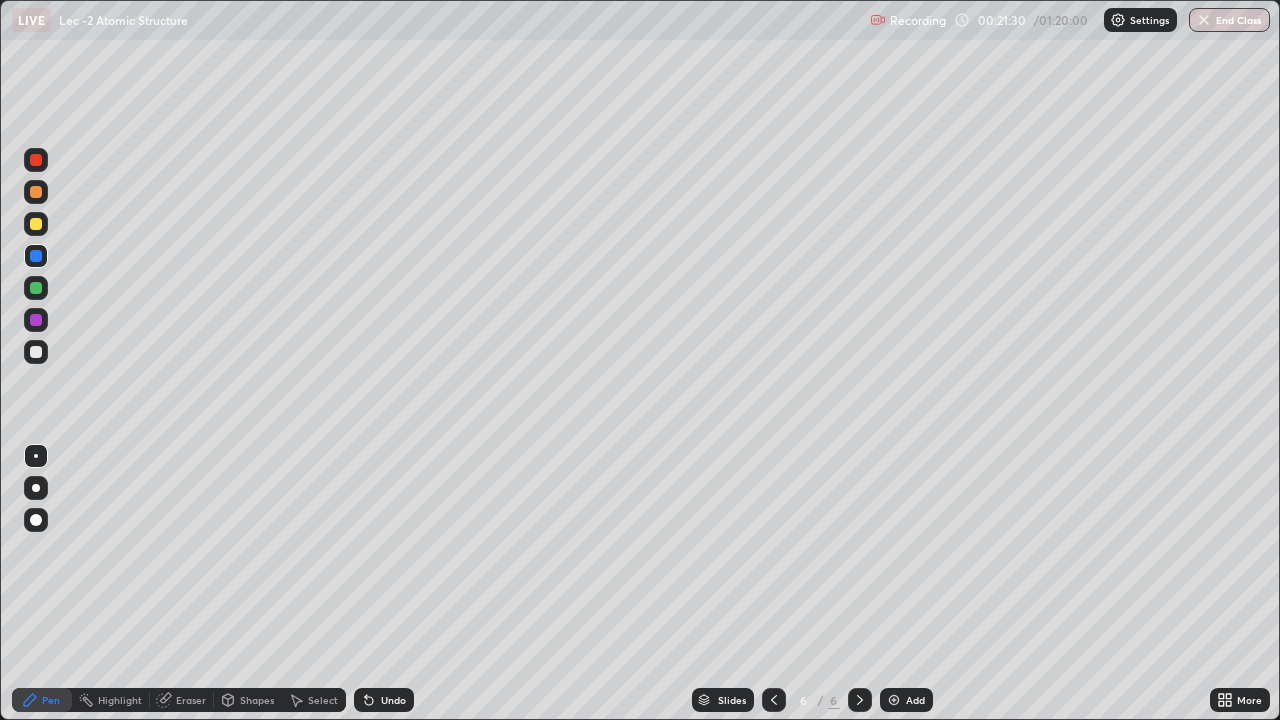click on "Undo" at bounding box center (393, 700) 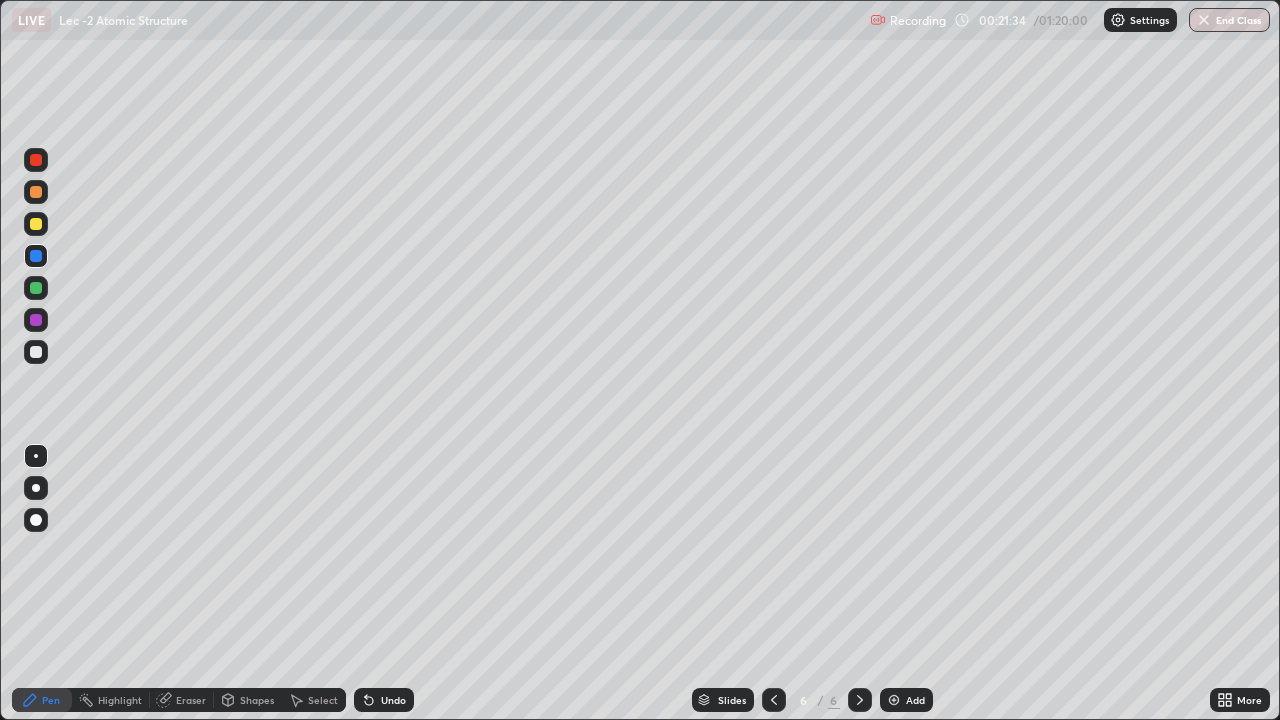 click at bounding box center [36, 224] 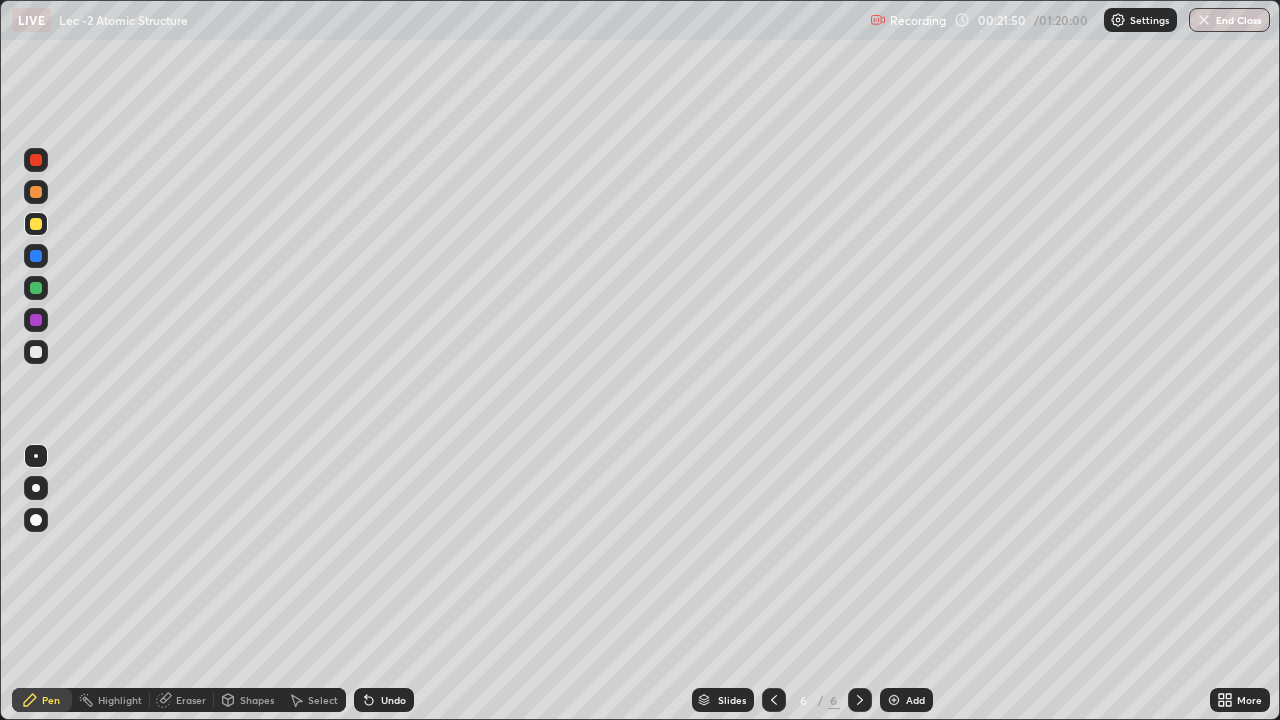 click at bounding box center (36, 160) 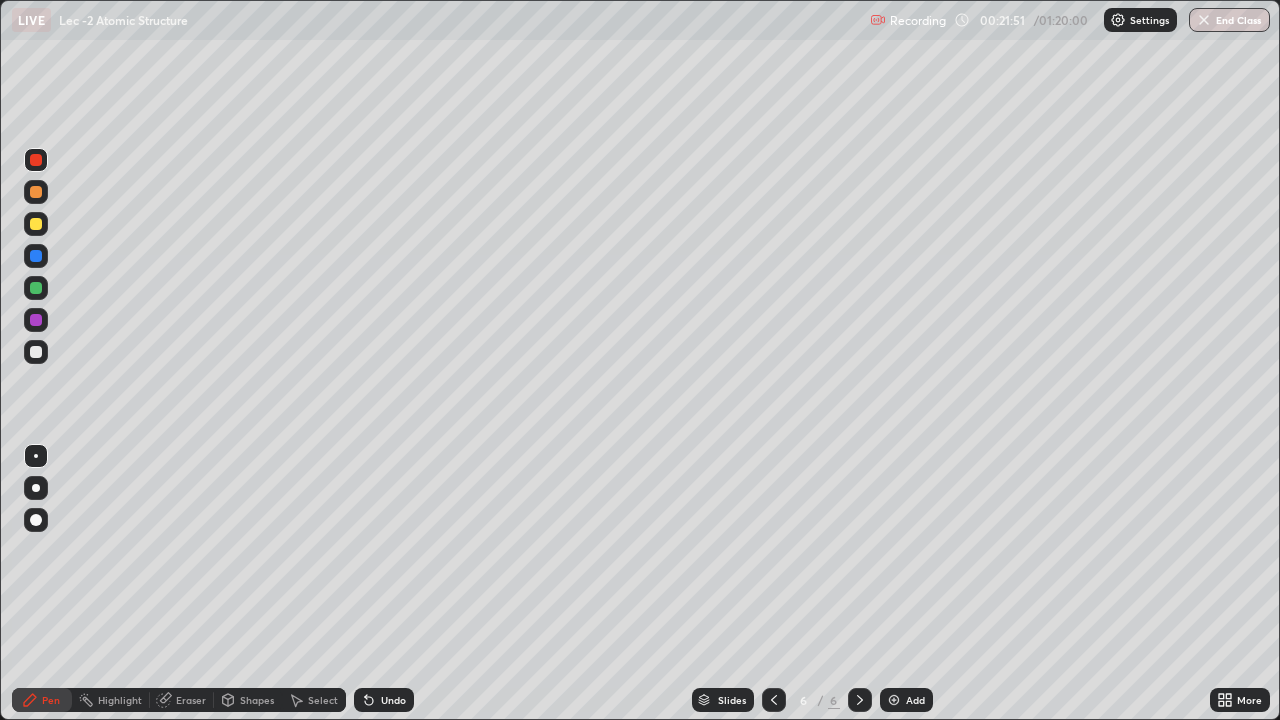 click at bounding box center [36, 320] 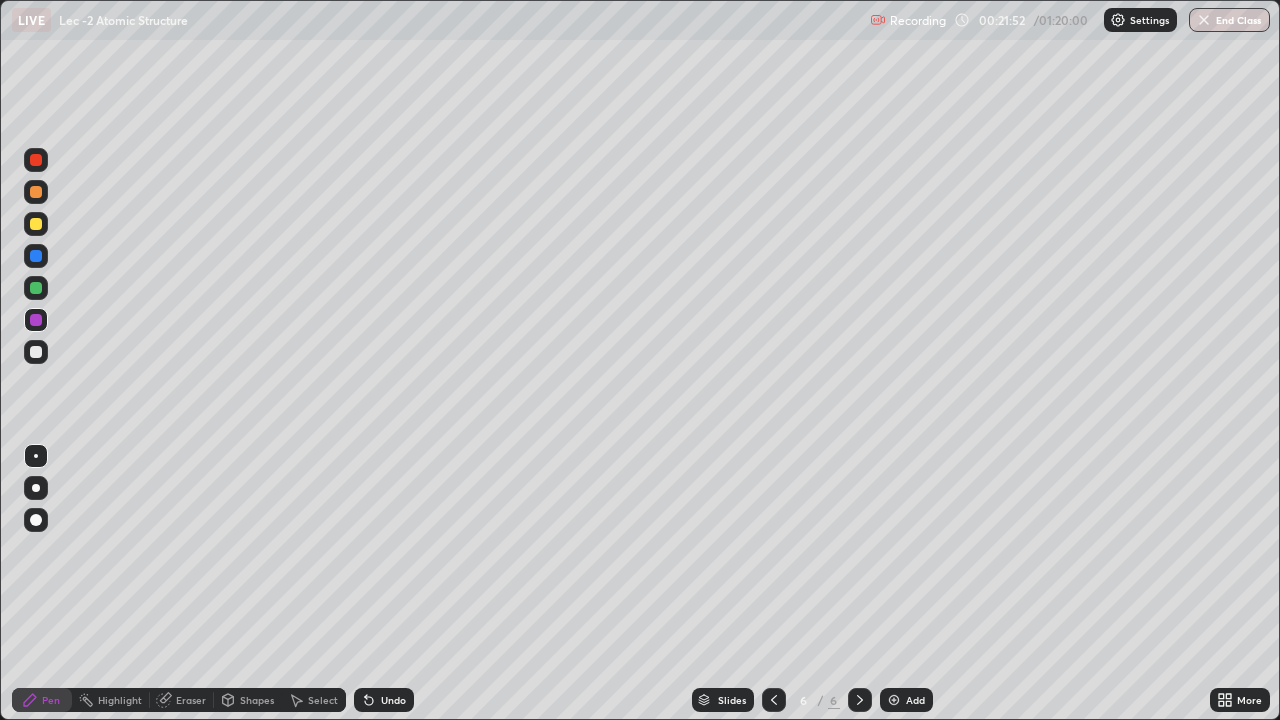 click at bounding box center [36, 256] 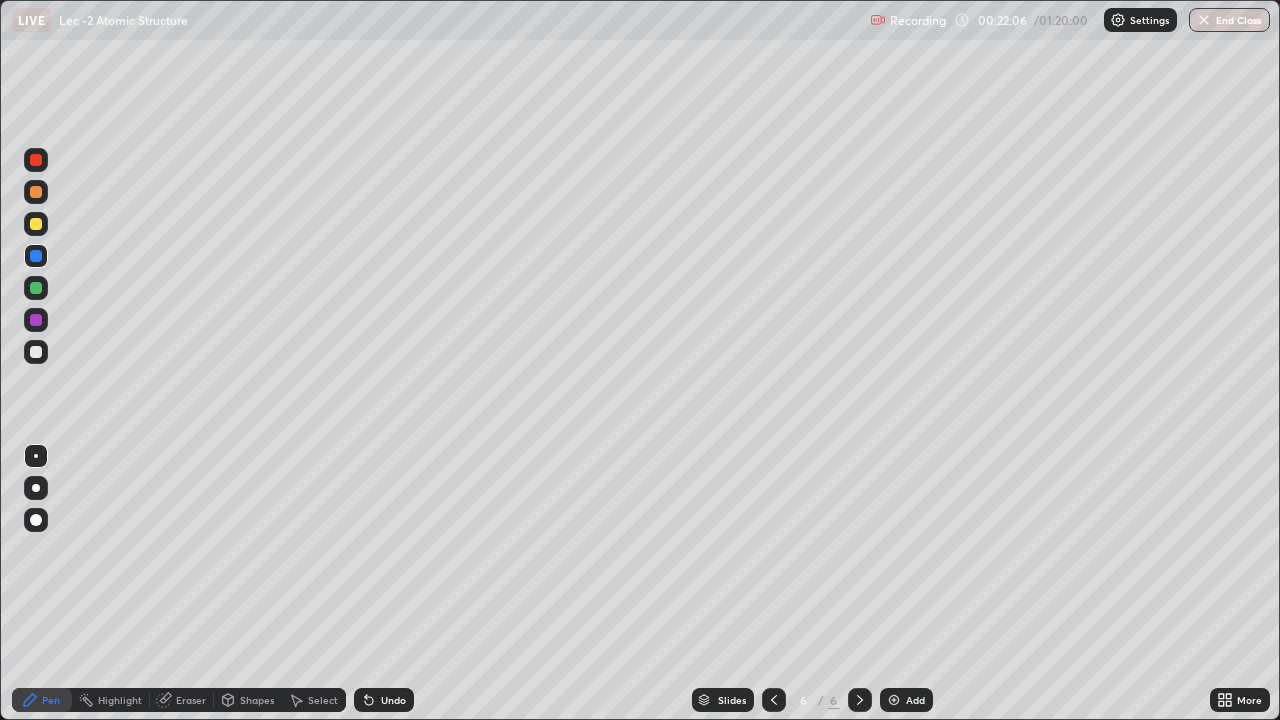 click at bounding box center [36, 192] 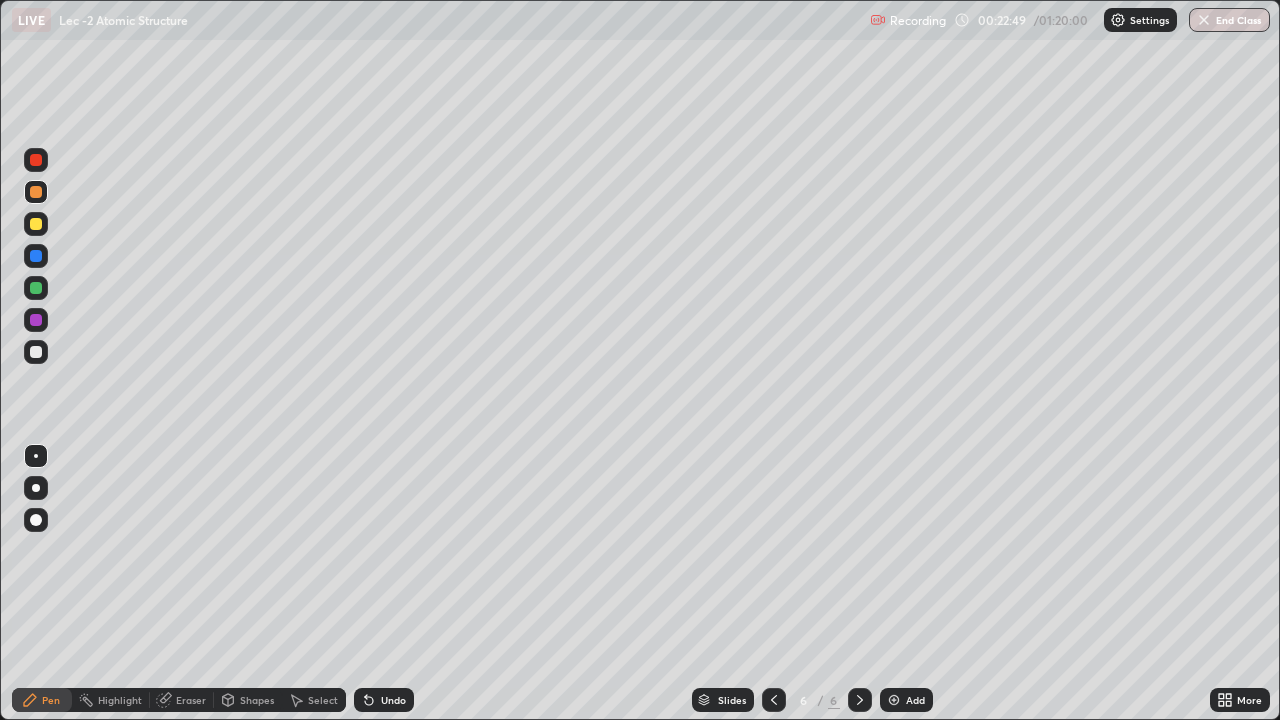 click at bounding box center (36, 288) 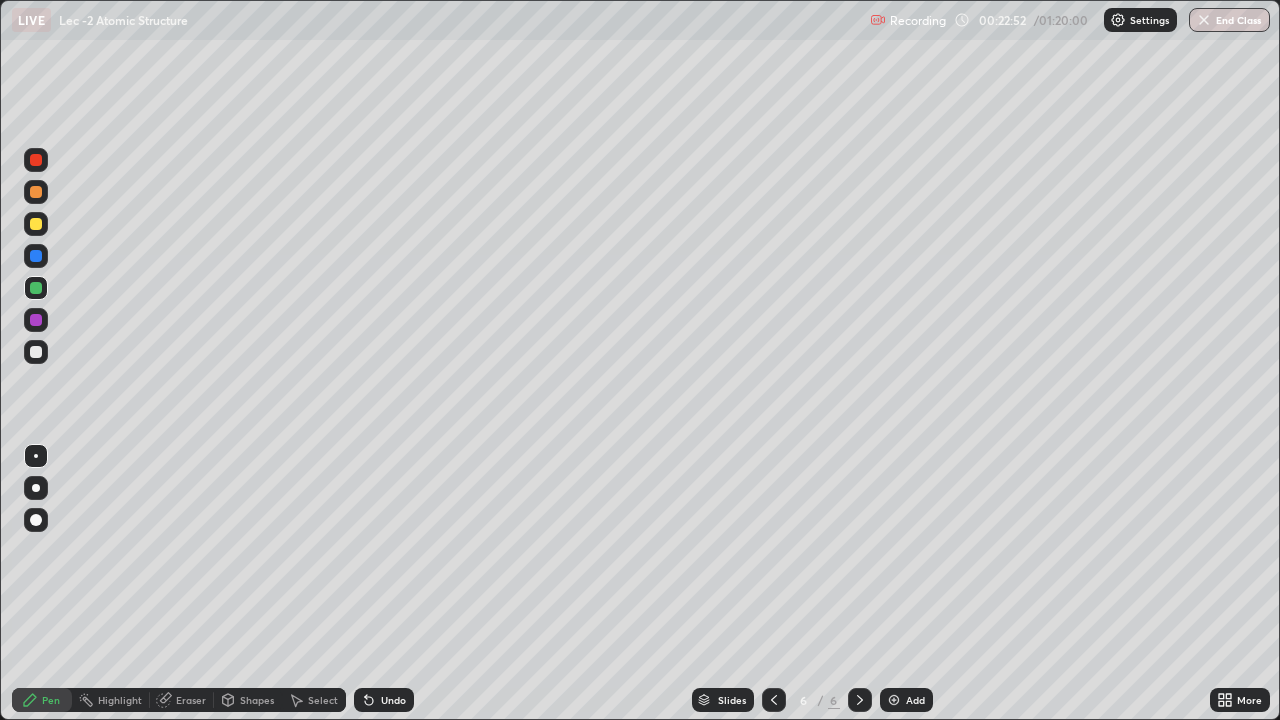 click at bounding box center [36, 160] 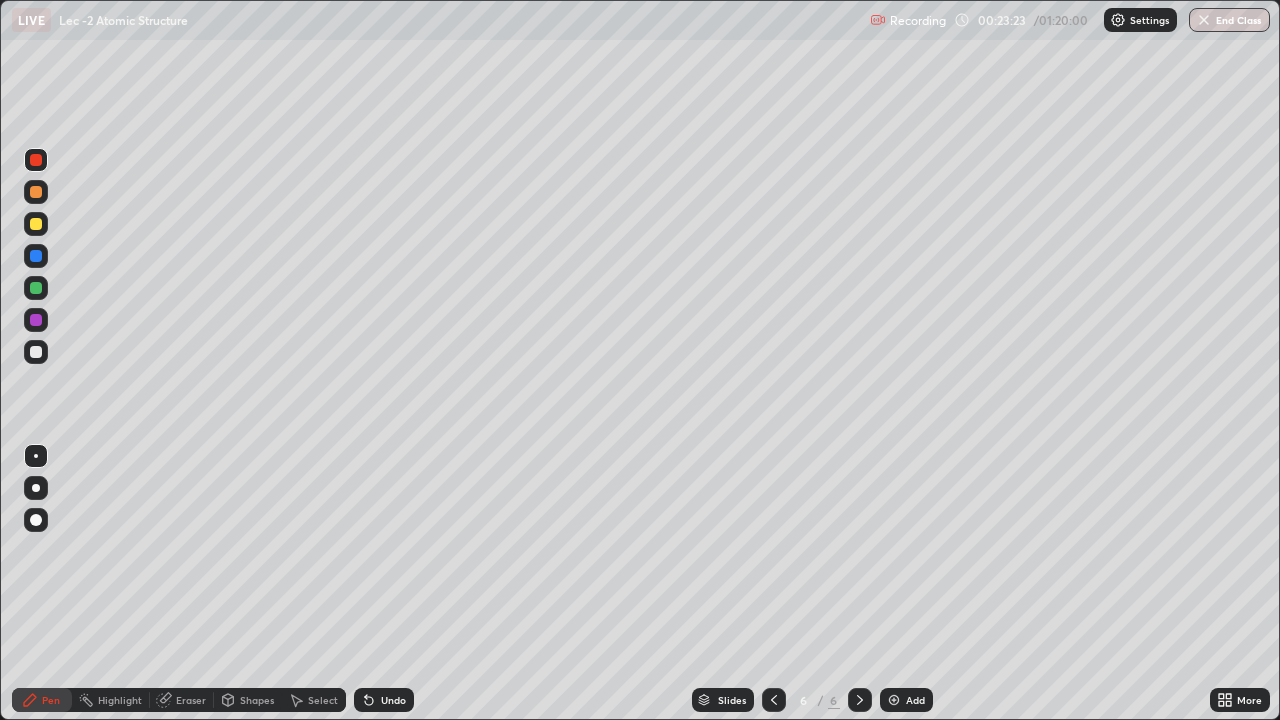 click at bounding box center (36, 256) 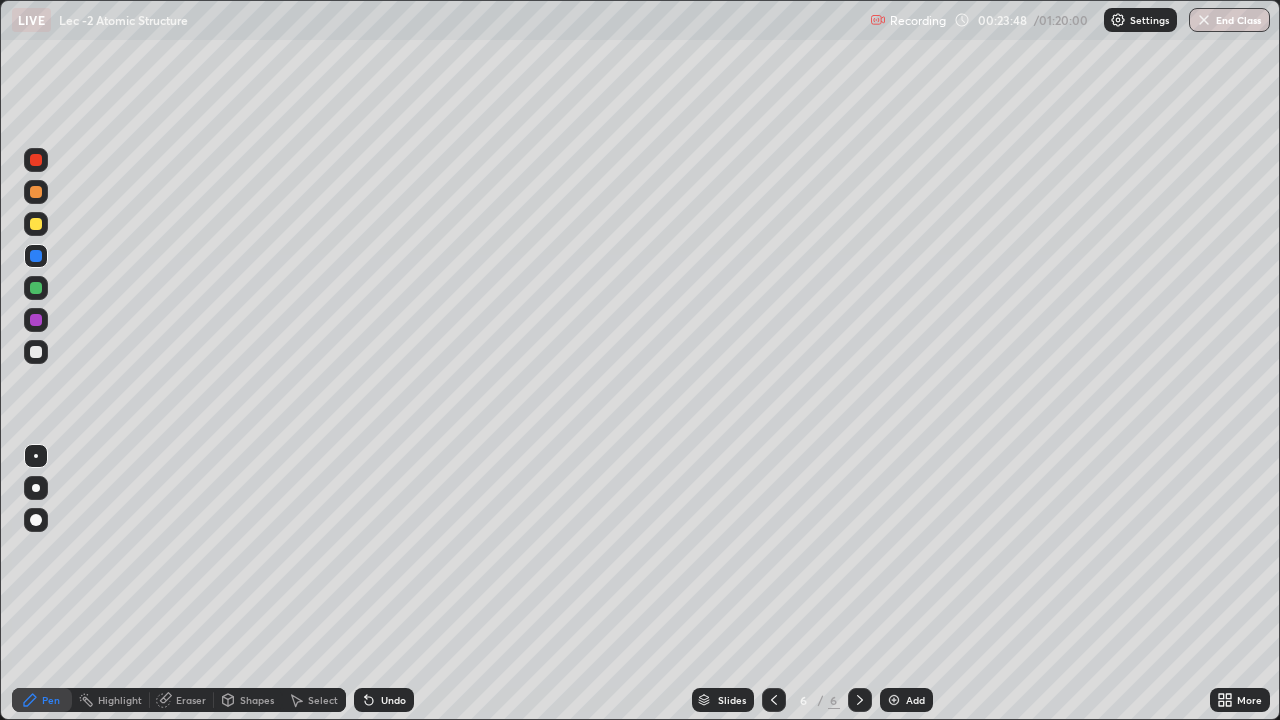 click at bounding box center [36, 224] 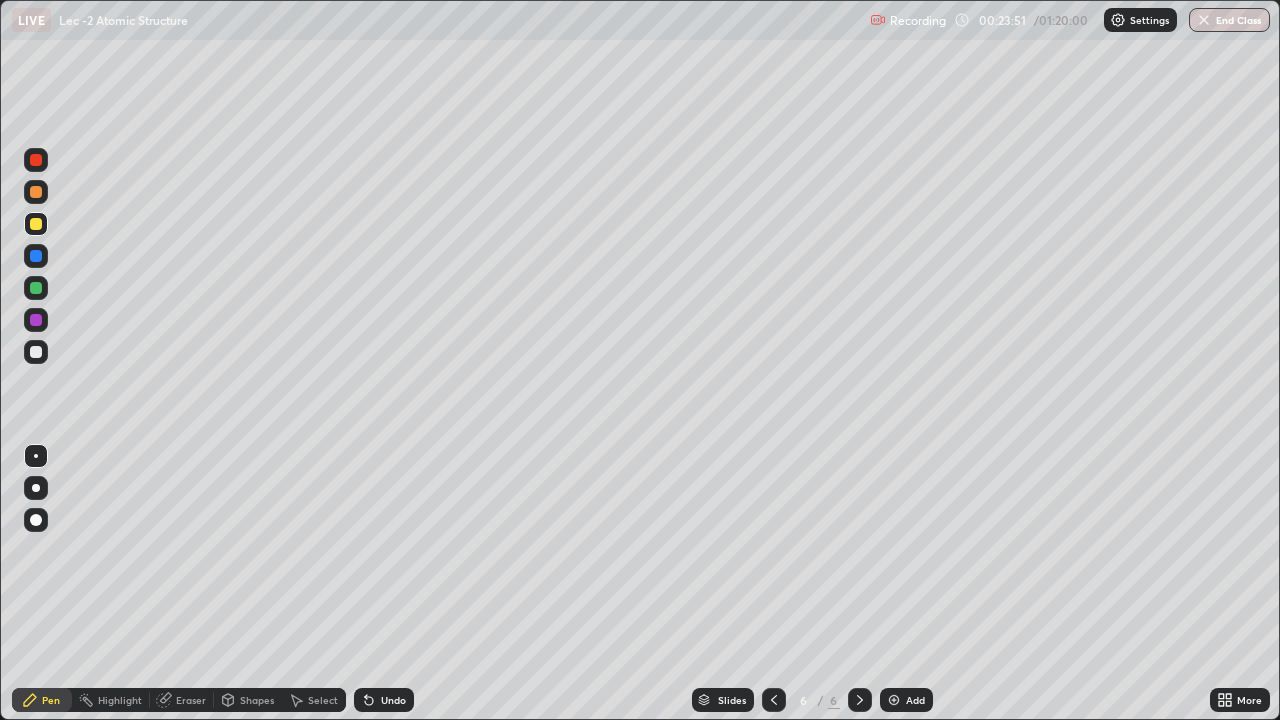 click at bounding box center [36, 192] 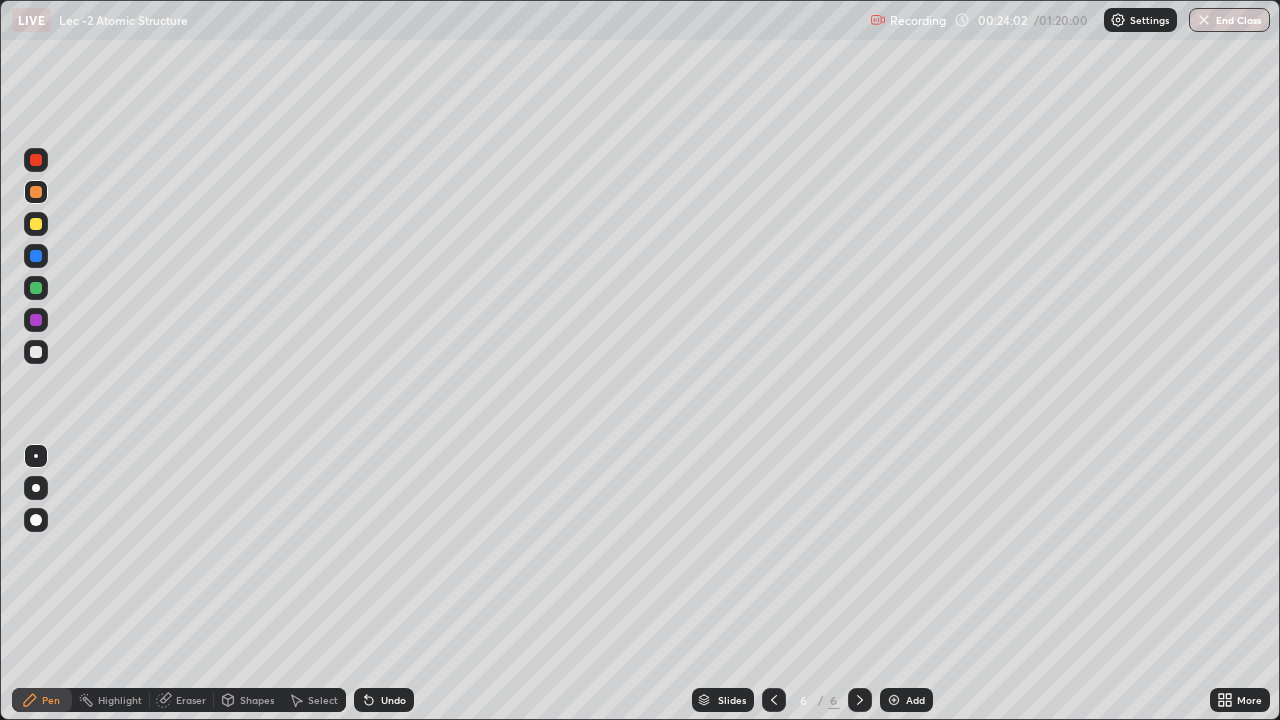 click at bounding box center (36, 288) 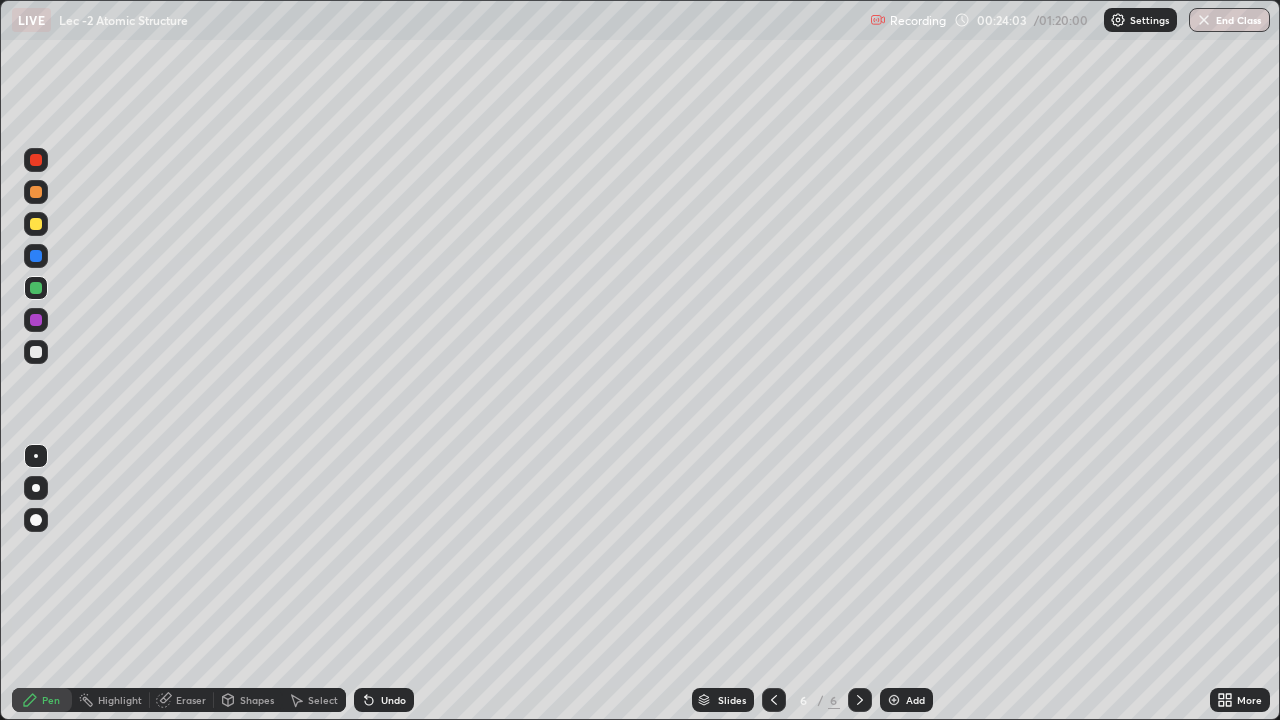 click at bounding box center (36, 224) 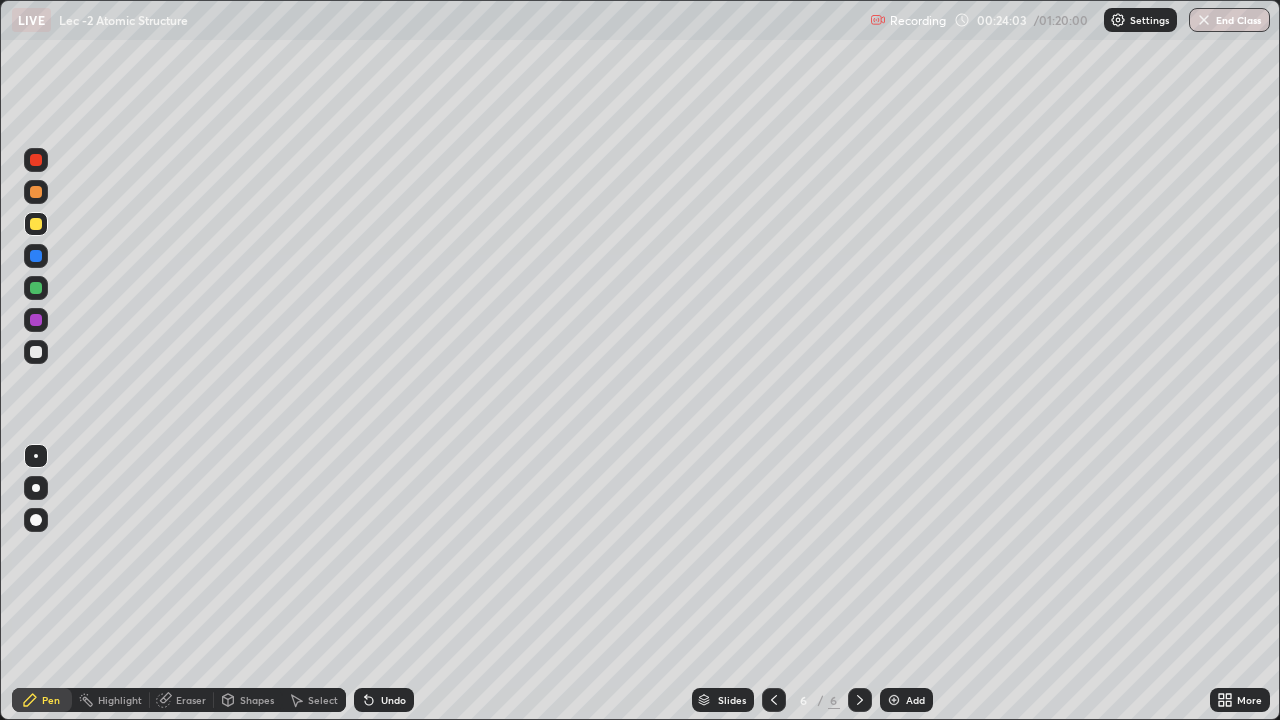 click at bounding box center (36, 160) 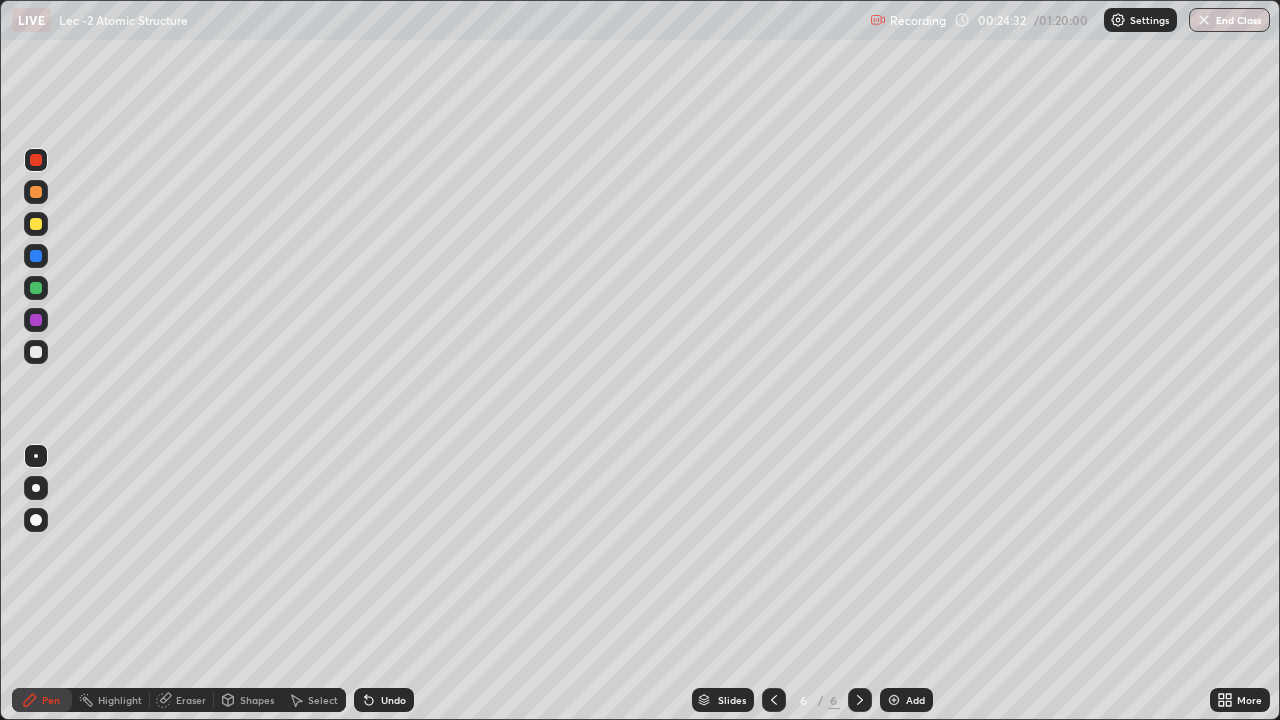 click on "Undo" at bounding box center (393, 700) 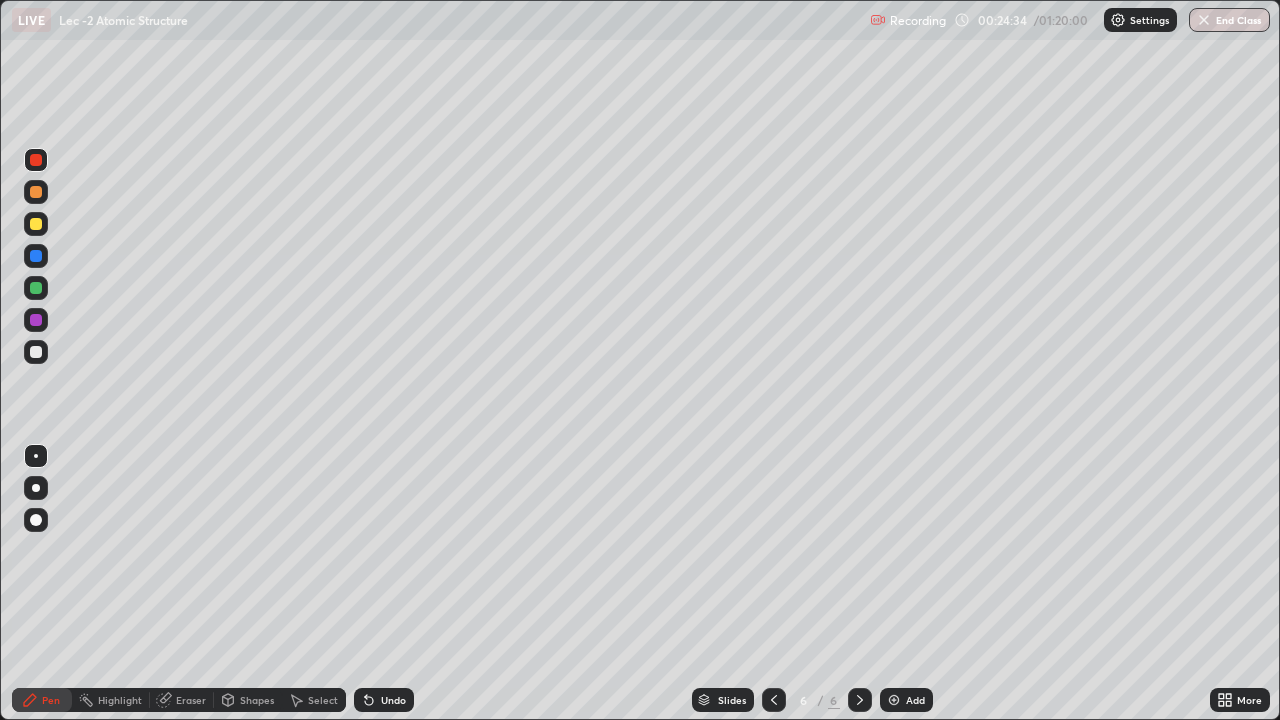 click on "Eraser" at bounding box center (191, 700) 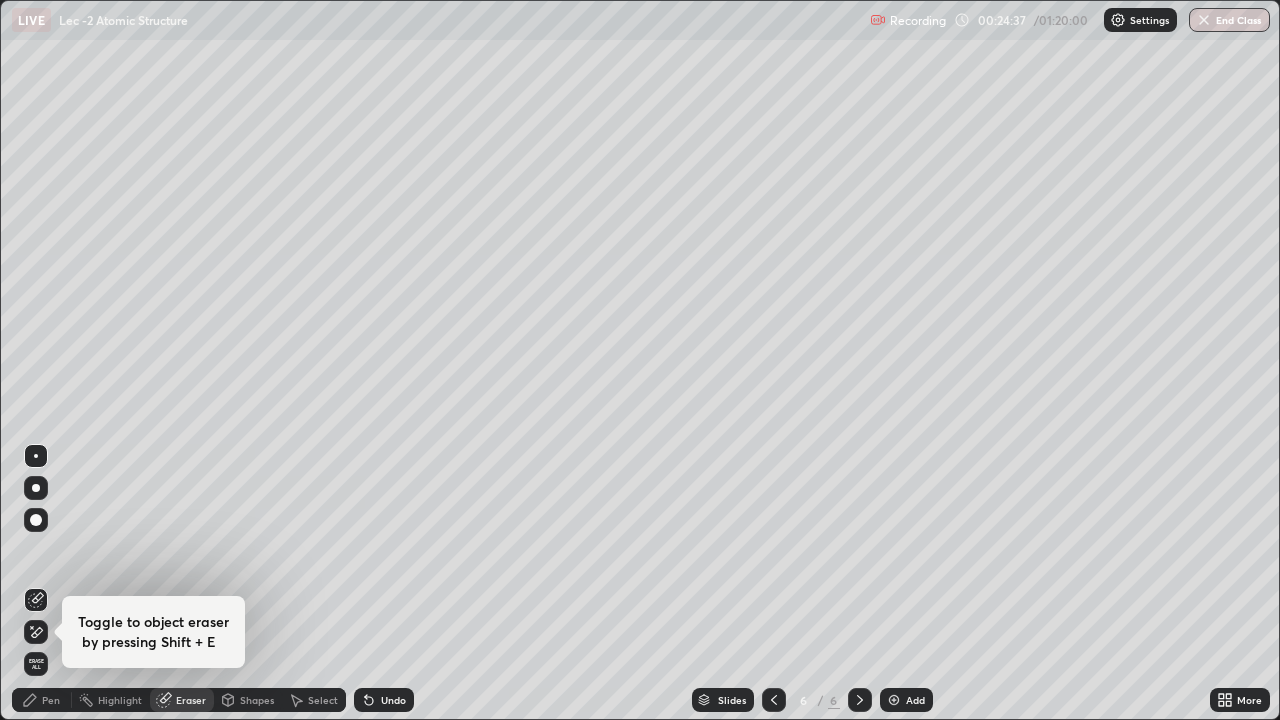 click 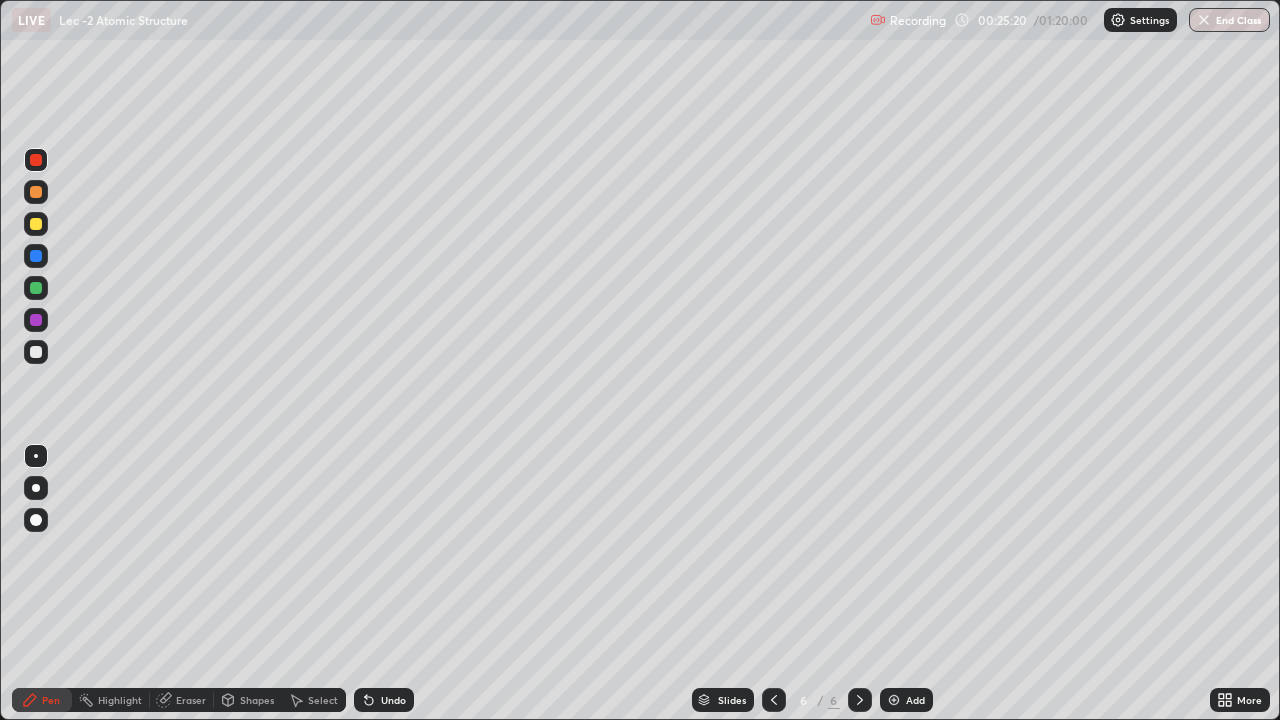 click at bounding box center [36, 288] 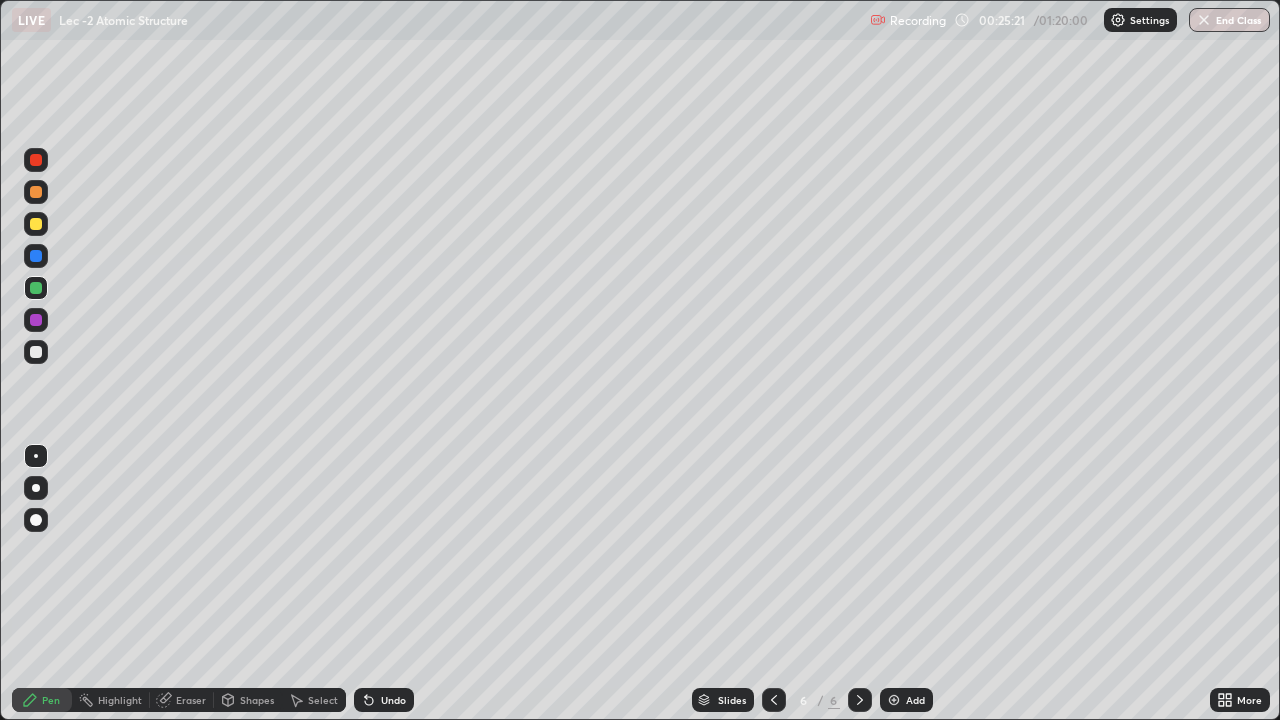 click at bounding box center [36, 256] 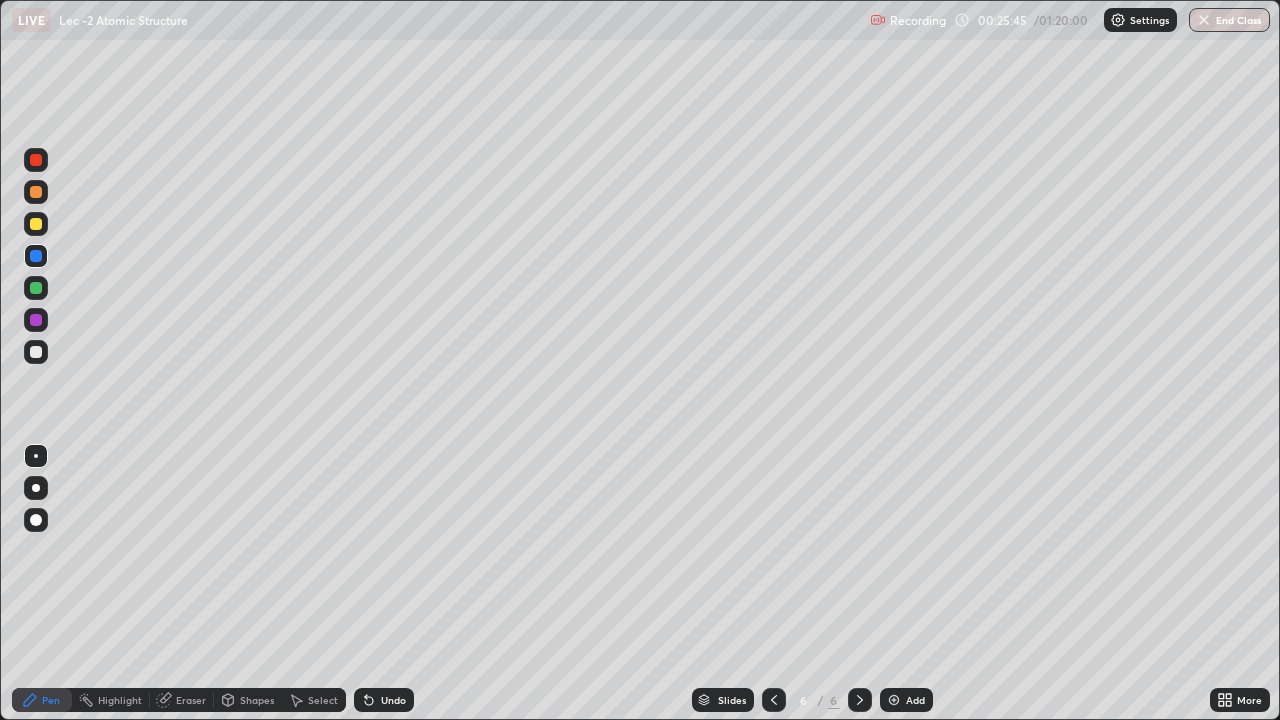 click at bounding box center [36, 192] 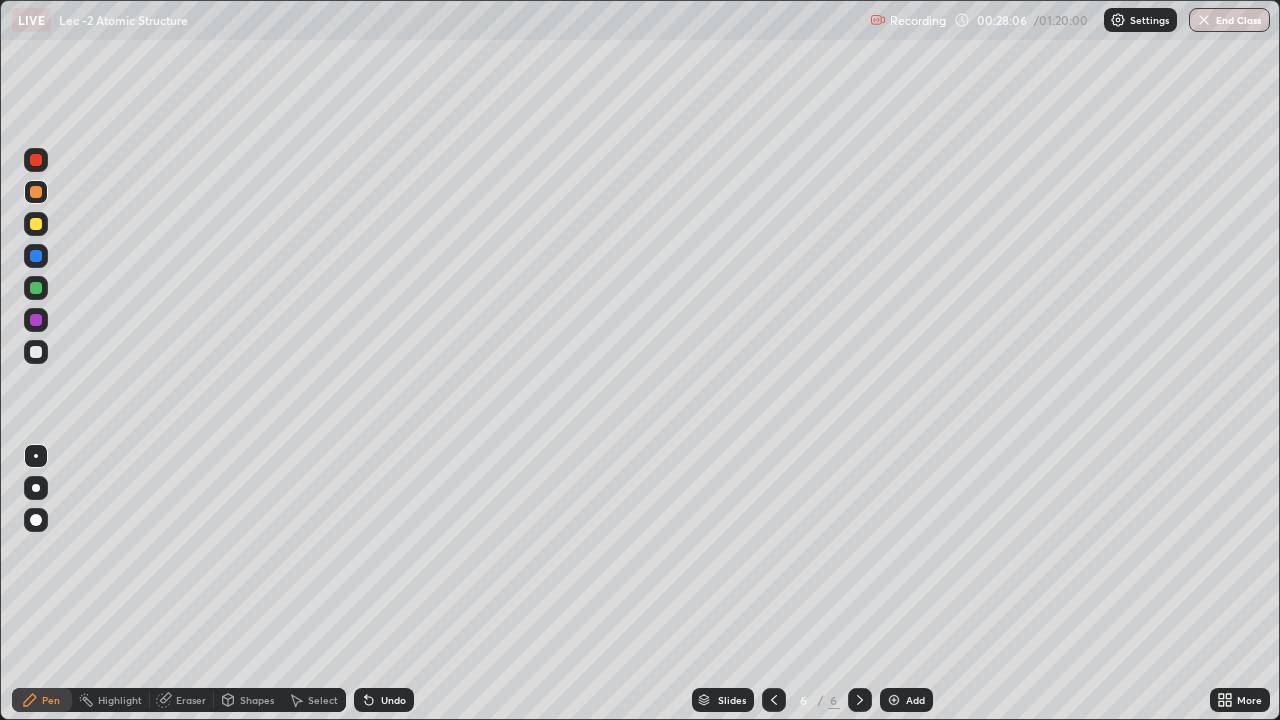 click at bounding box center (36, 288) 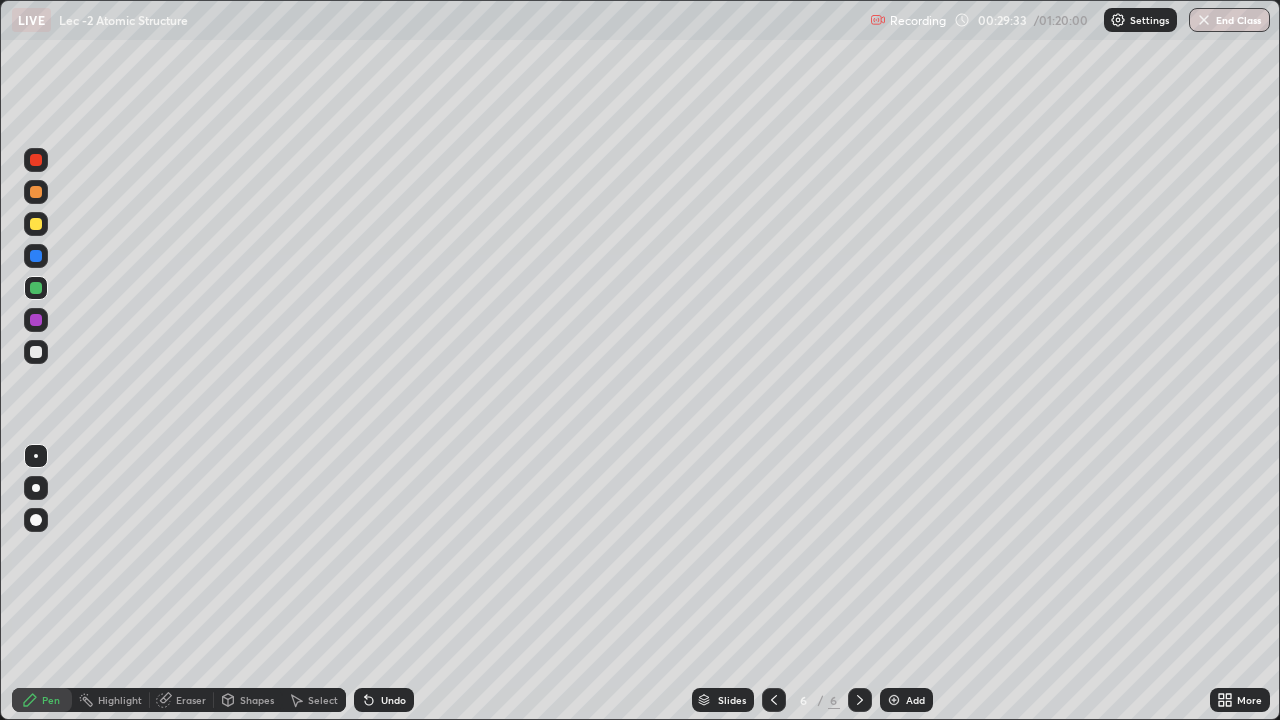 click on "Add" at bounding box center (906, 700) 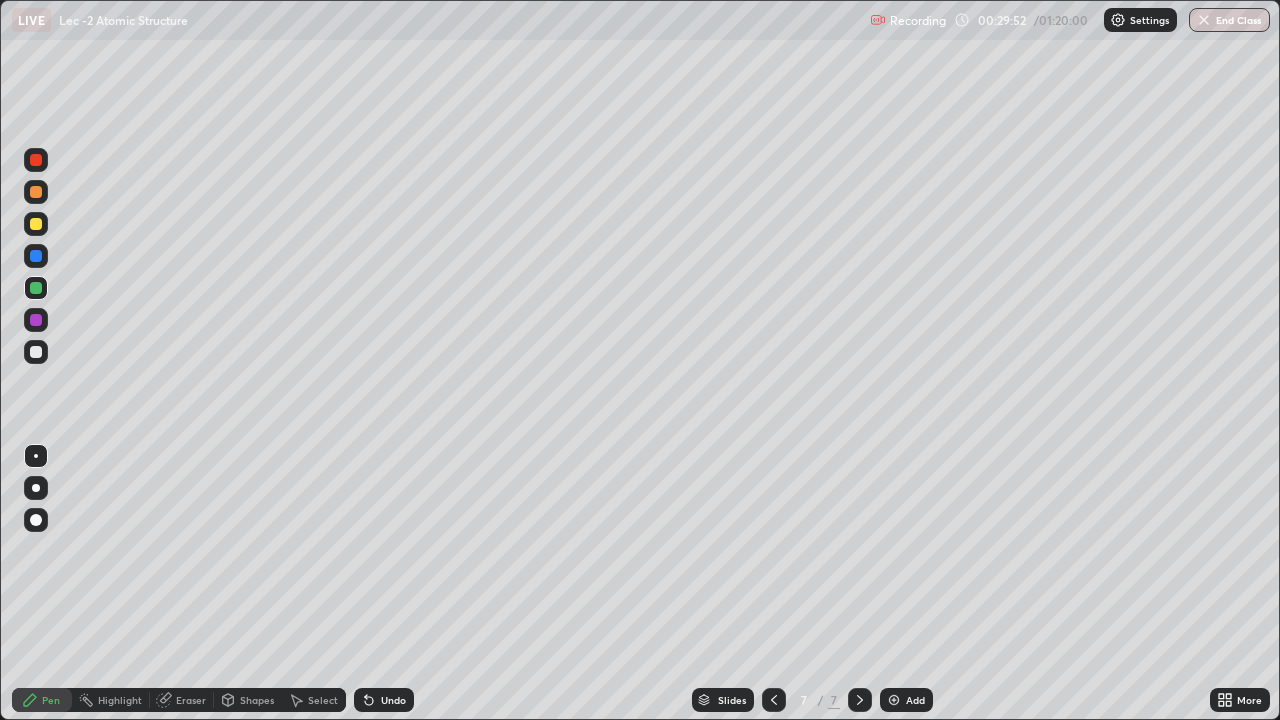 click at bounding box center [36, 320] 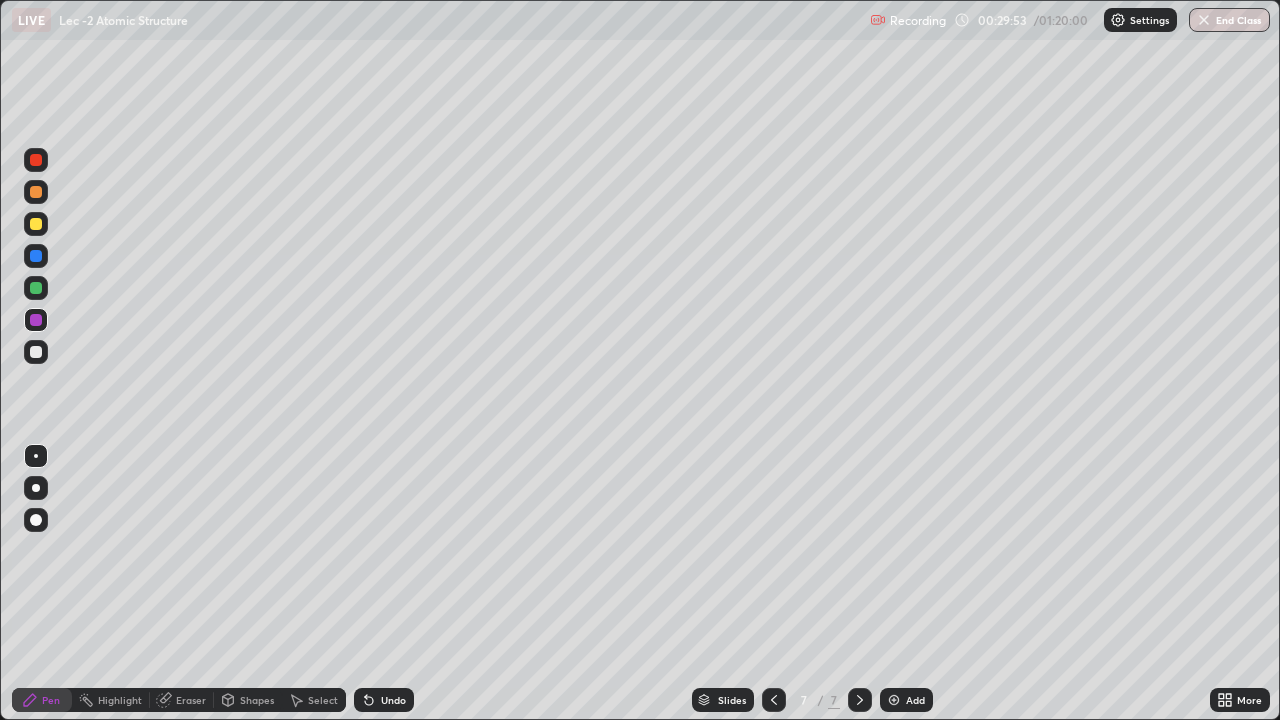 click at bounding box center (36, 352) 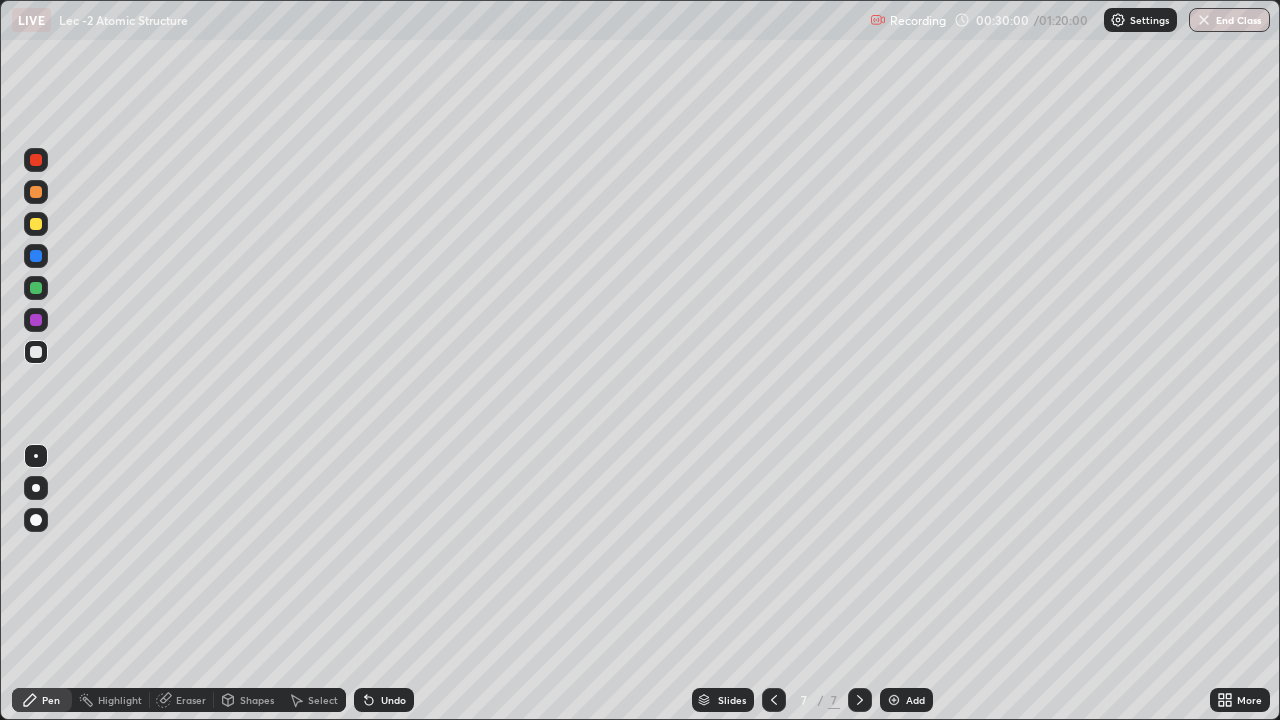 click at bounding box center (36, 320) 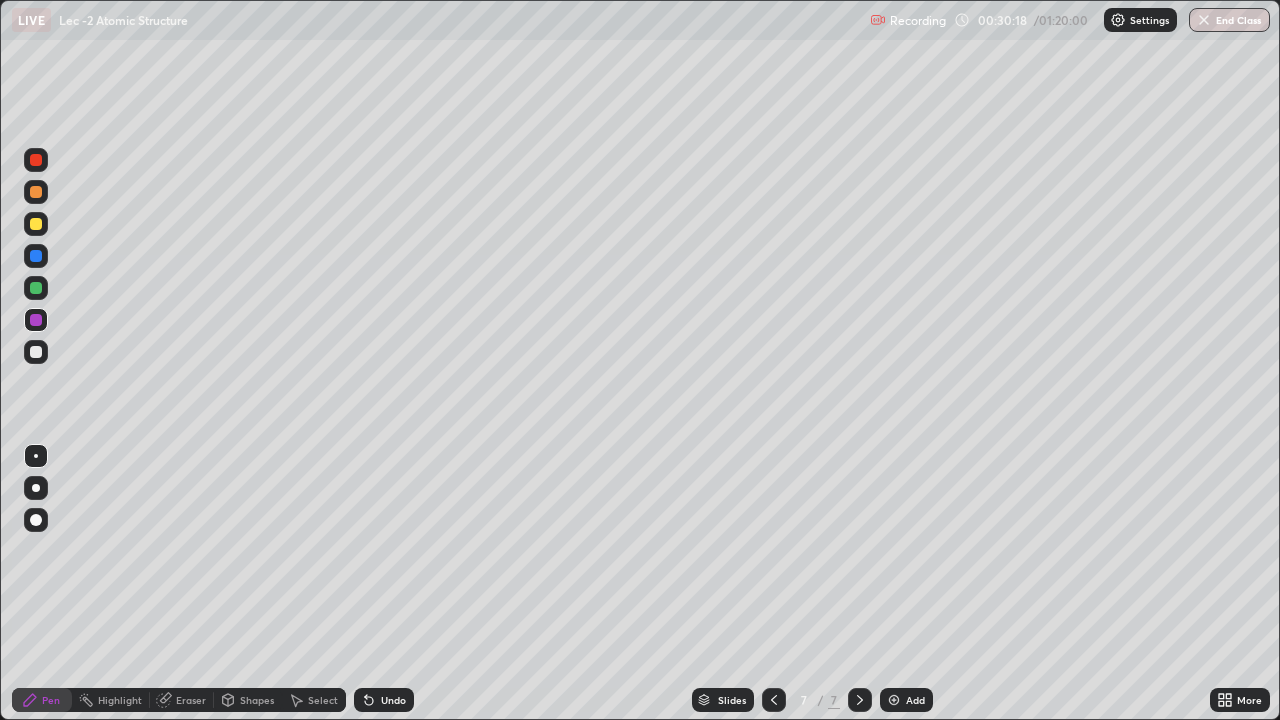 click at bounding box center [36, 224] 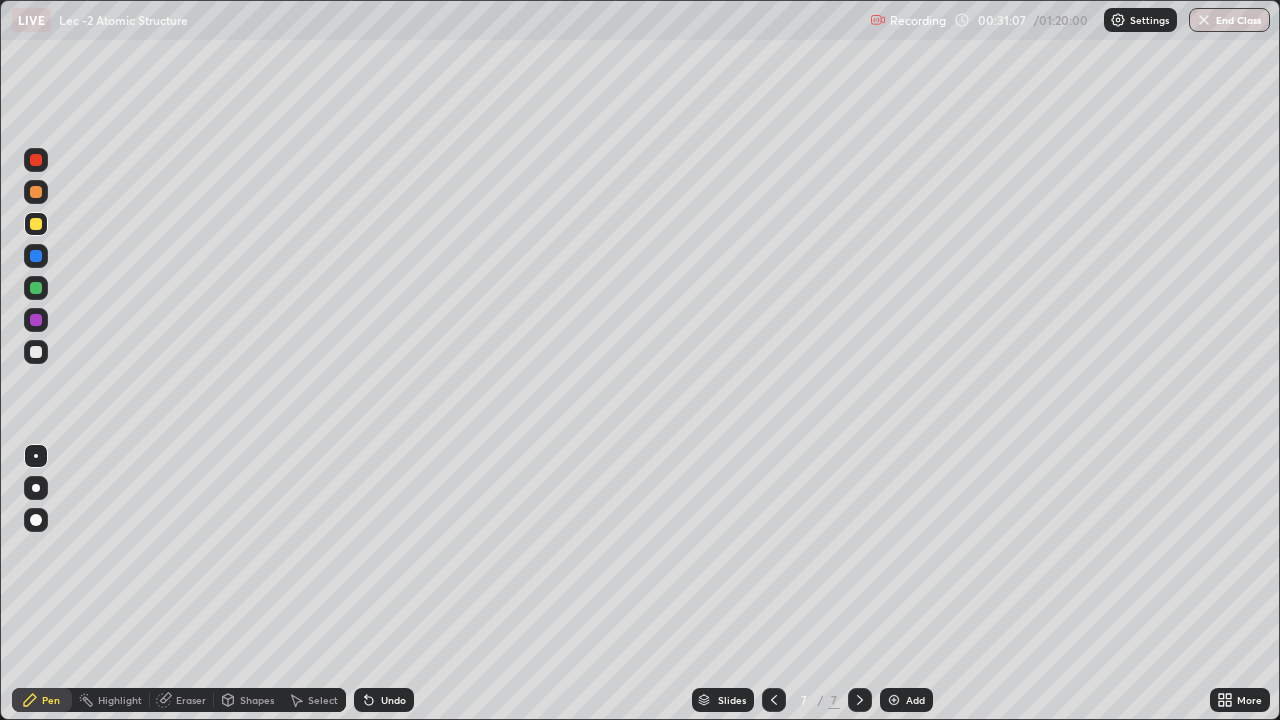 click at bounding box center (36, 192) 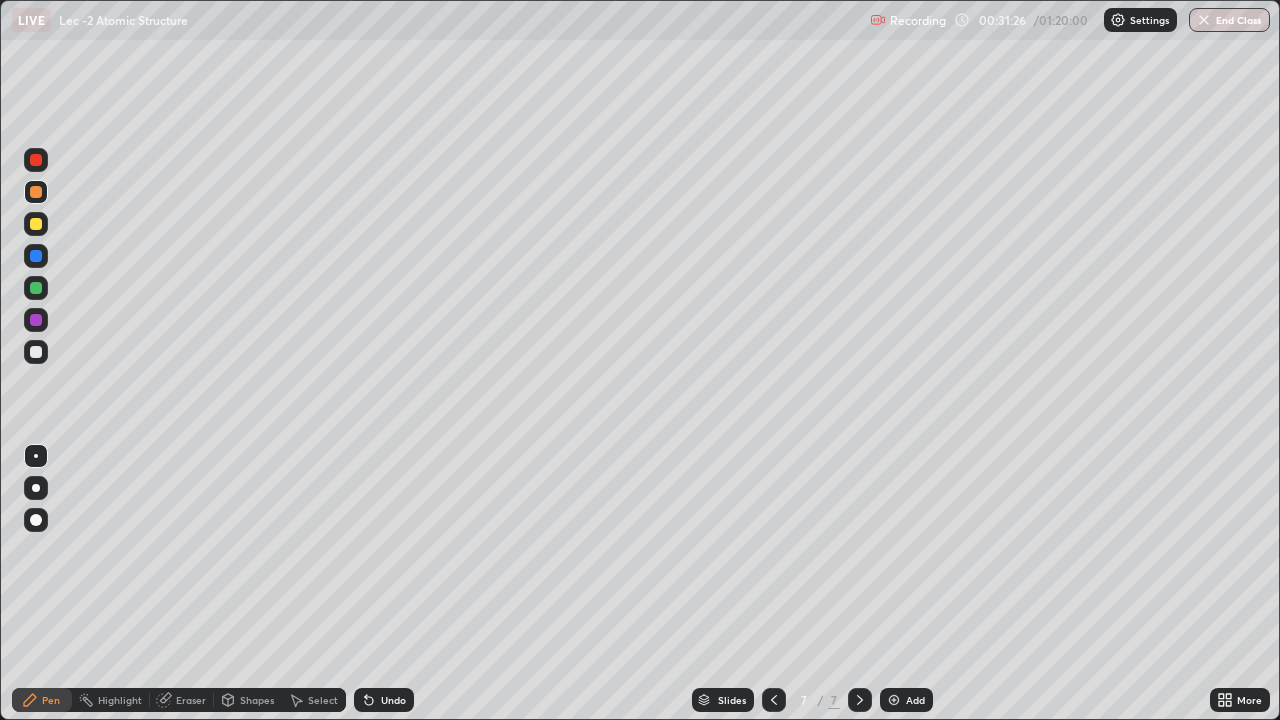 click at bounding box center (36, 352) 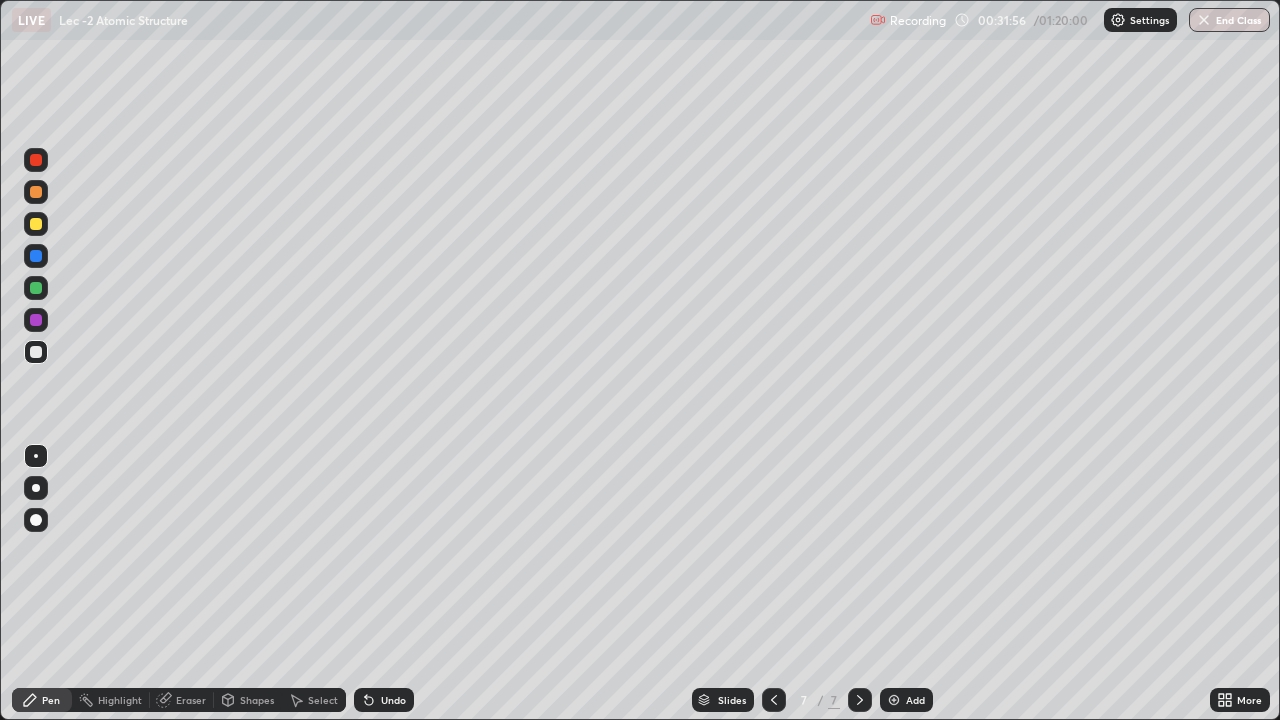 click at bounding box center (36, 256) 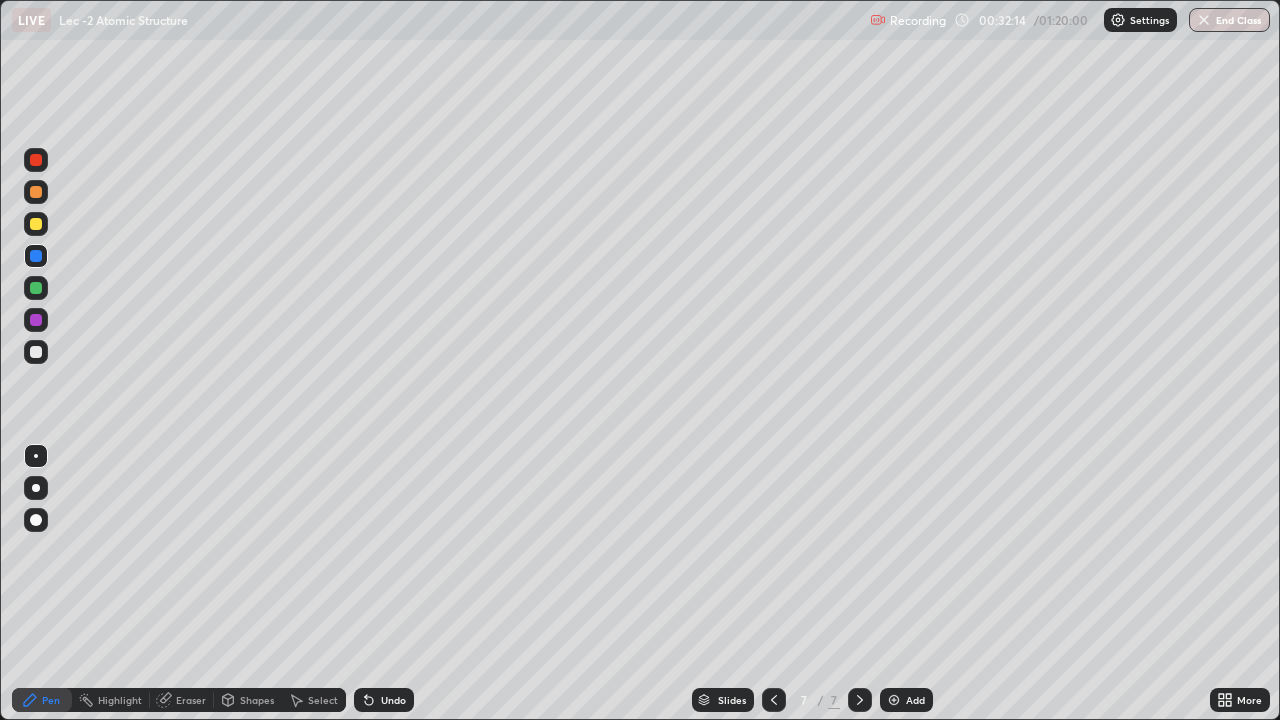 click at bounding box center [36, 288] 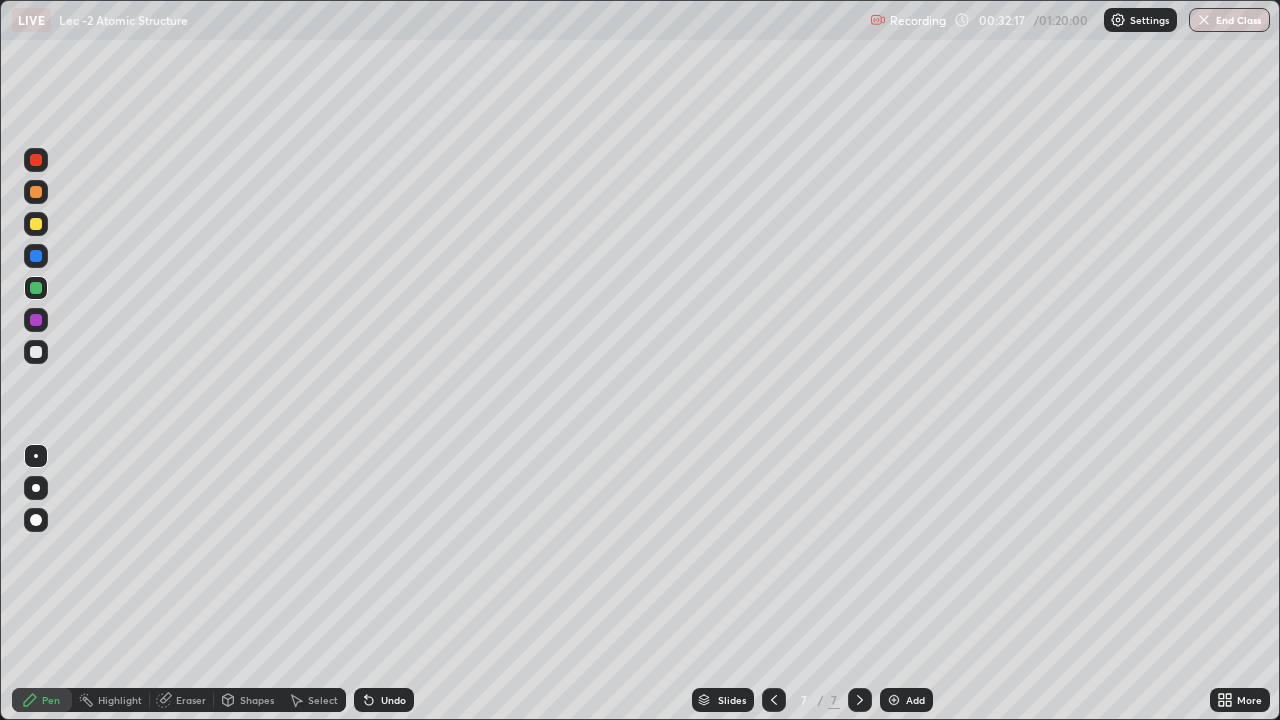 click on "Eraser" at bounding box center (182, 700) 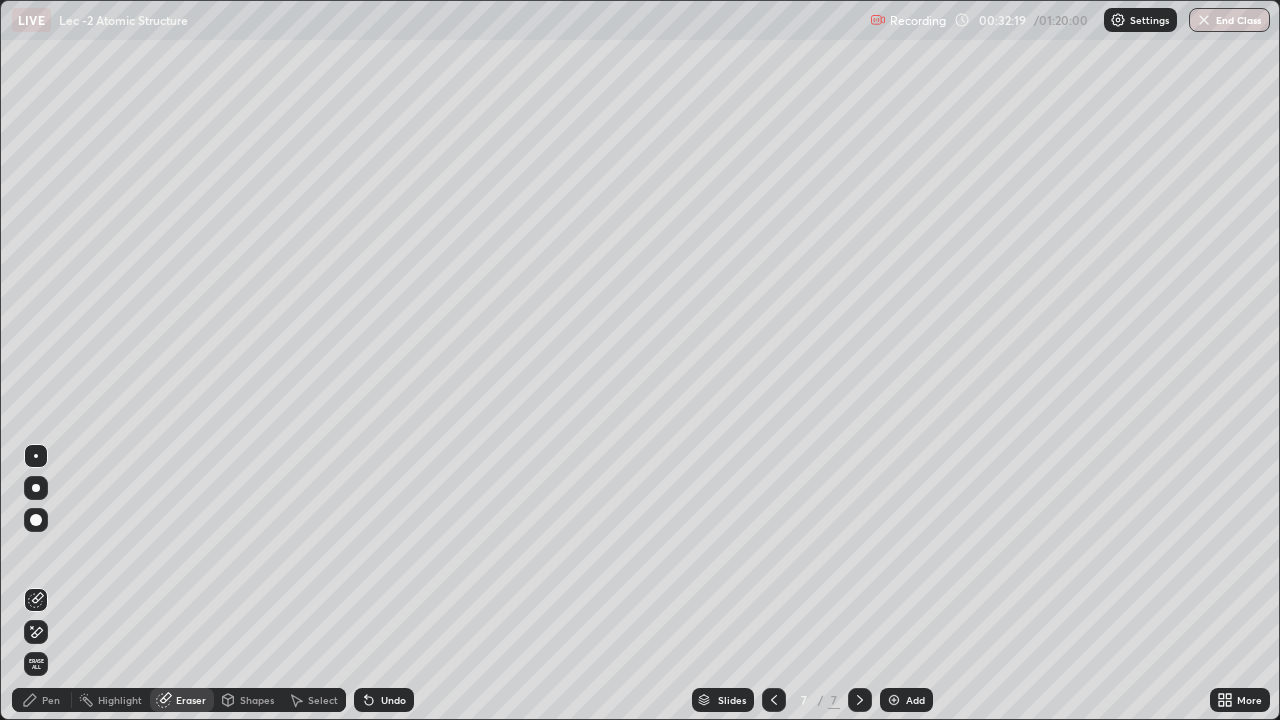click on "Pen" at bounding box center [51, 700] 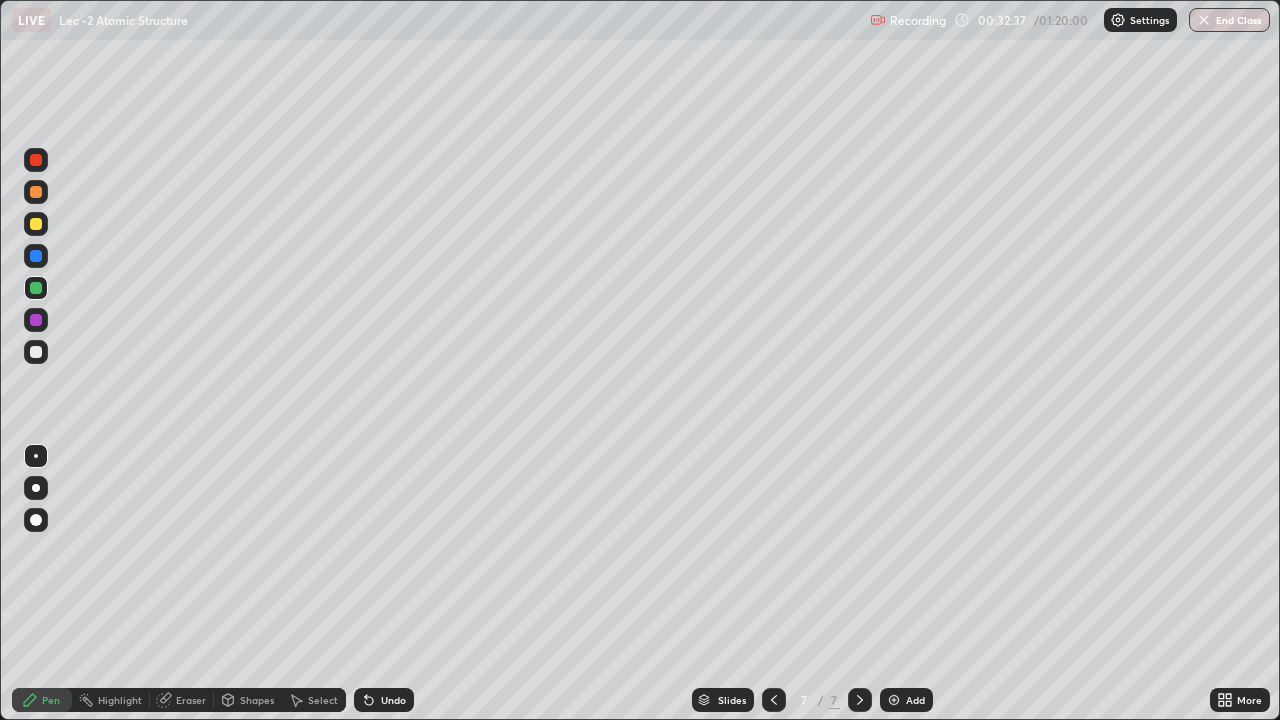click at bounding box center (36, 256) 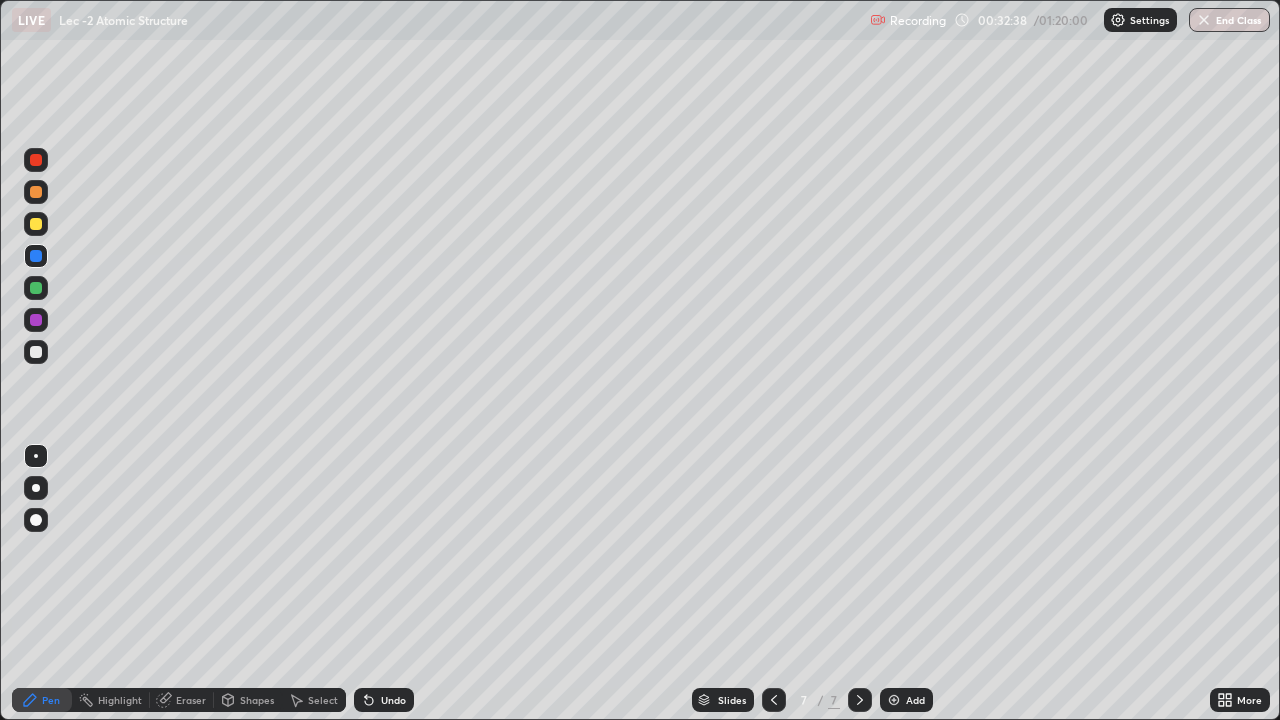 click at bounding box center [36, 192] 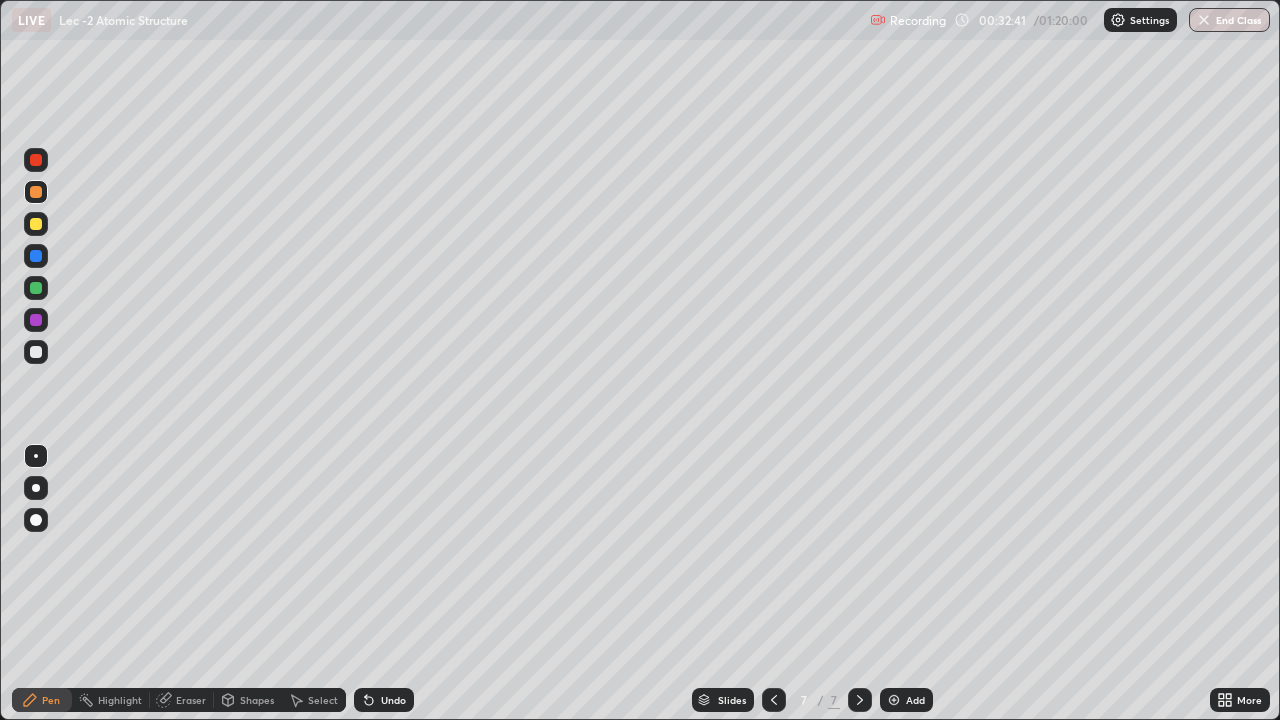 click at bounding box center [36, 320] 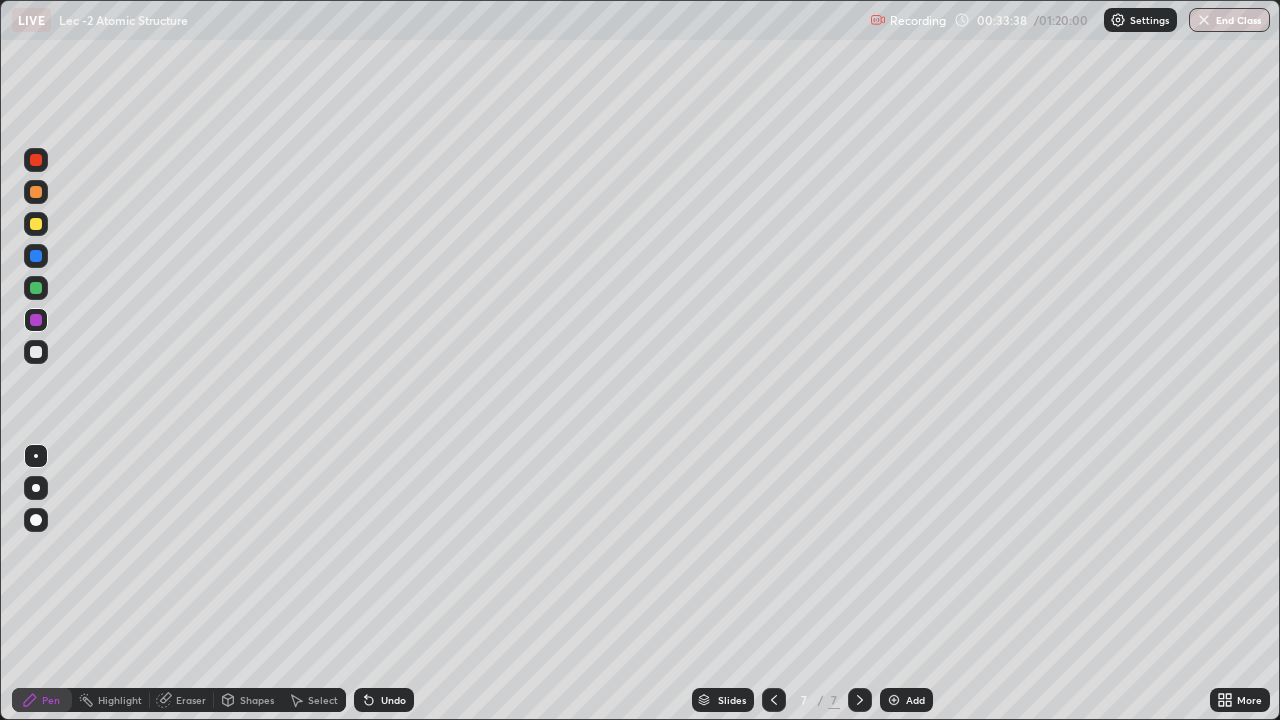 click at bounding box center [36, 224] 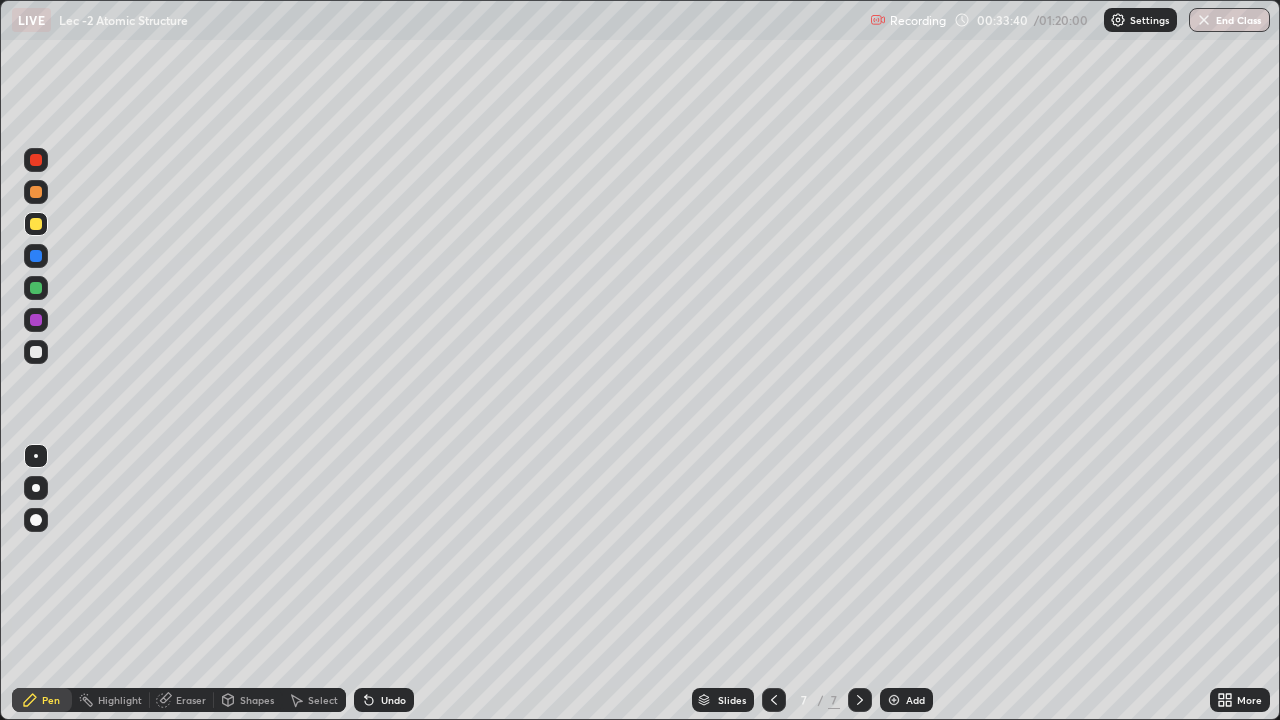 click at bounding box center (894, 700) 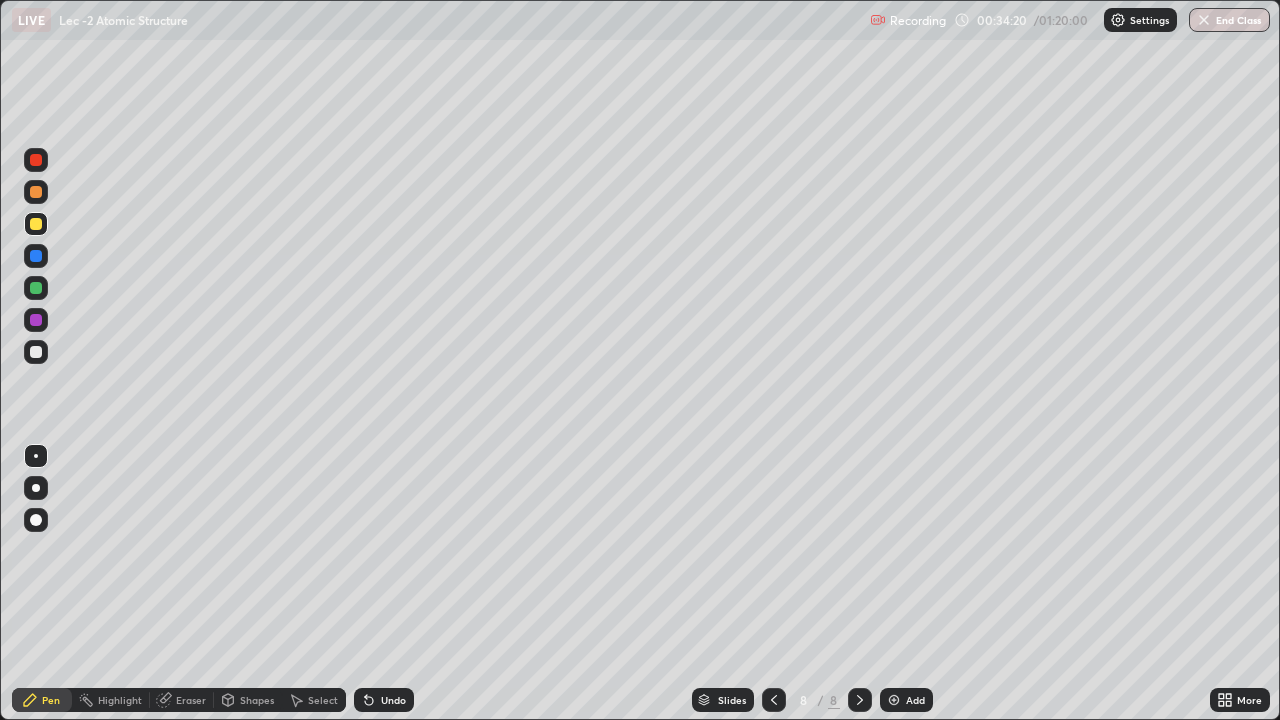 click at bounding box center (36, 352) 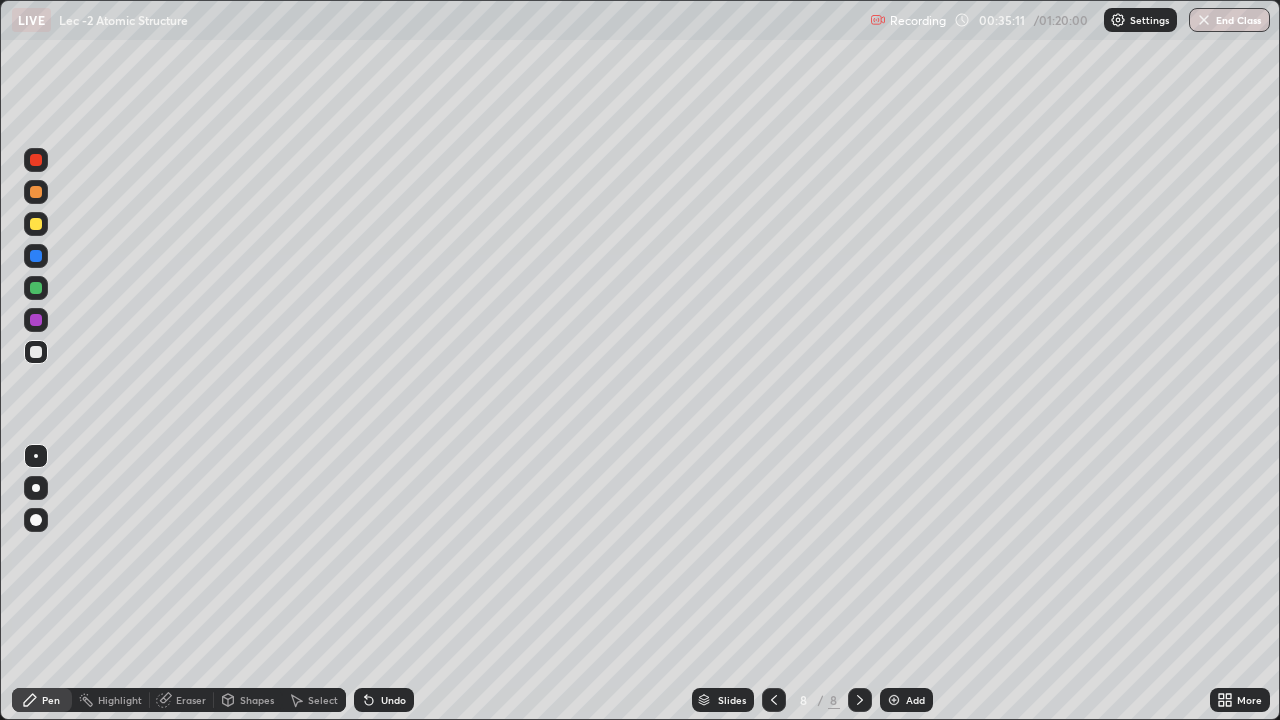 click at bounding box center (36, 320) 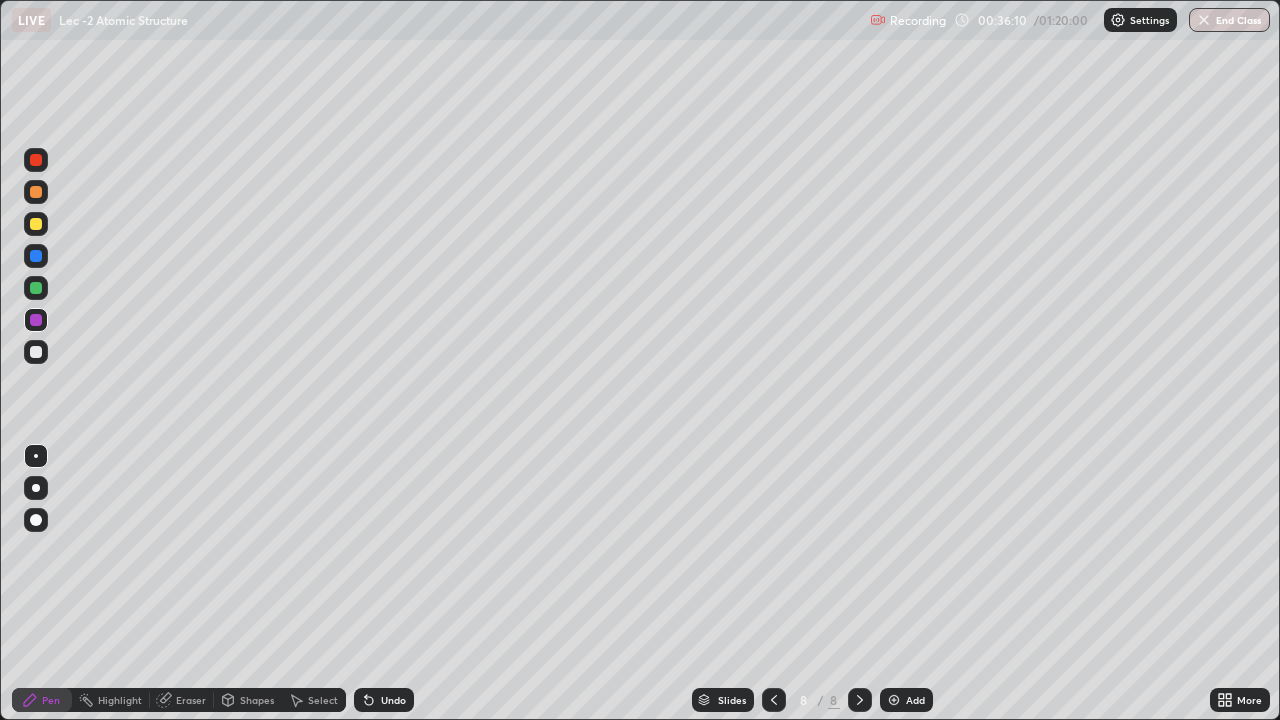 click at bounding box center (36, 288) 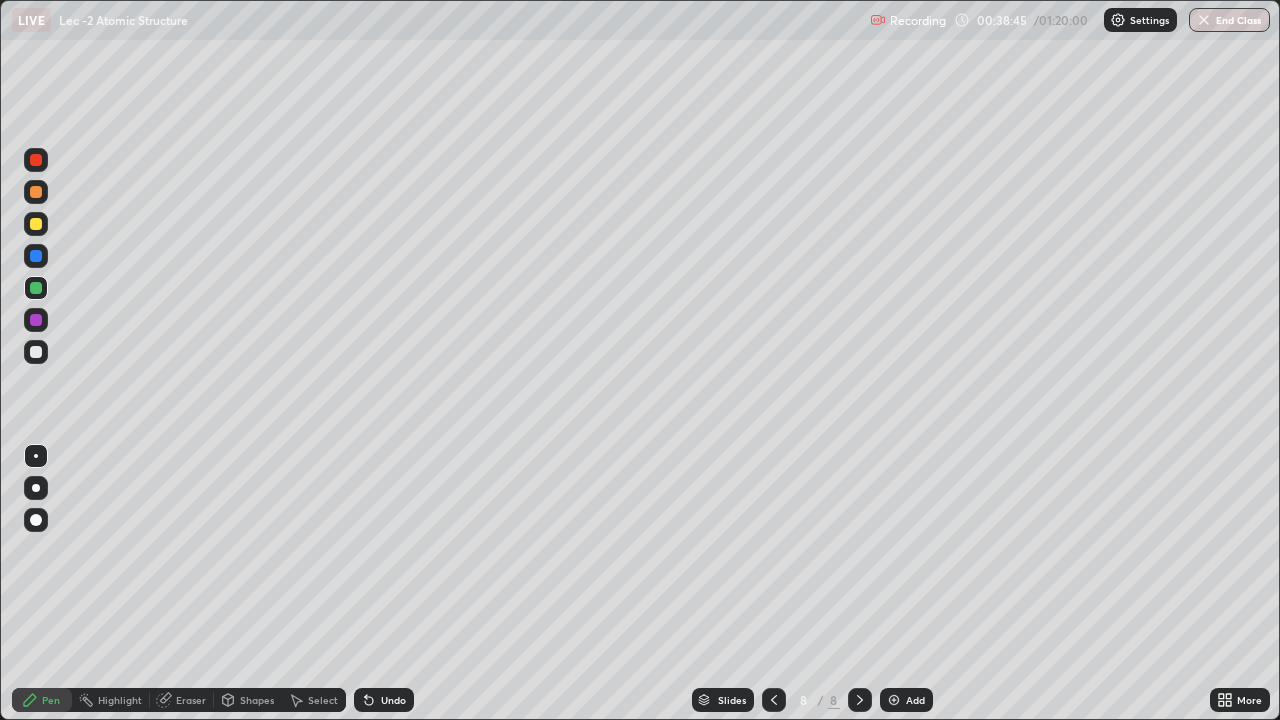 click at bounding box center [894, 700] 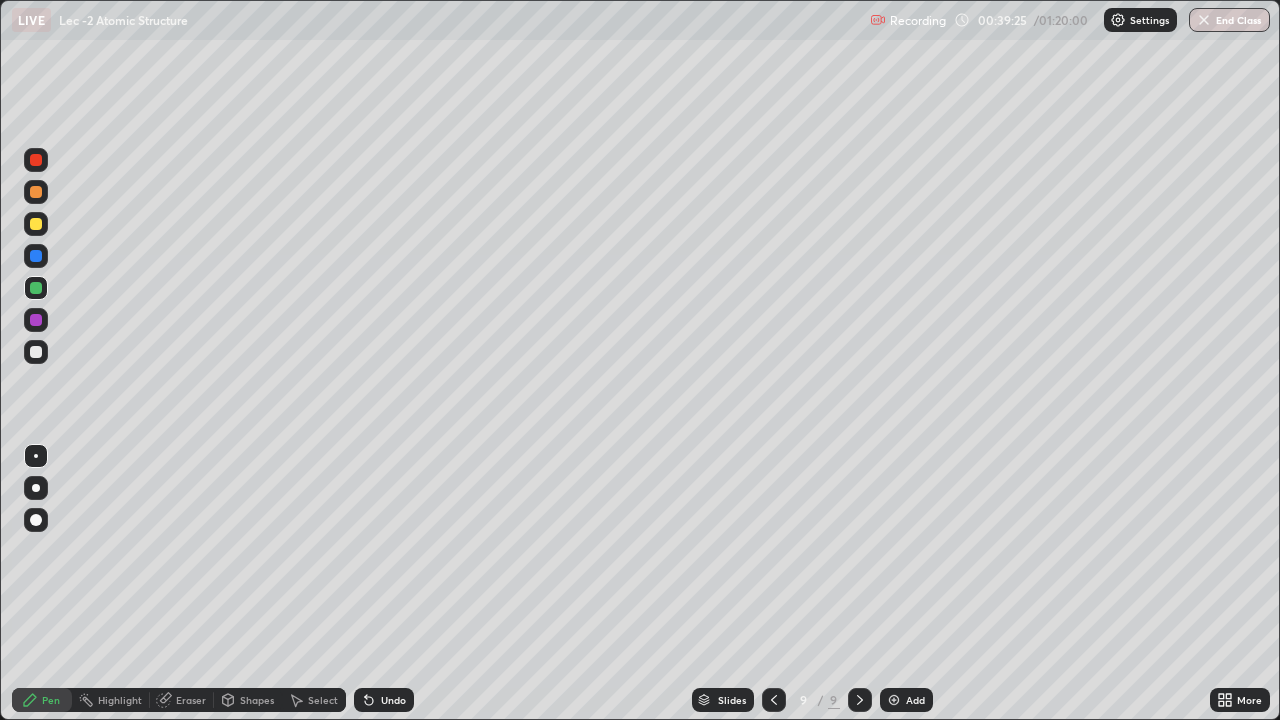 click at bounding box center (36, 352) 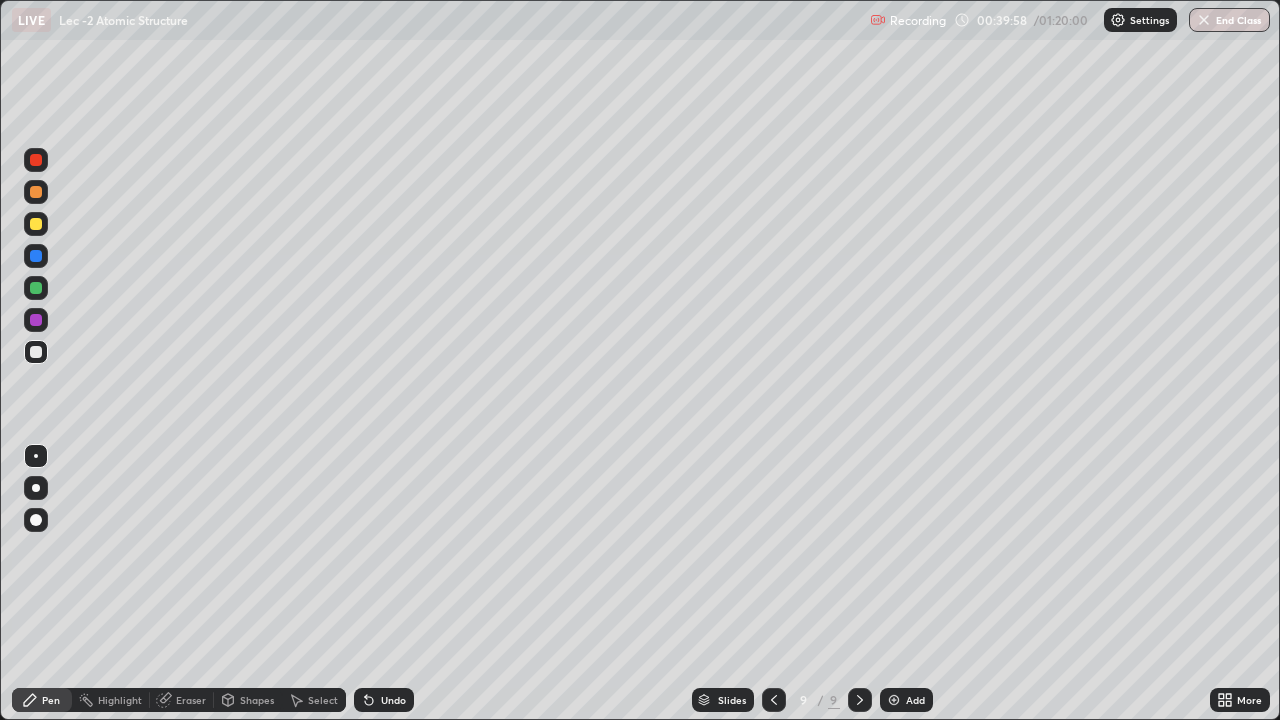 click at bounding box center [36, 224] 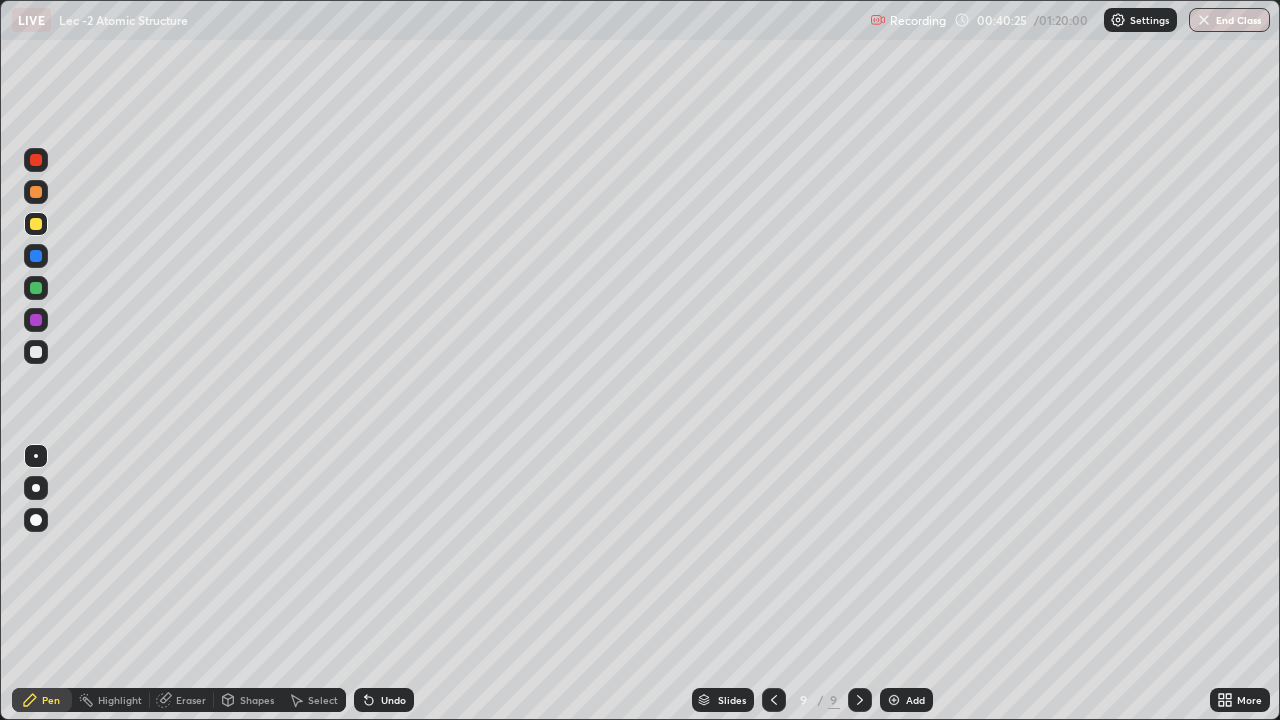 click on "Undo" at bounding box center [384, 700] 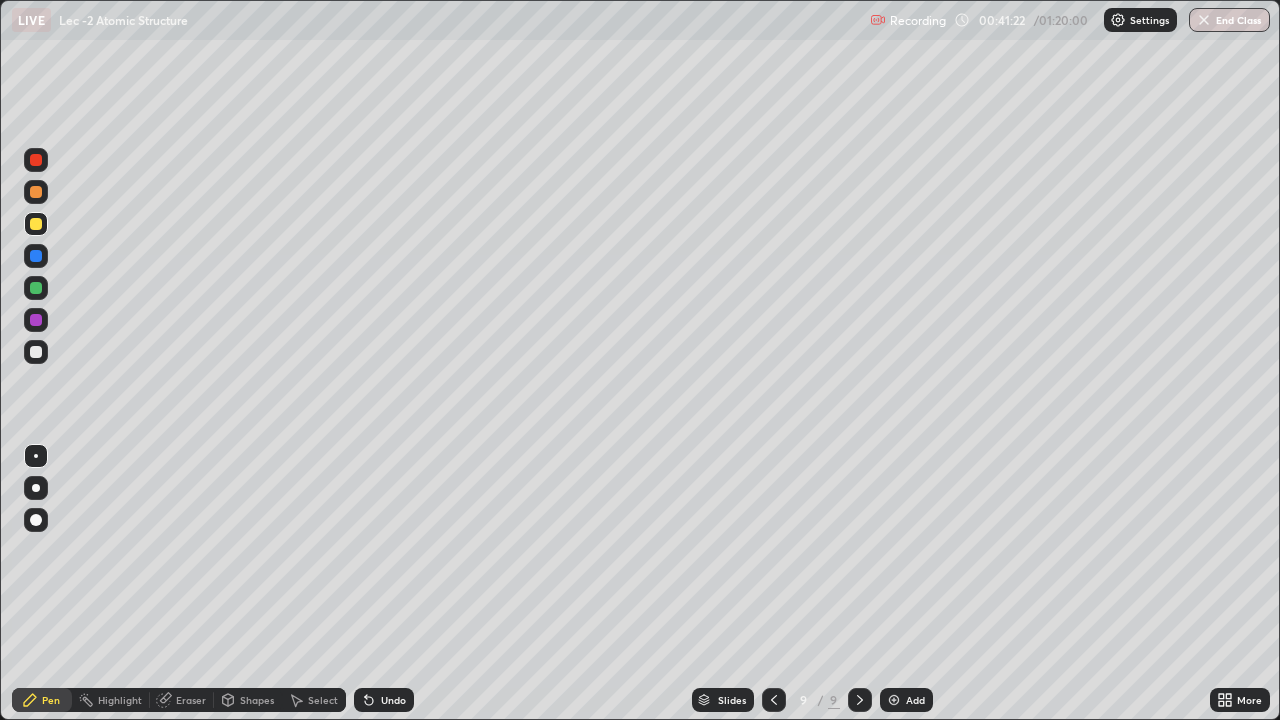 click on "Add" at bounding box center [906, 700] 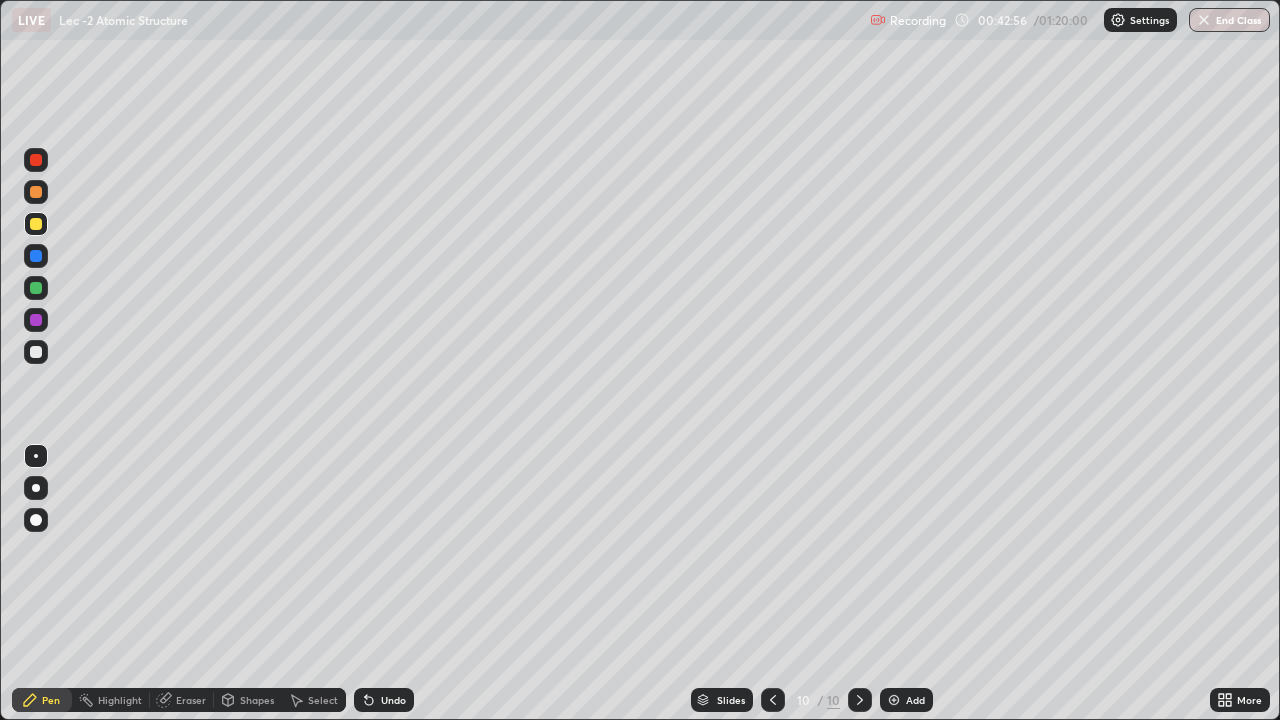 click at bounding box center [36, 352] 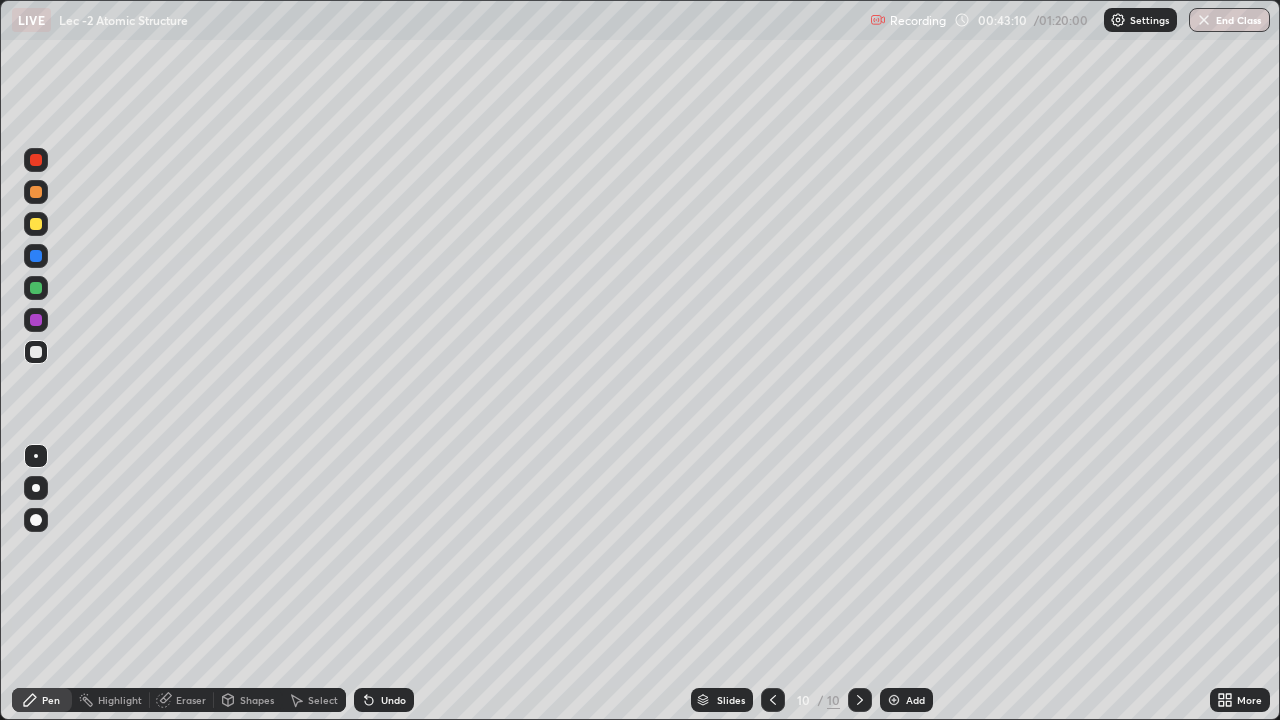 click at bounding box center [36, 288] 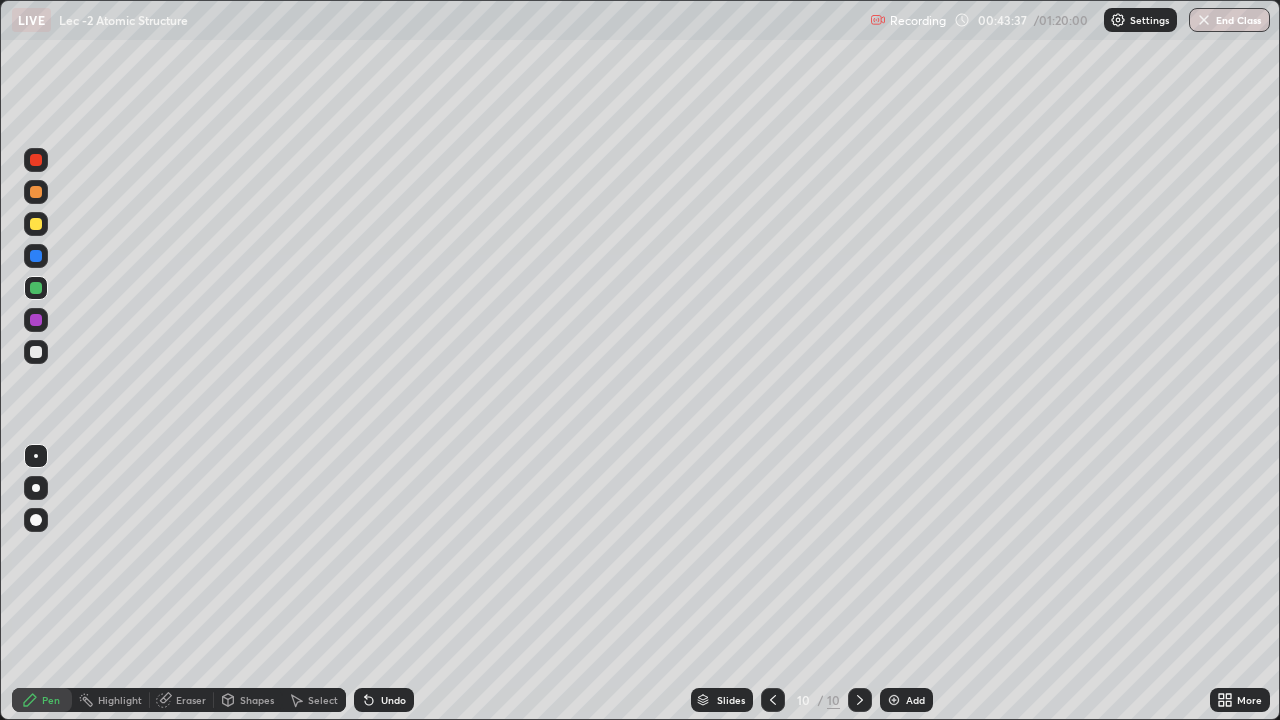 click at bounding box center (36, 224) 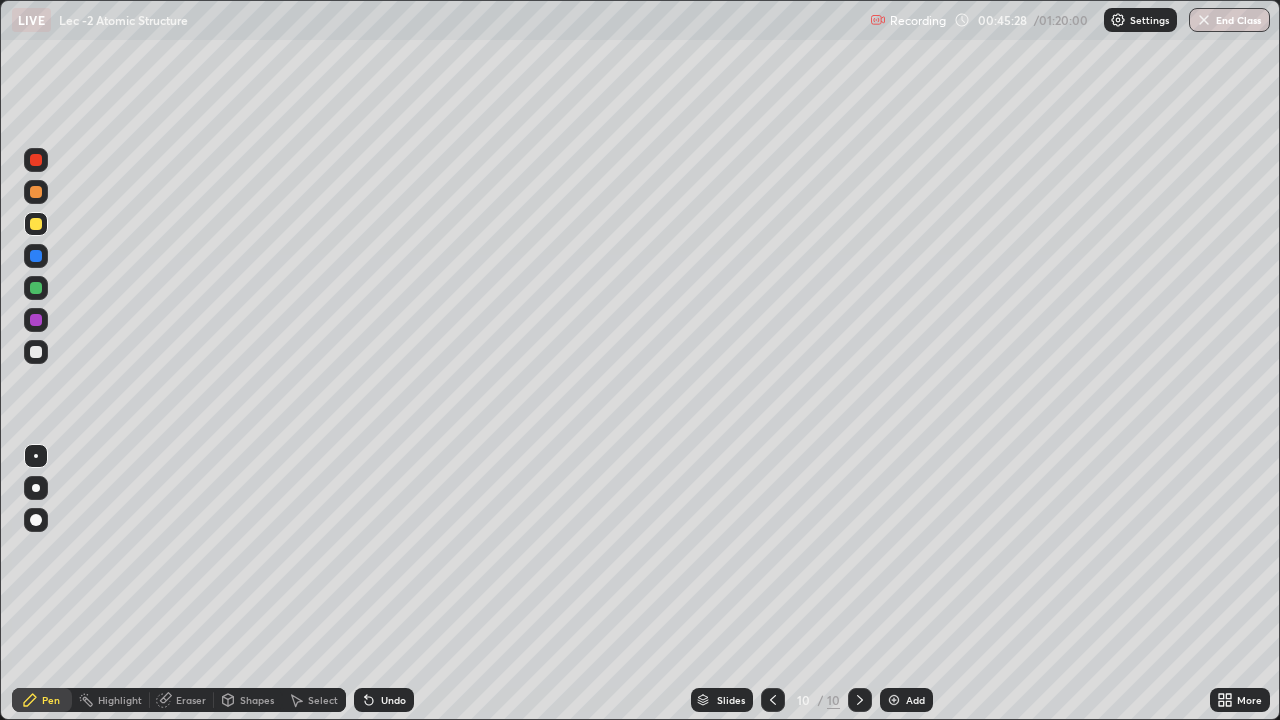 click at bounding box center [36, 320] 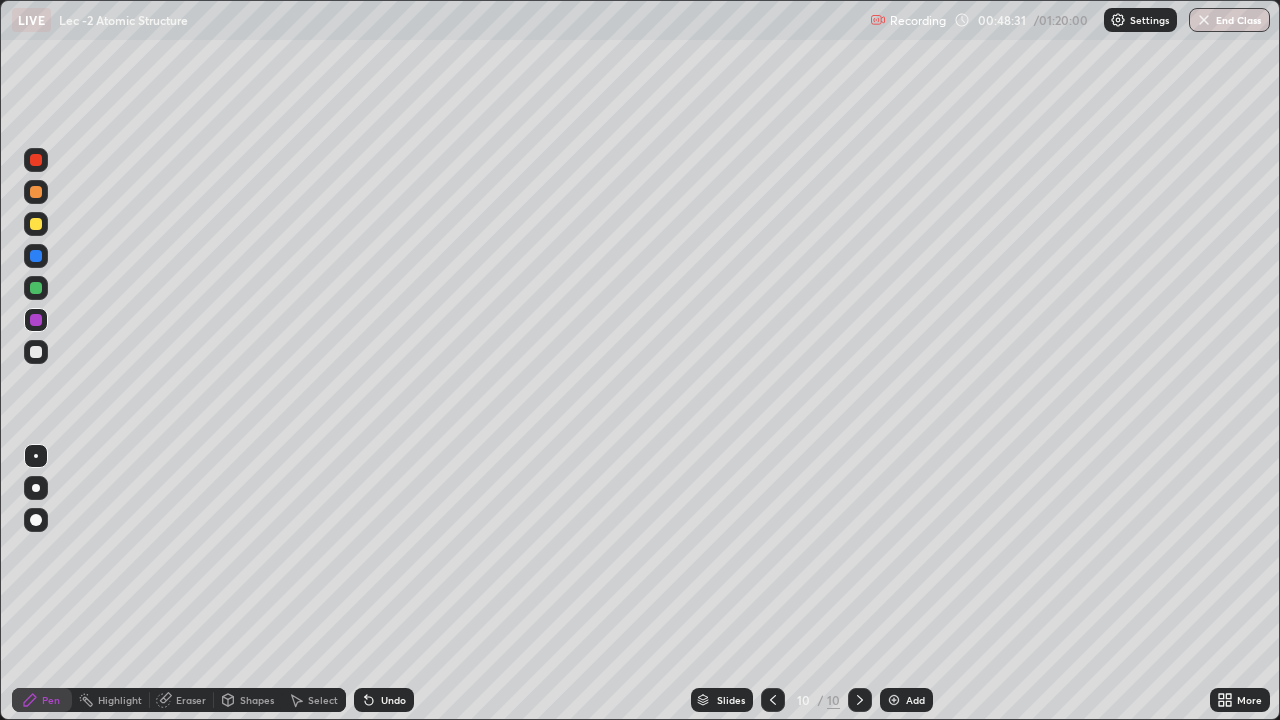 click at bounding box center (894, 700) 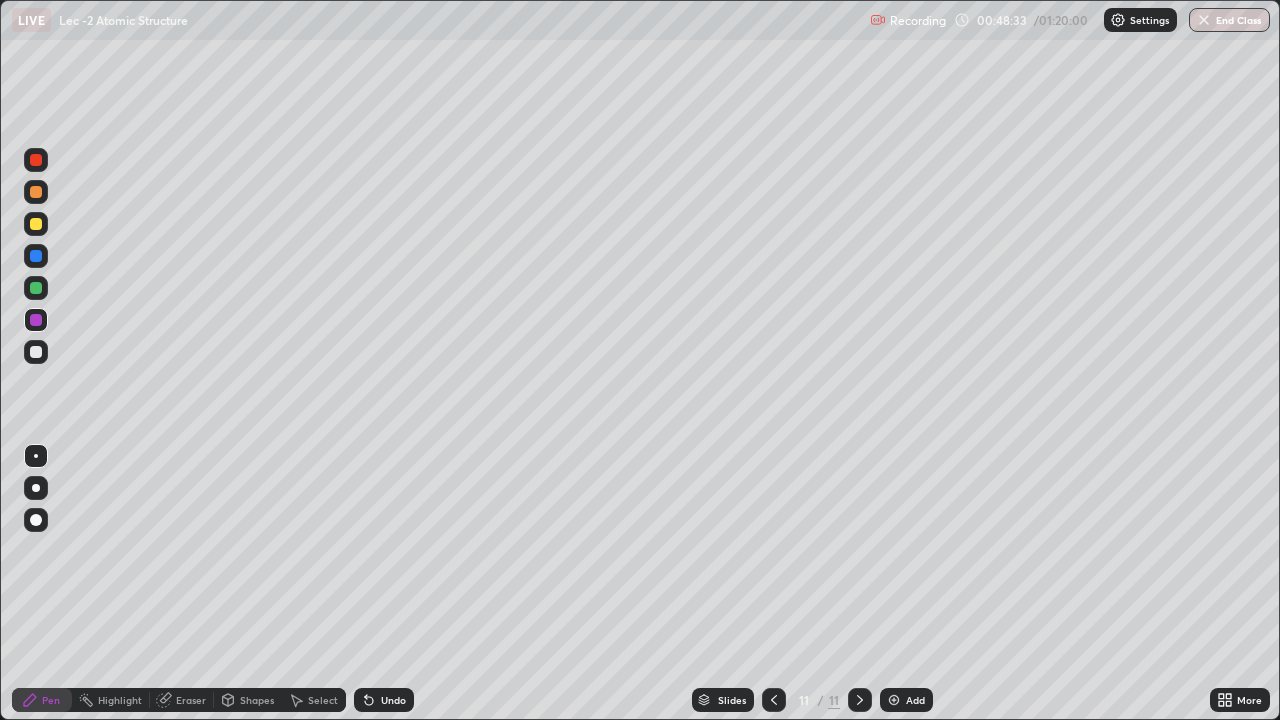 click at bounding box center [36, 288] 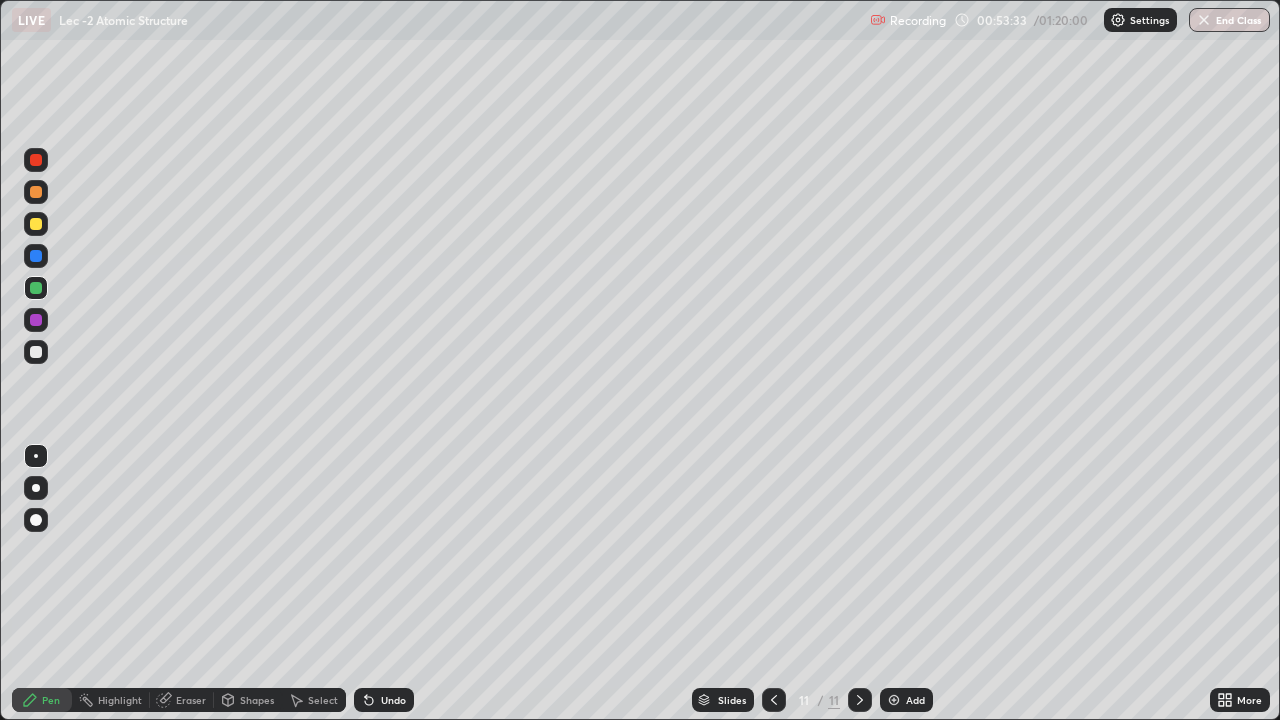 click at bounding box center (894, 700) 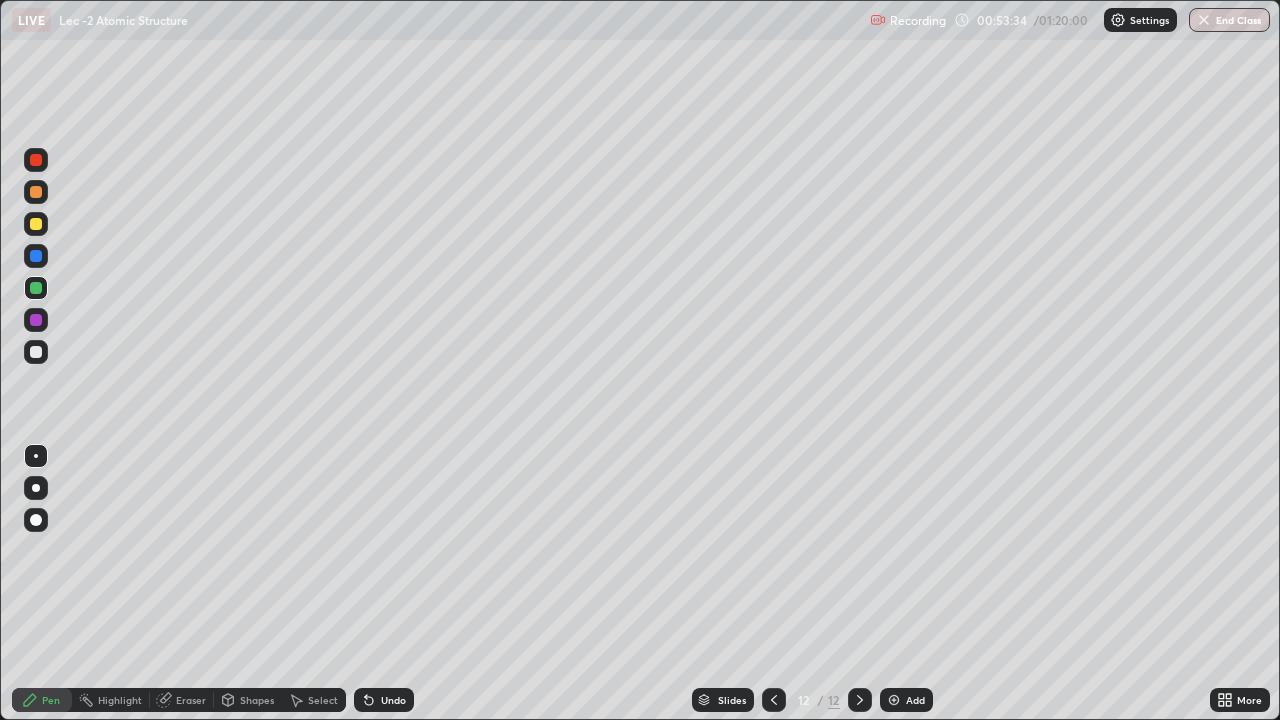 click at bounding box center (36, 224) 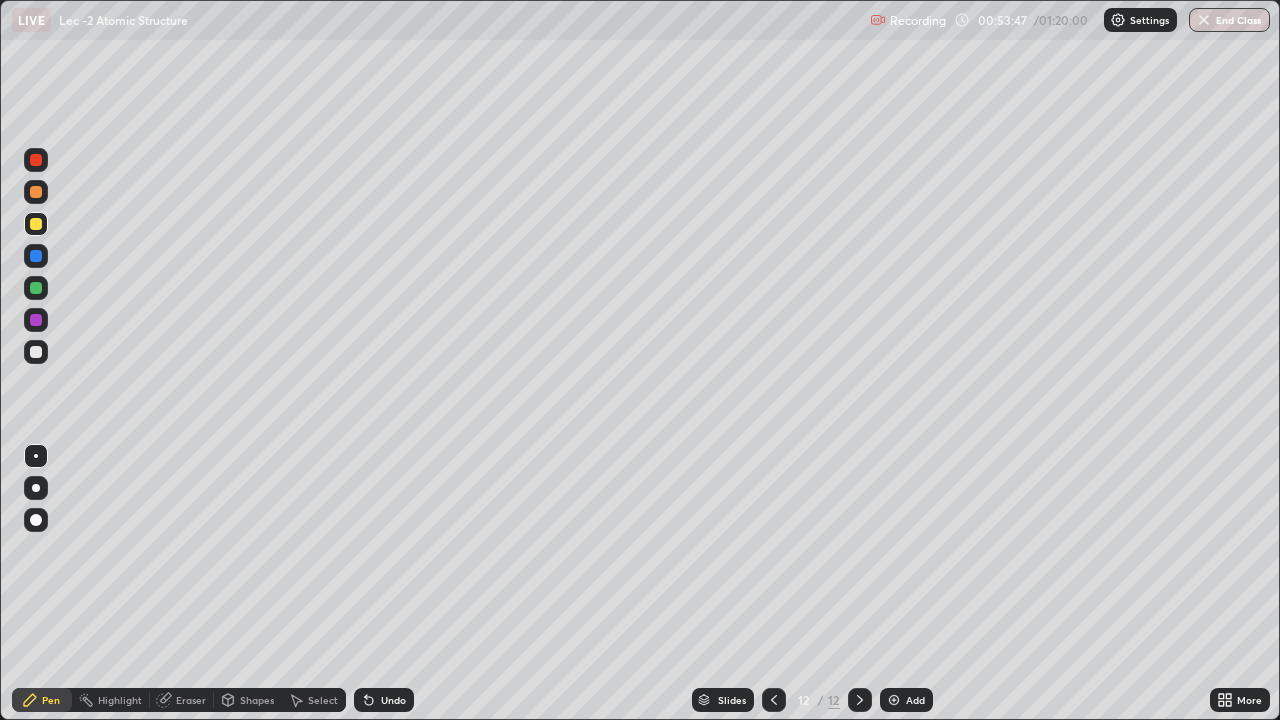 click at bounding box center (36, 288) 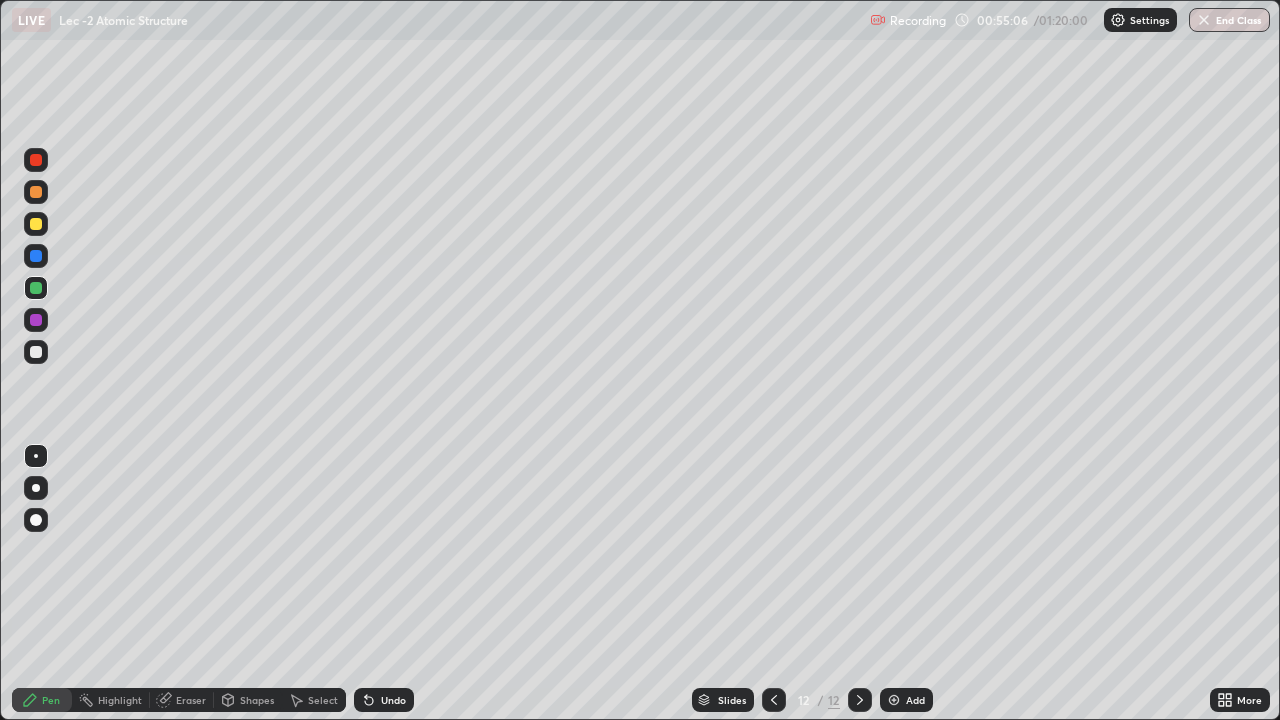 click at bounding box center [36, 352] 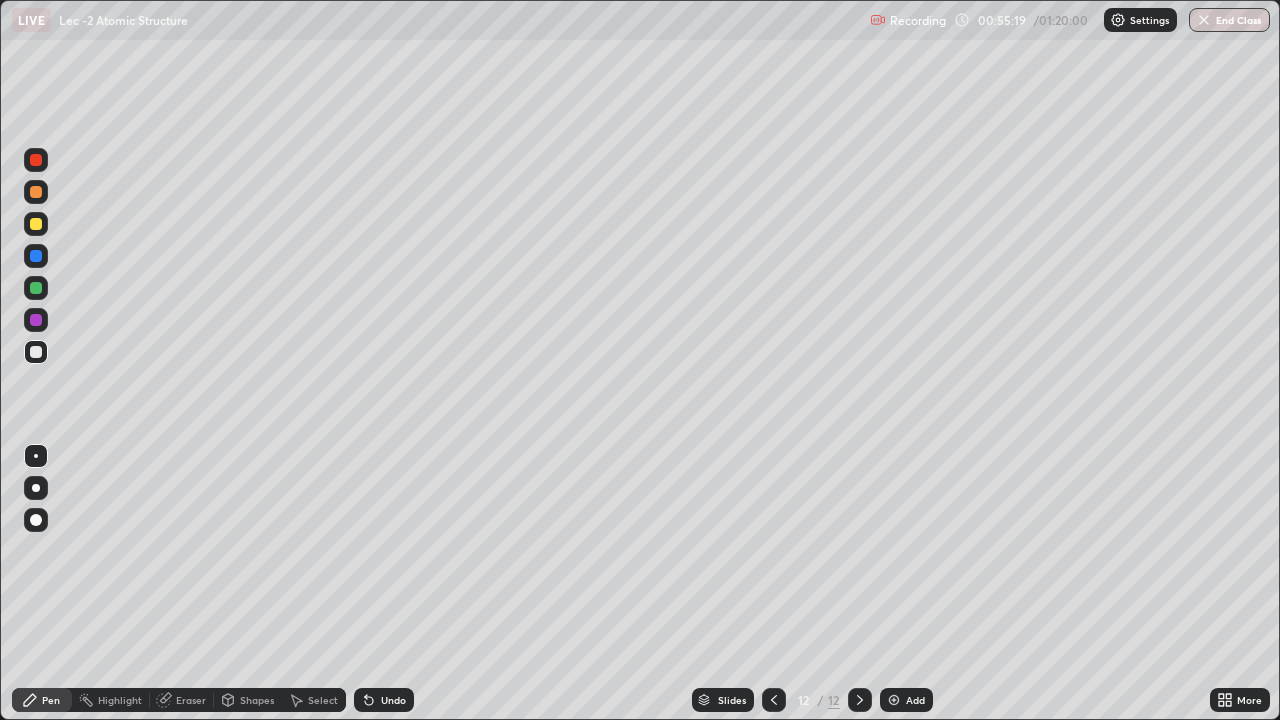 click at bounding box center (36, 256) 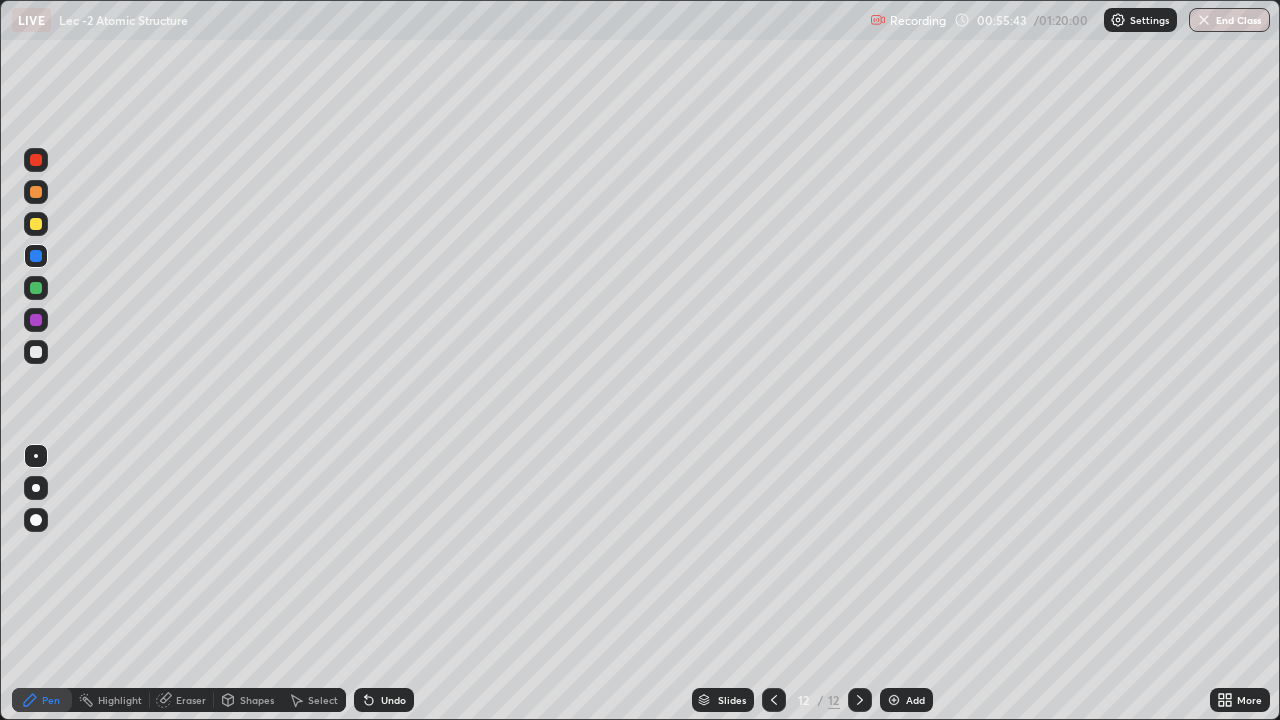 click on "Undo" at bounding box center (393, 700) 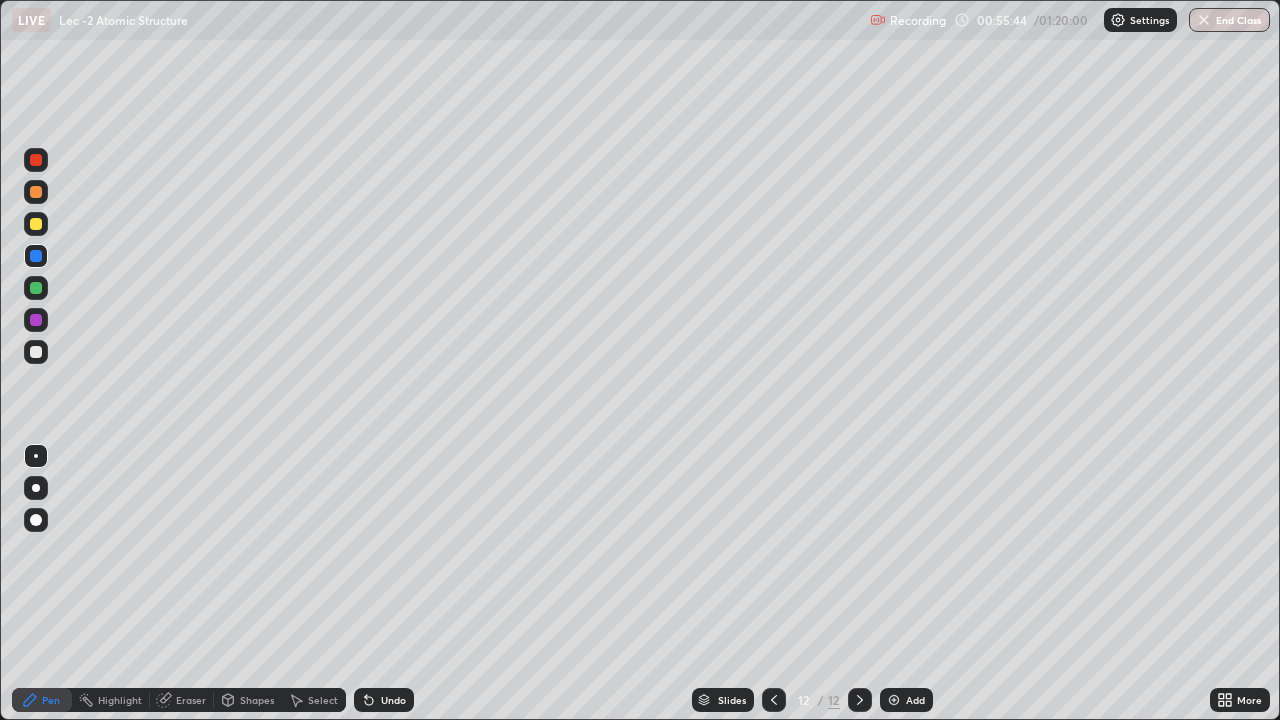 click on "Undo" at bounding box center (384, 700) 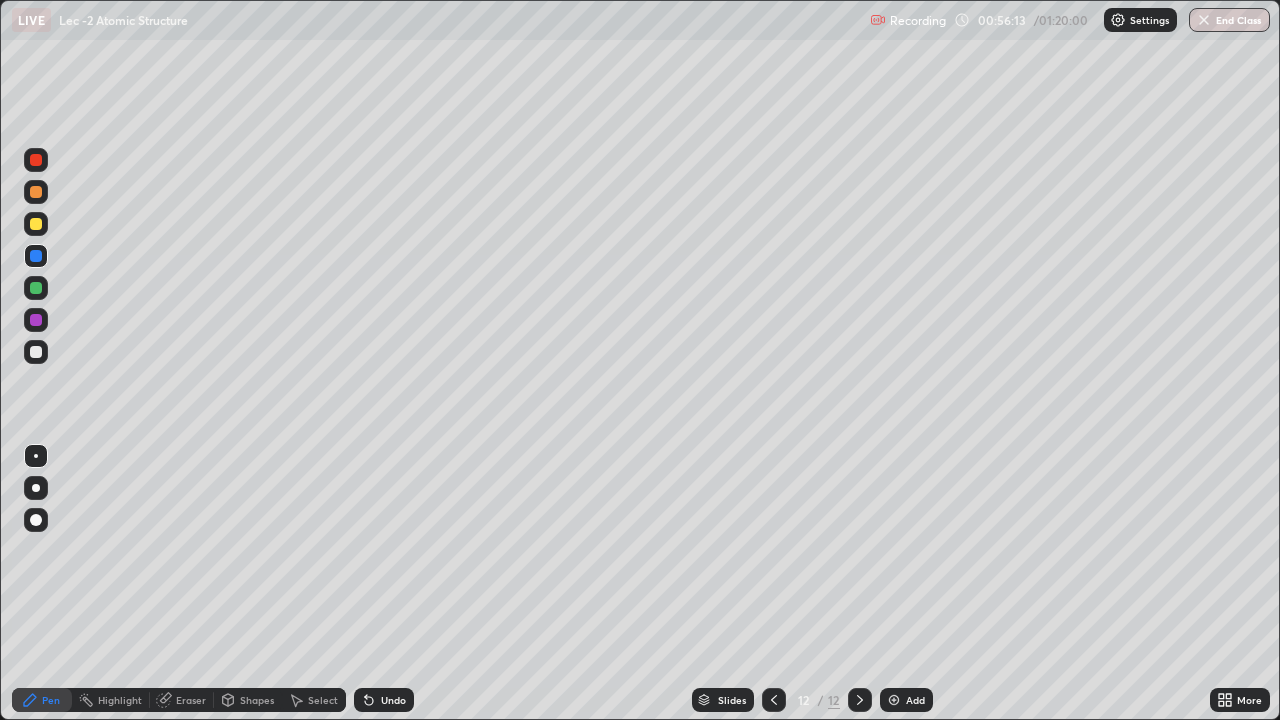click on "Undo" at bounding box center [393, 700] 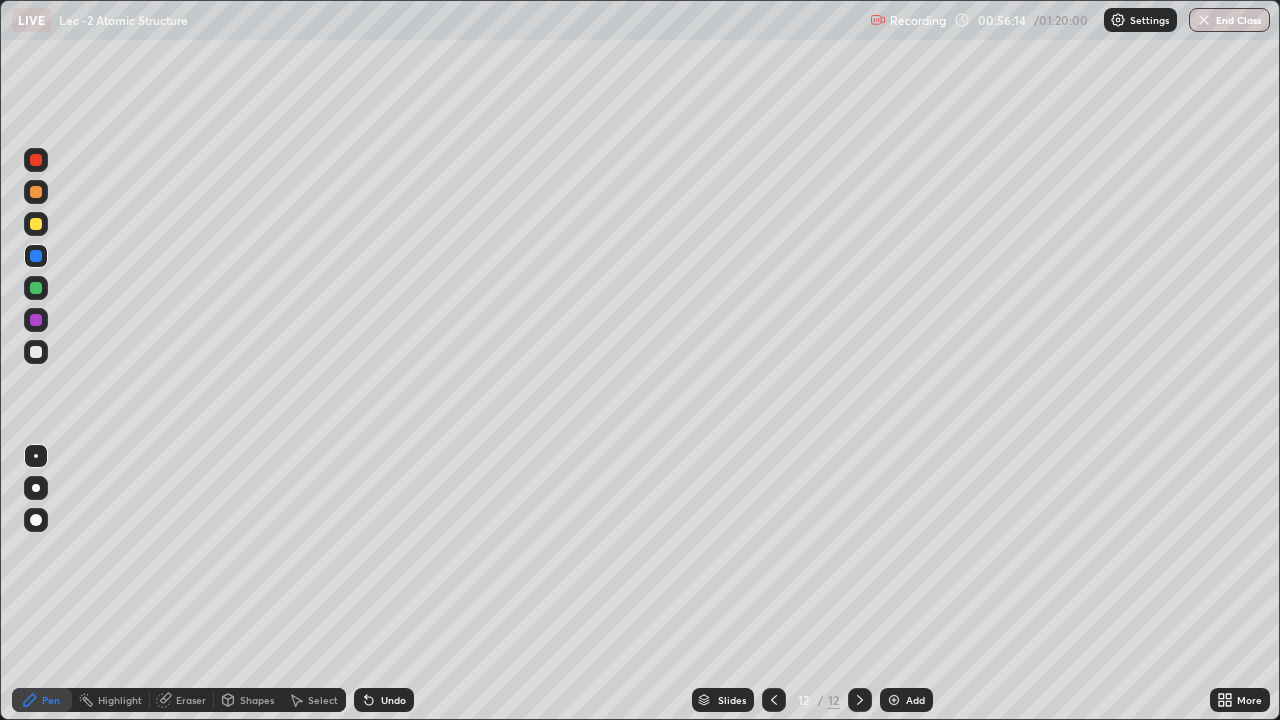 click on "Undo" at bounding box center (393, 700) 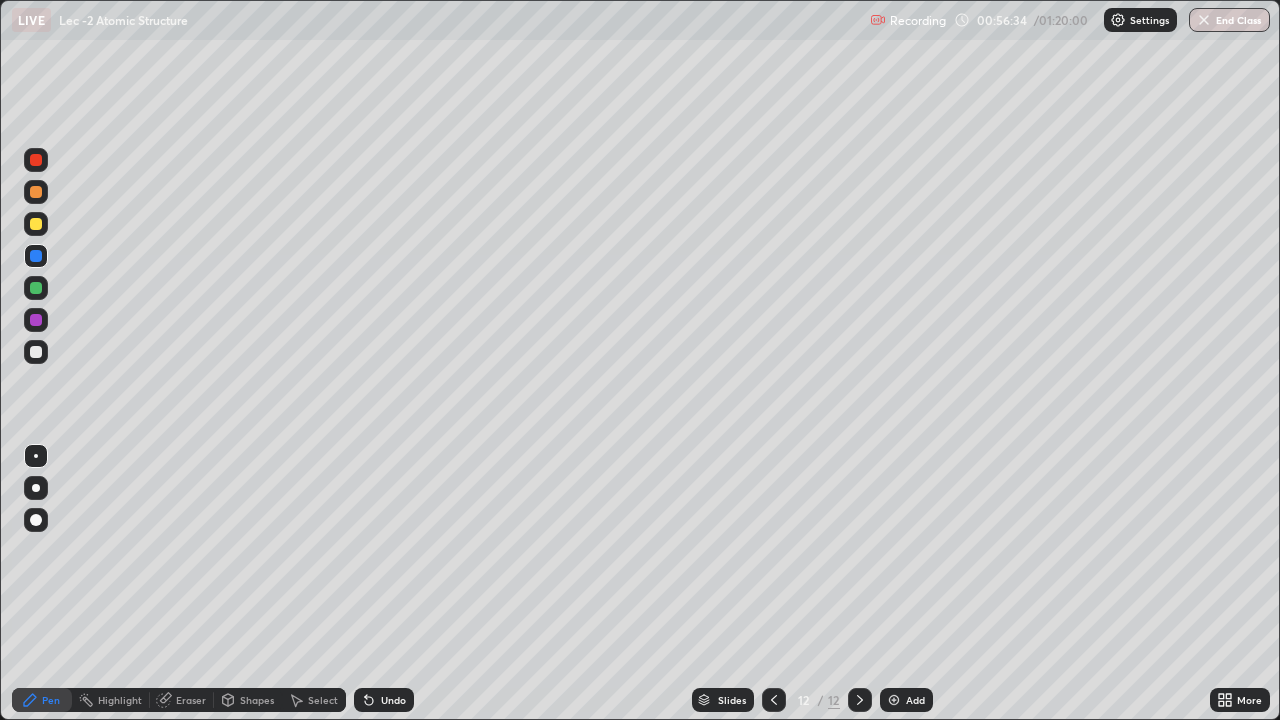click on "Eraser" at bounding box center [191, 700] 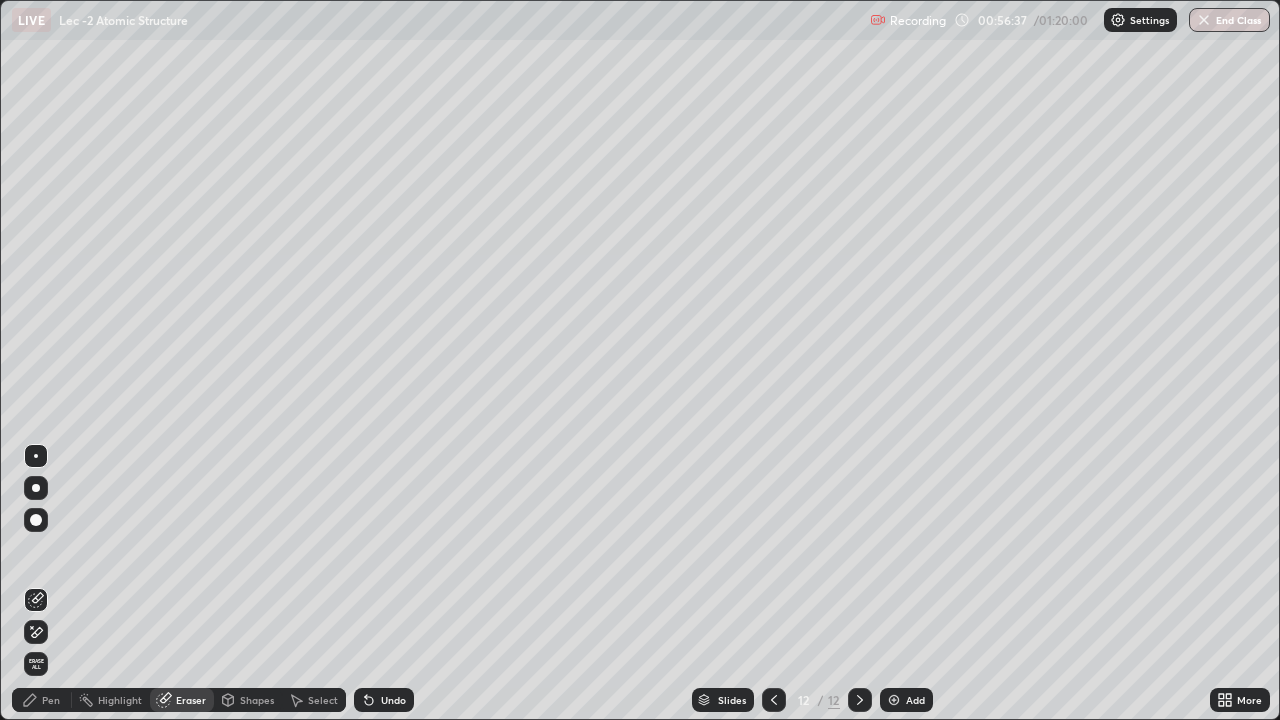 click on "Pen" at bounding box center (42, 700) 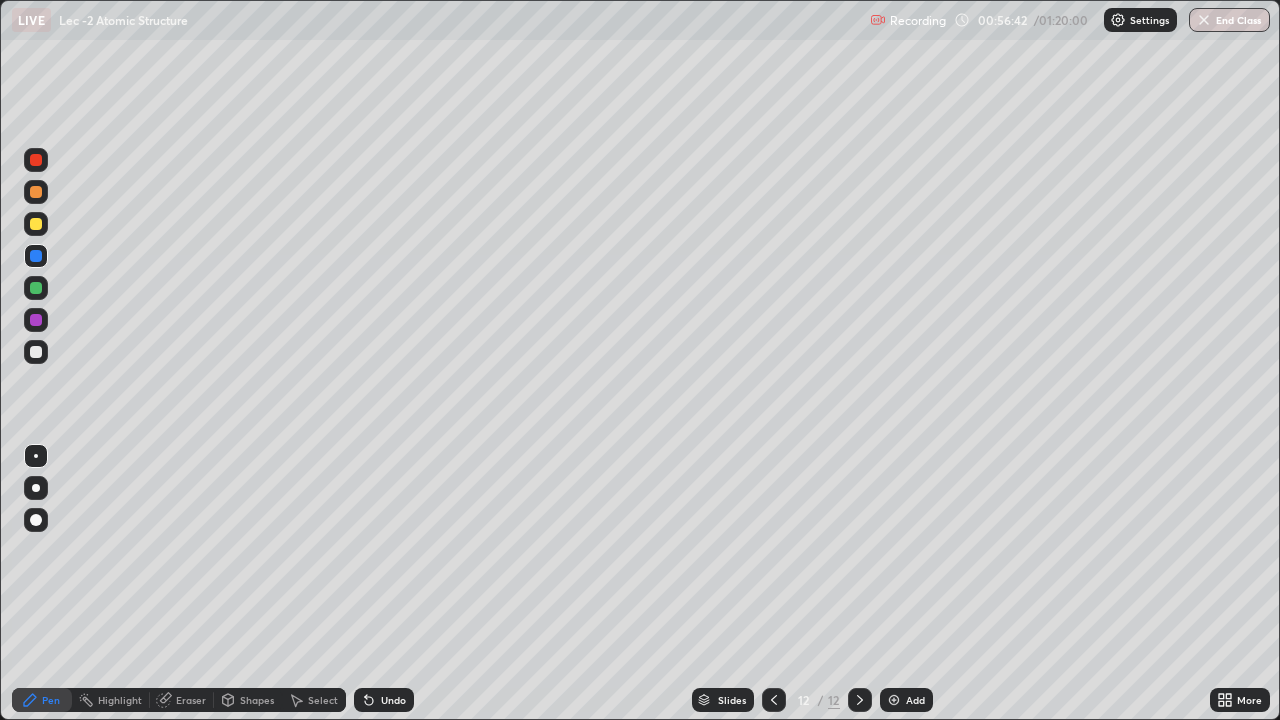 click at bounding box center (36, 320) 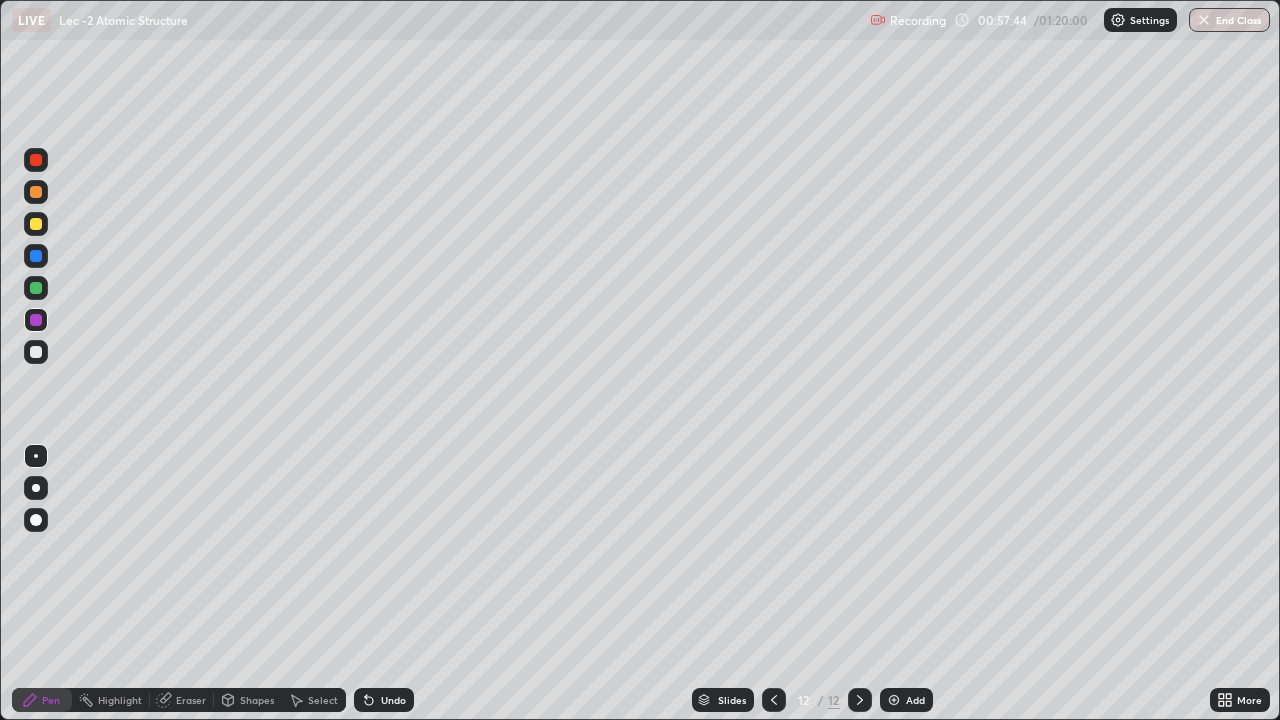click at bounding box center [36, 288] 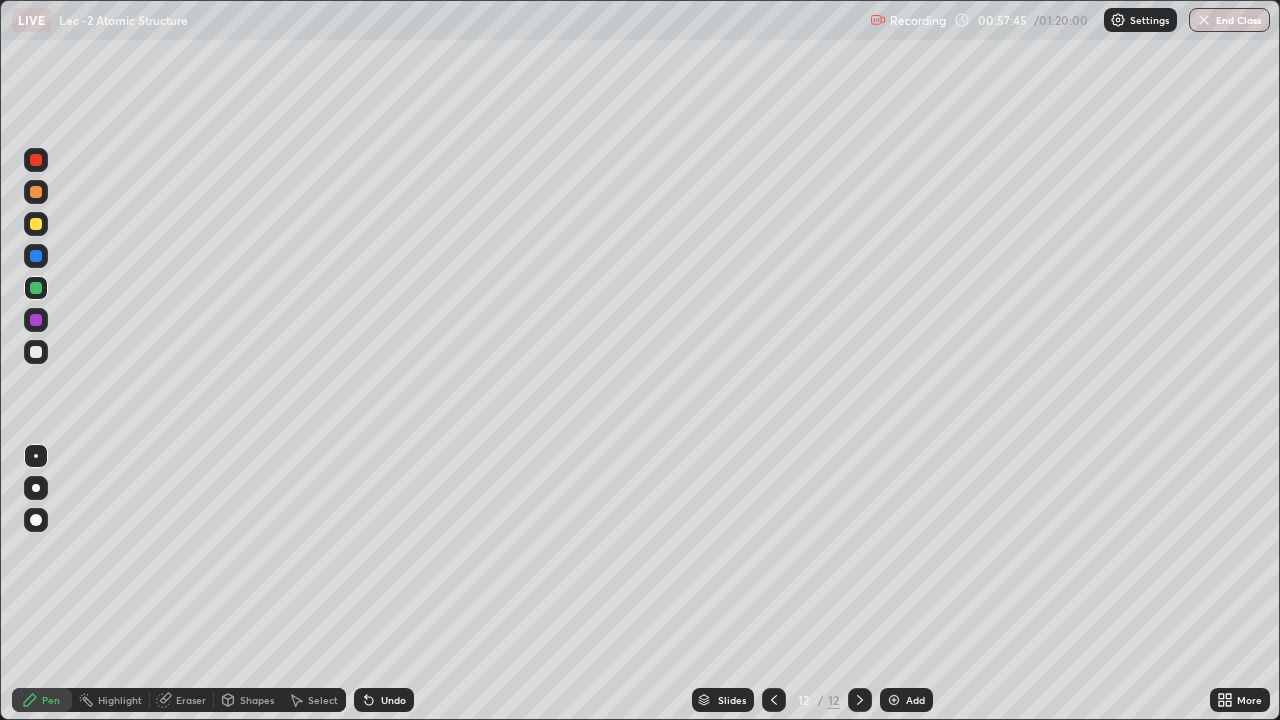 click at bounding box center [36, 320] 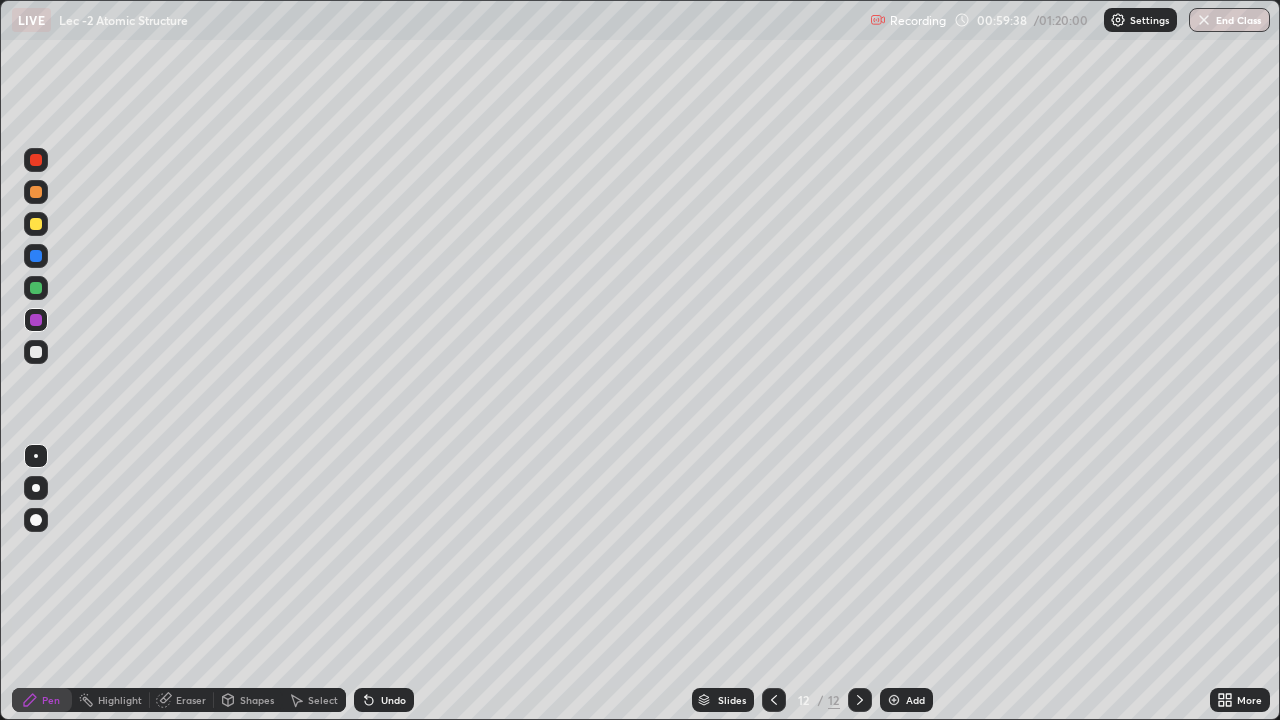 click at bounding box center [894, 700] 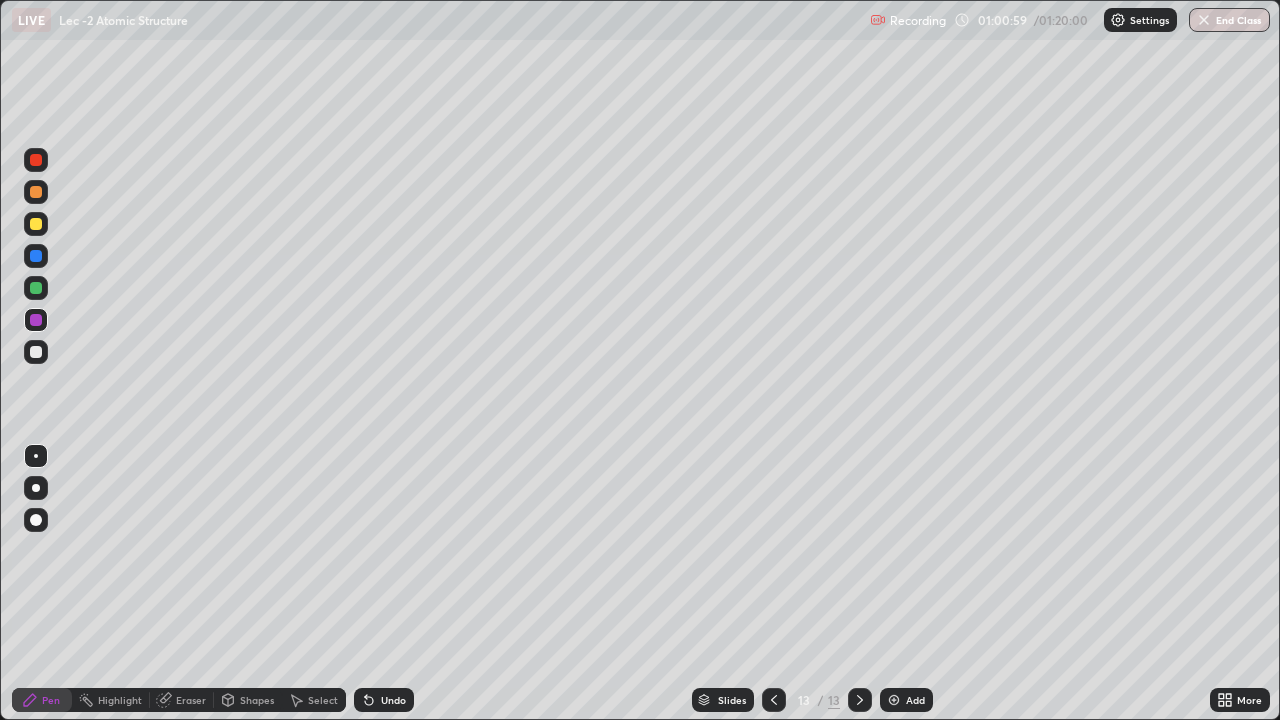 click on "Add" at bounding box center [906, 700] 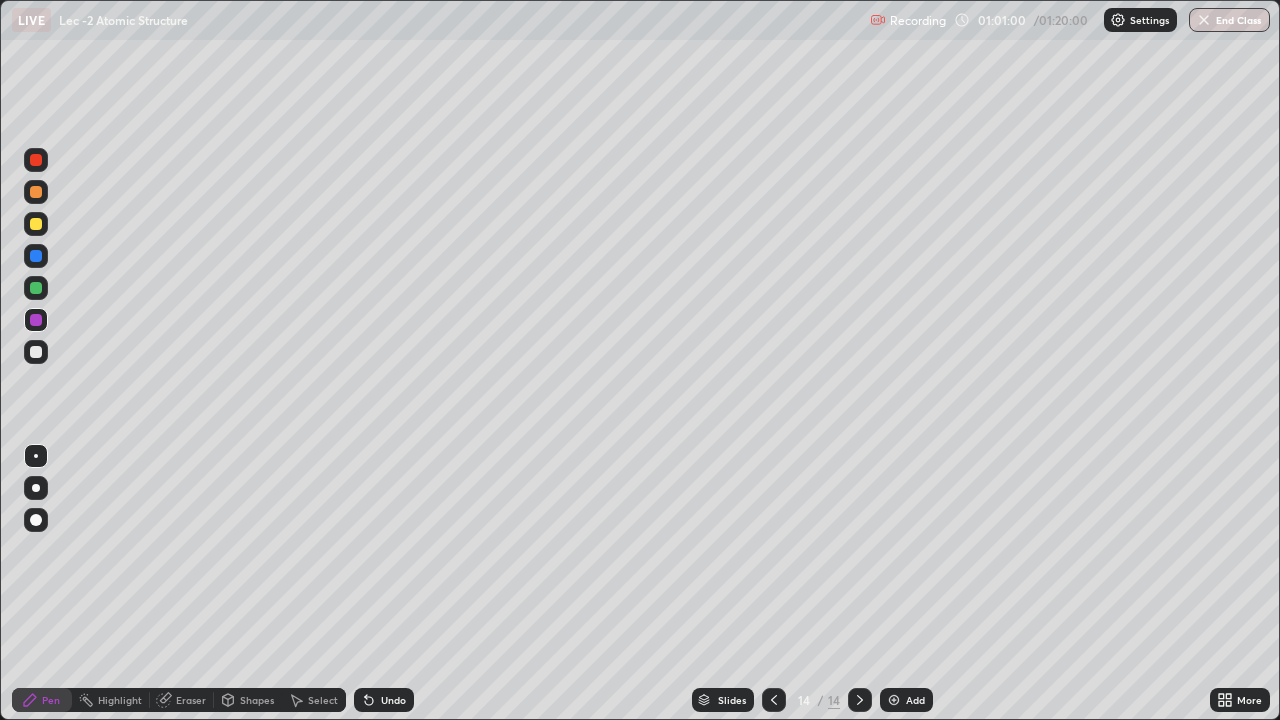 click at bounding box center [36, 288] 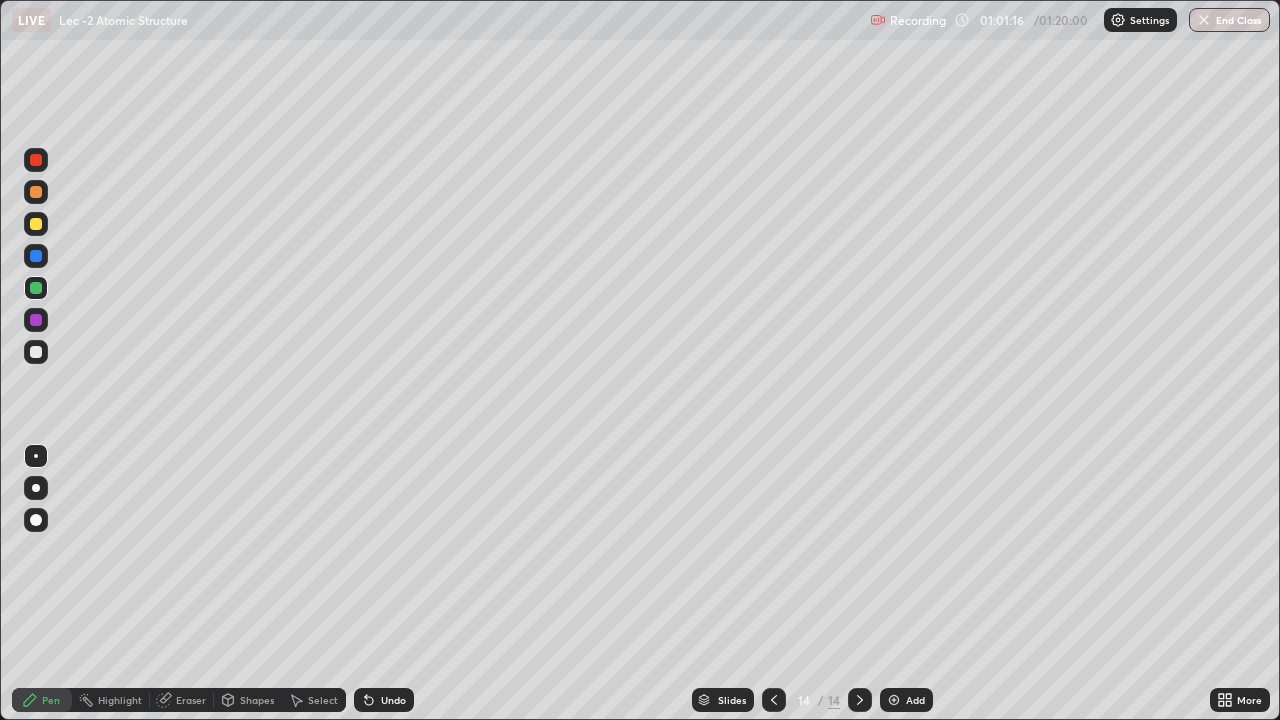 click at bounding box center [36, 352] 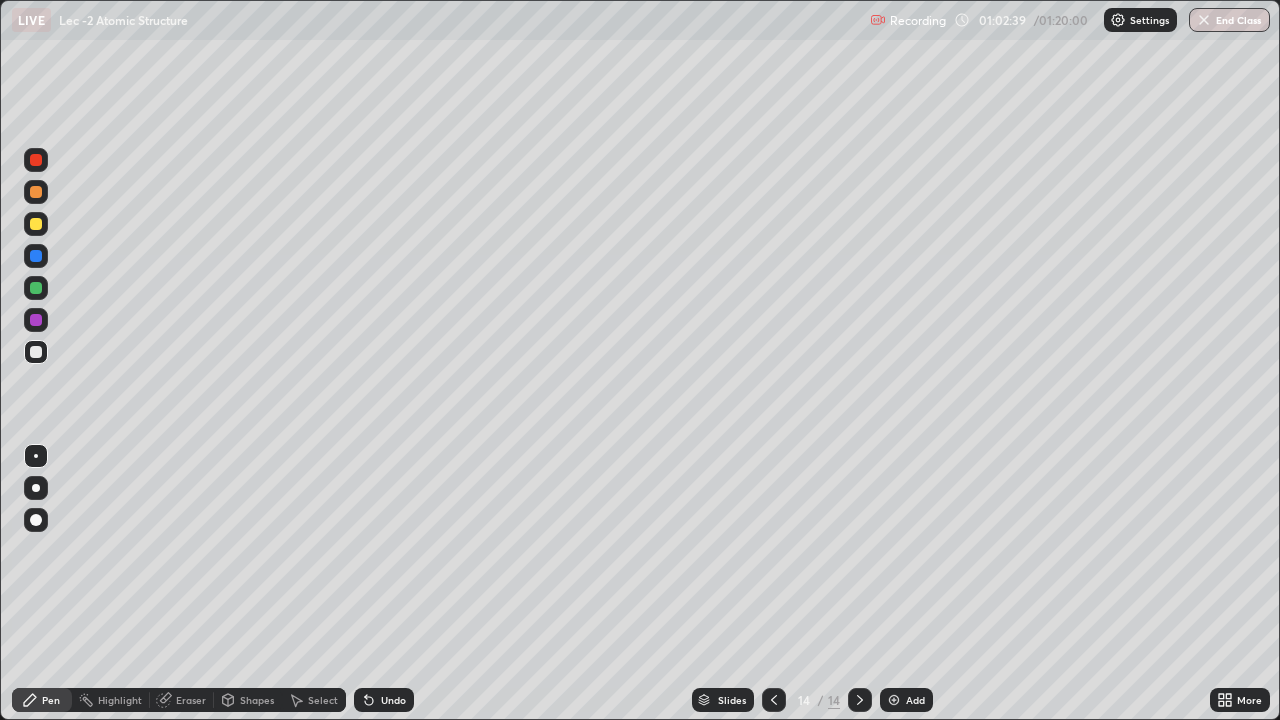 click at bounding box center (36, 224) 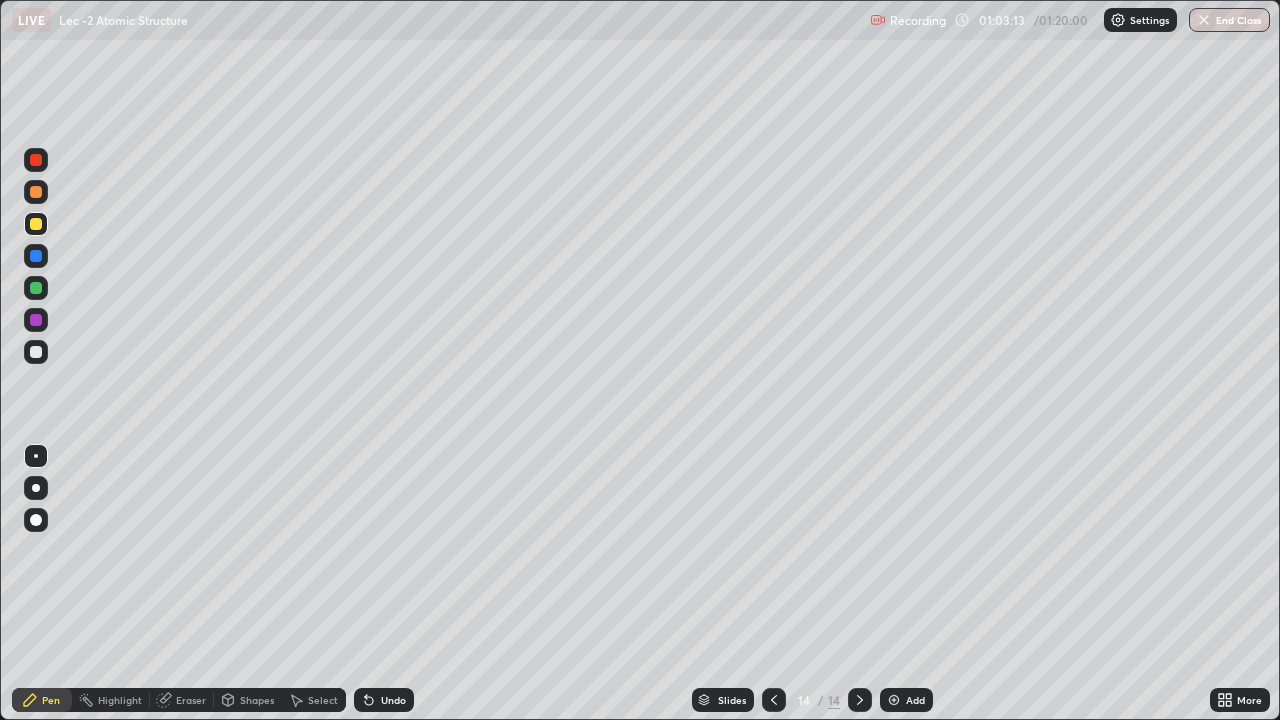 click at bounding box center [36, 320] 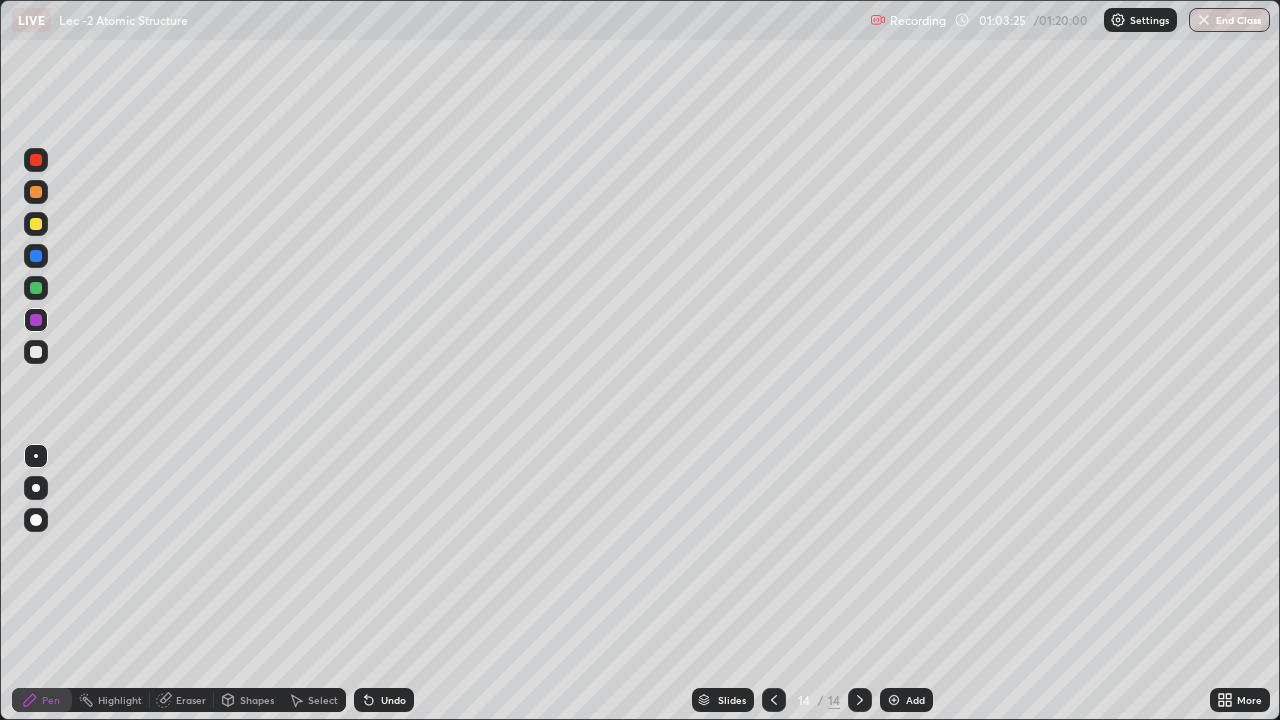 click at bounding box center [36, 256] 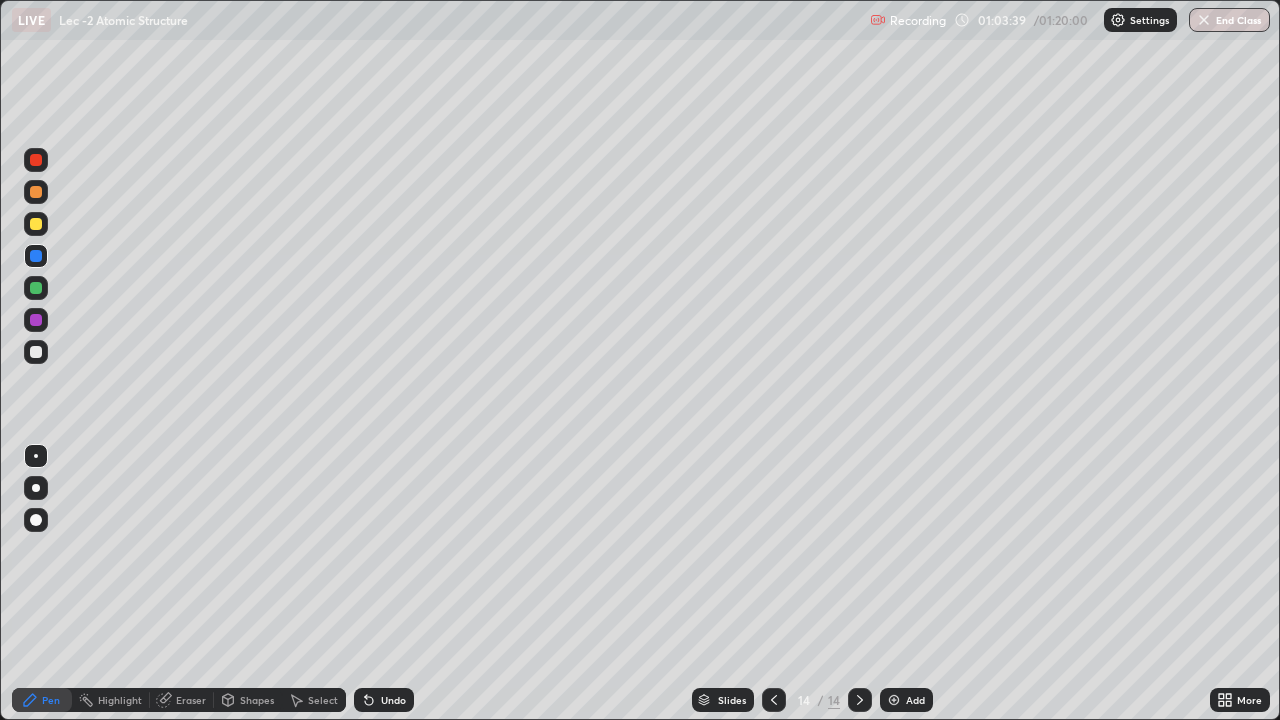 click at bounding box center [36, 224] 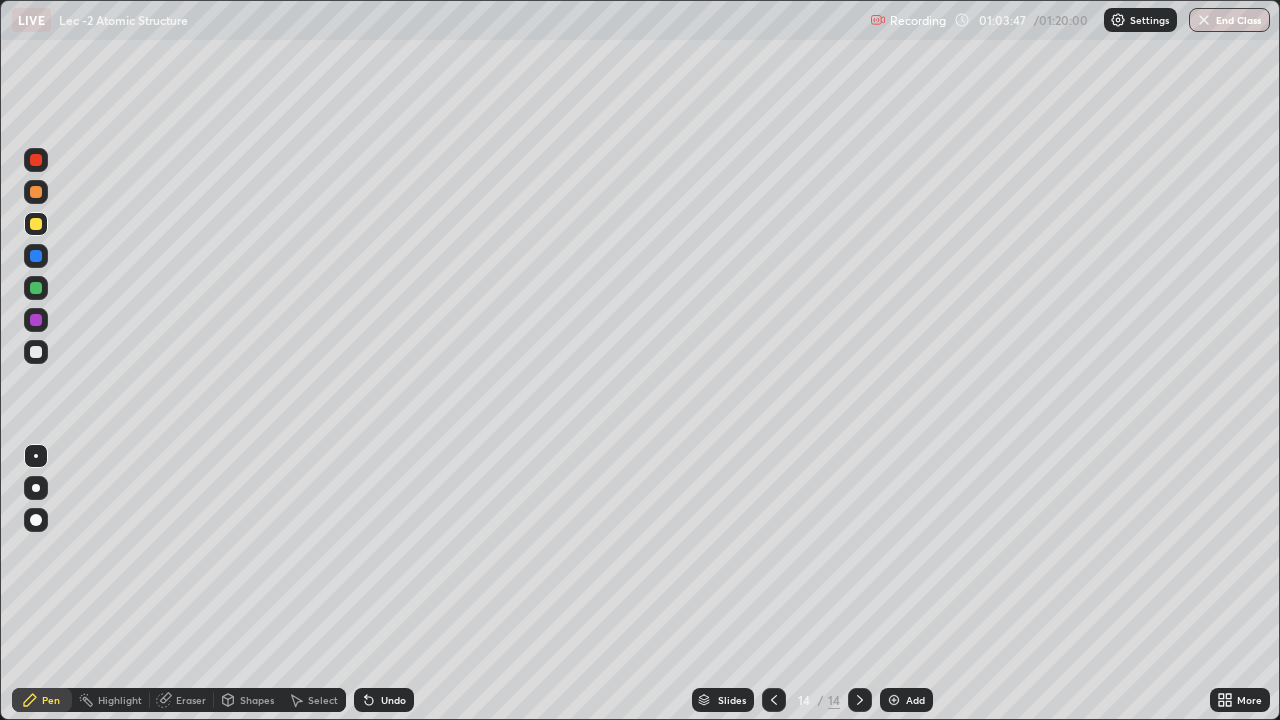click at bounding box center (36, 192) 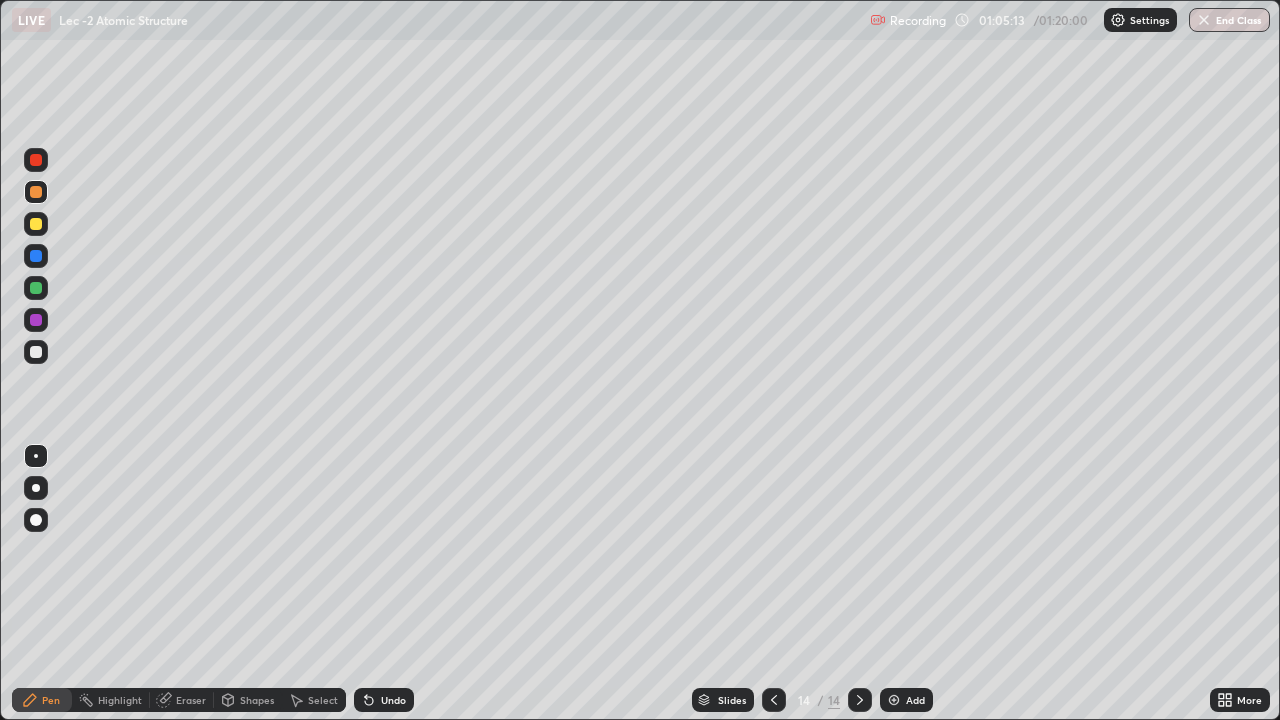 click at bounding box center [36, 288] 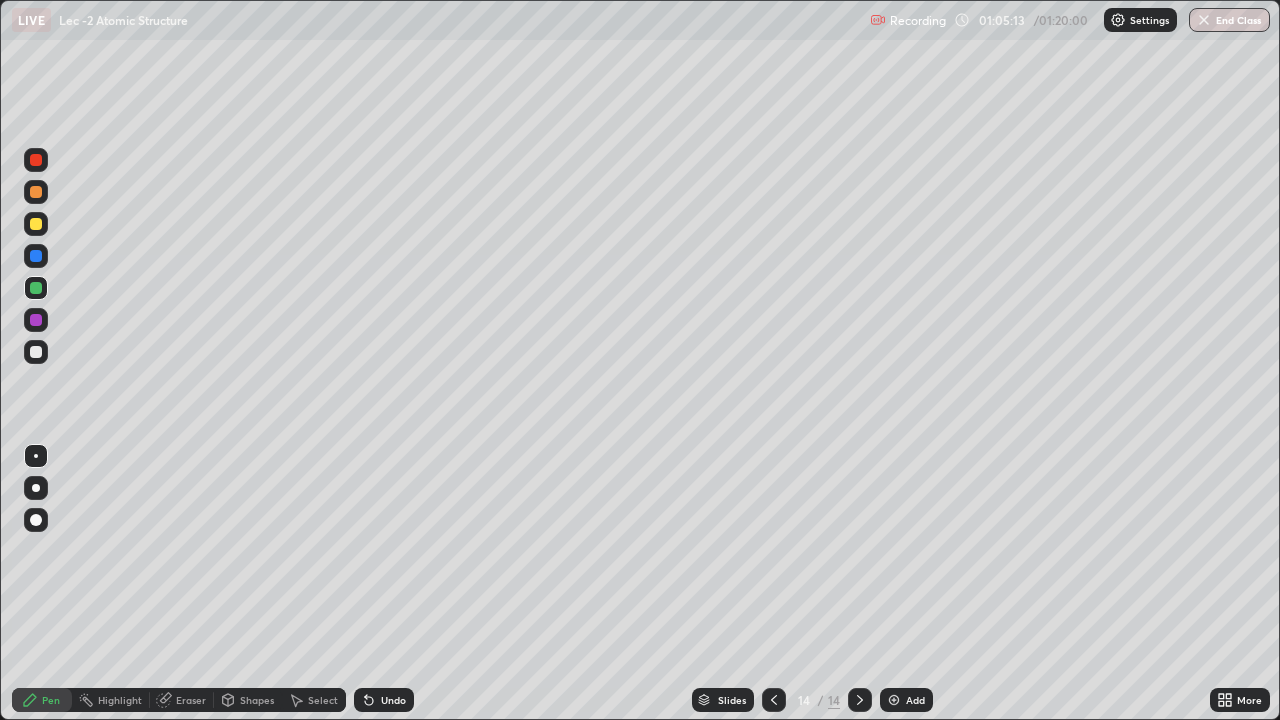 click at bounding box center [36, 256] 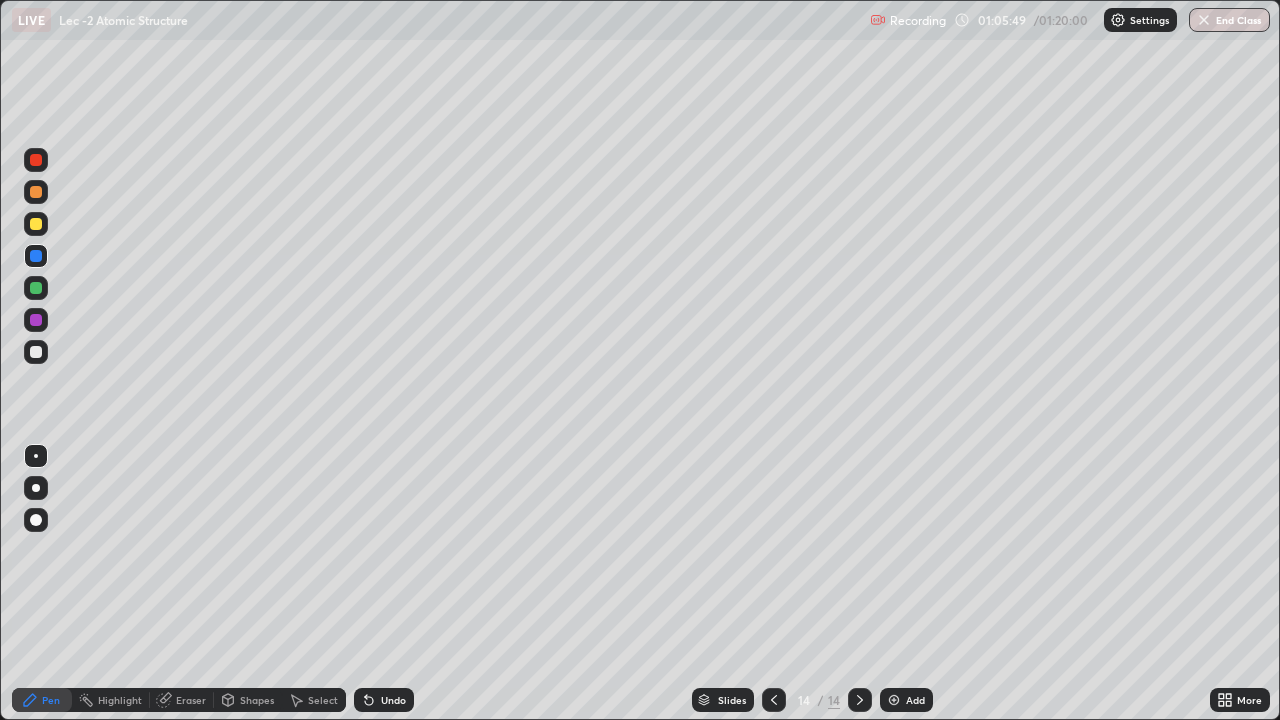 click at bounding box center [36, 224] 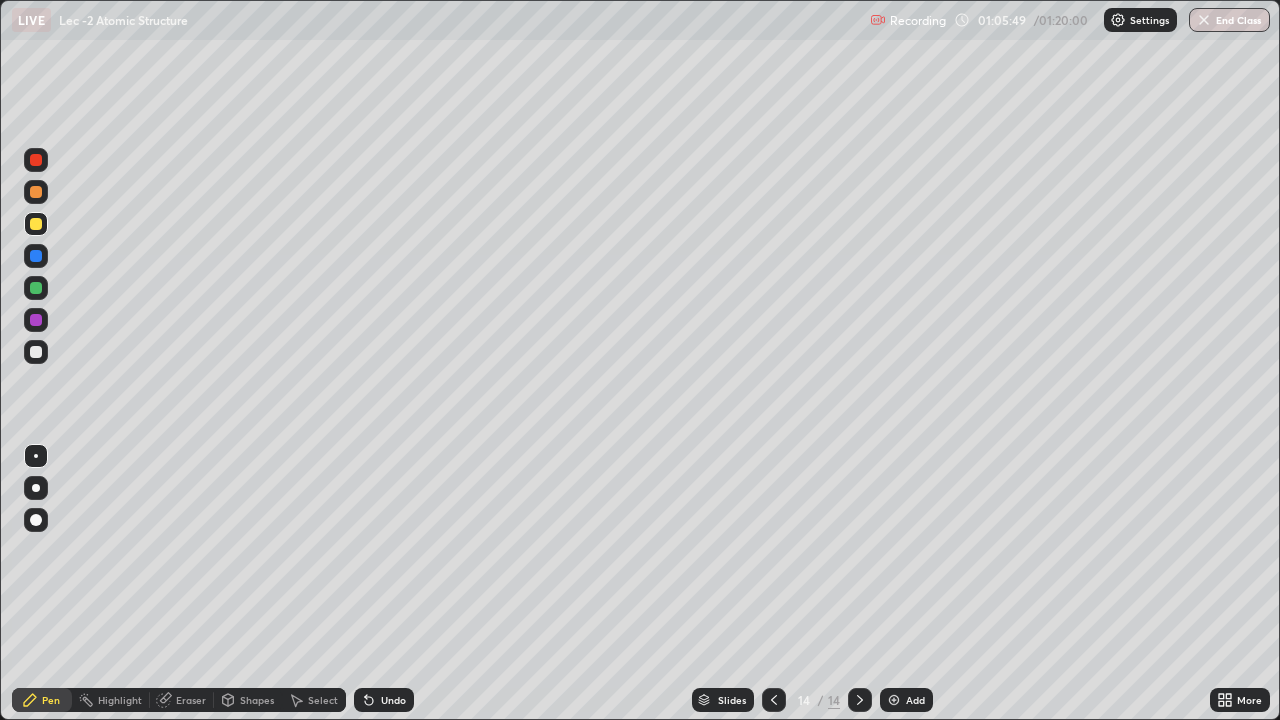 click at bounding box center (36, 288) 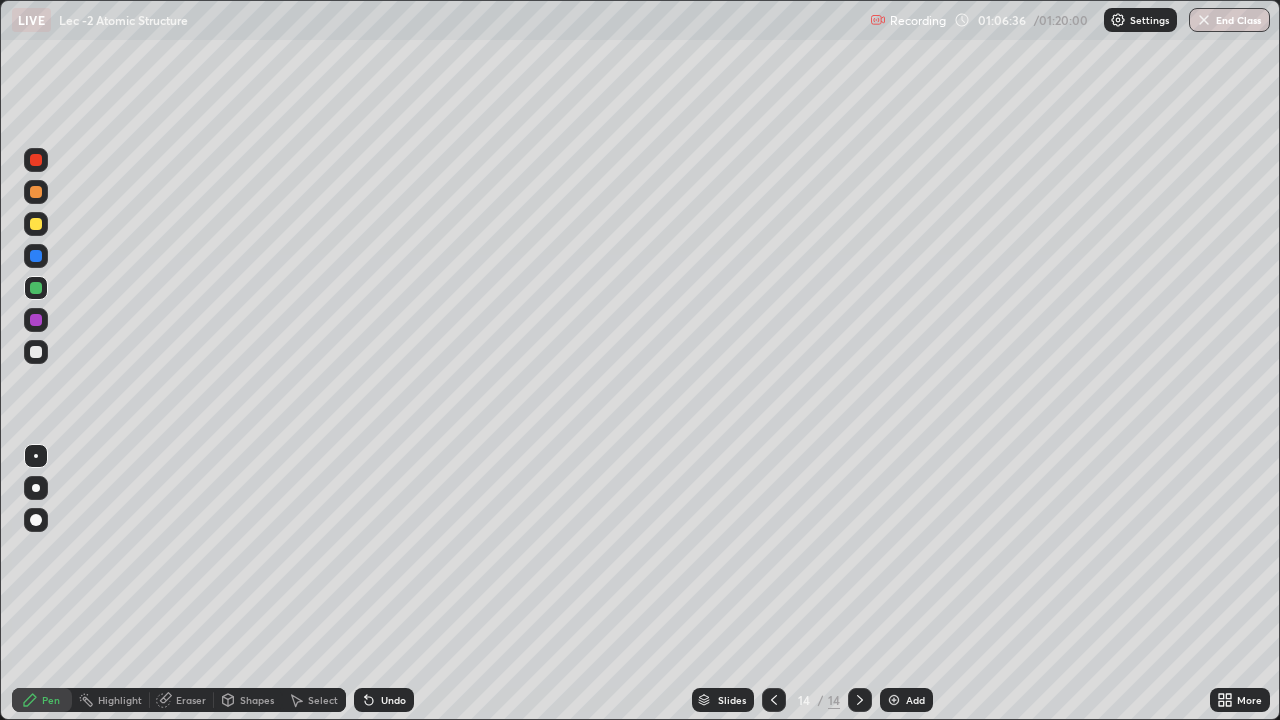click at bounding box center (36, 224) 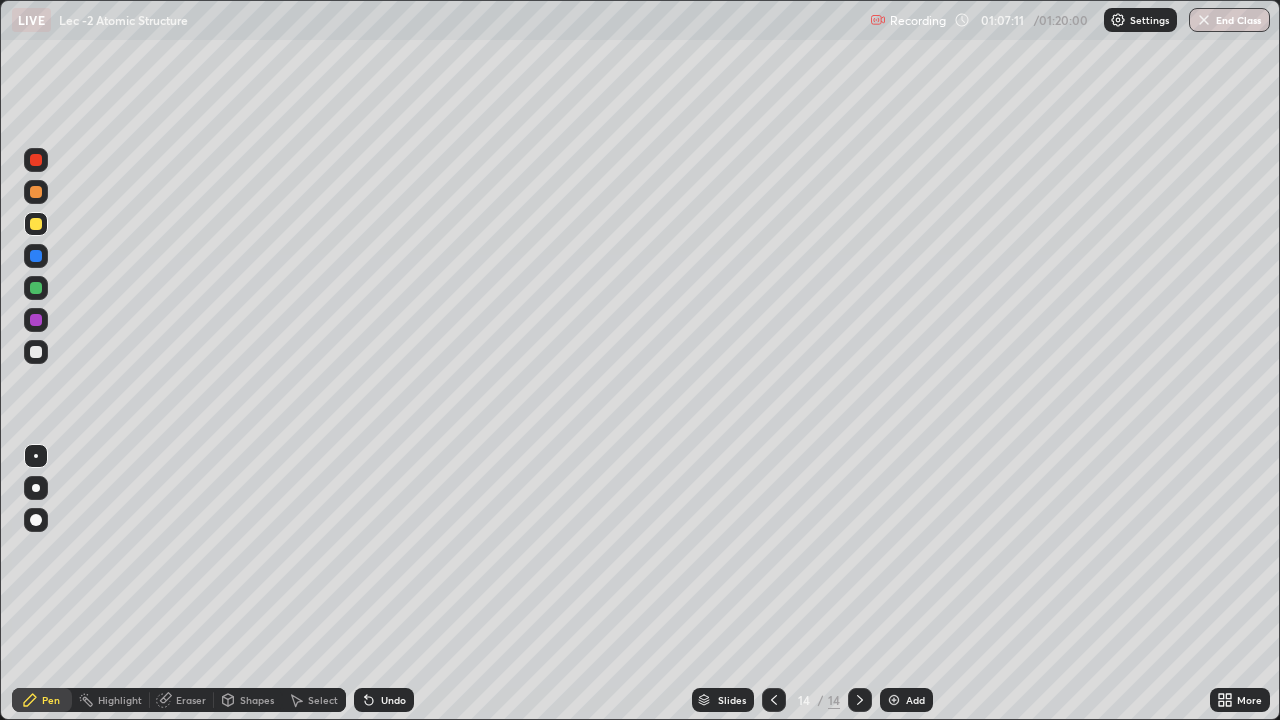 click on "Add" at bounding box center [906, 700] 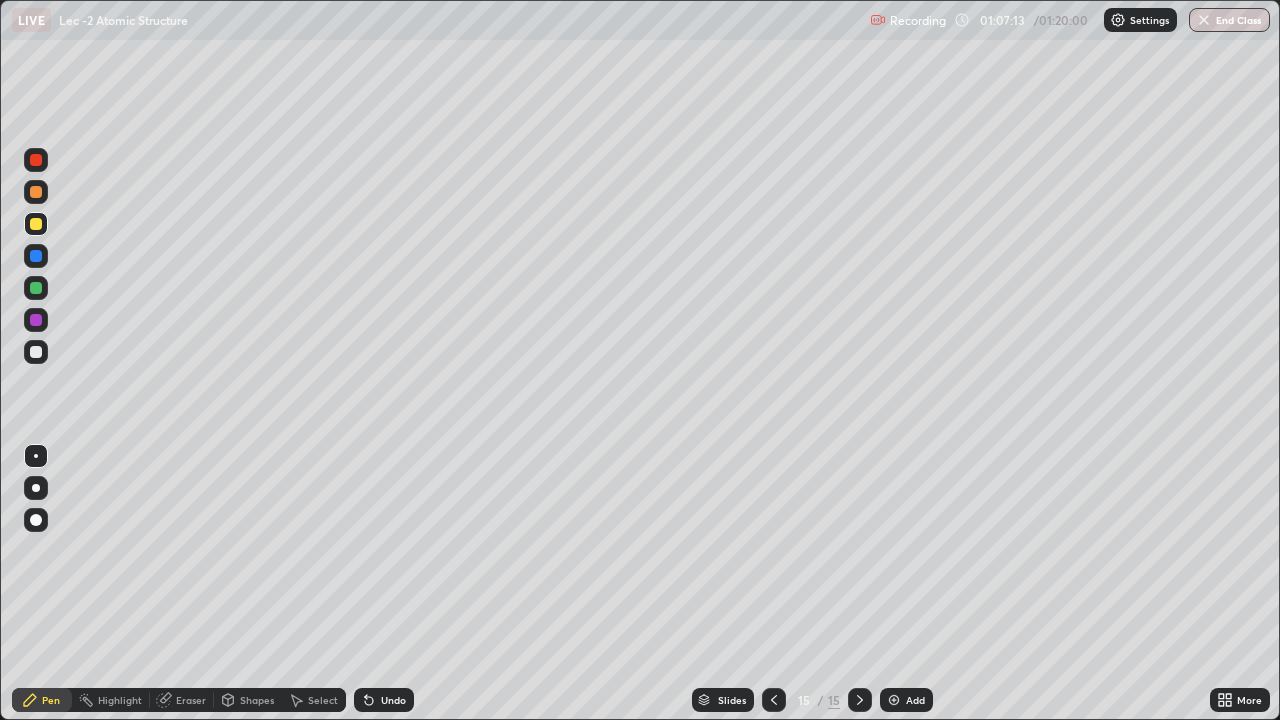 click at bounding box center (36, 256) 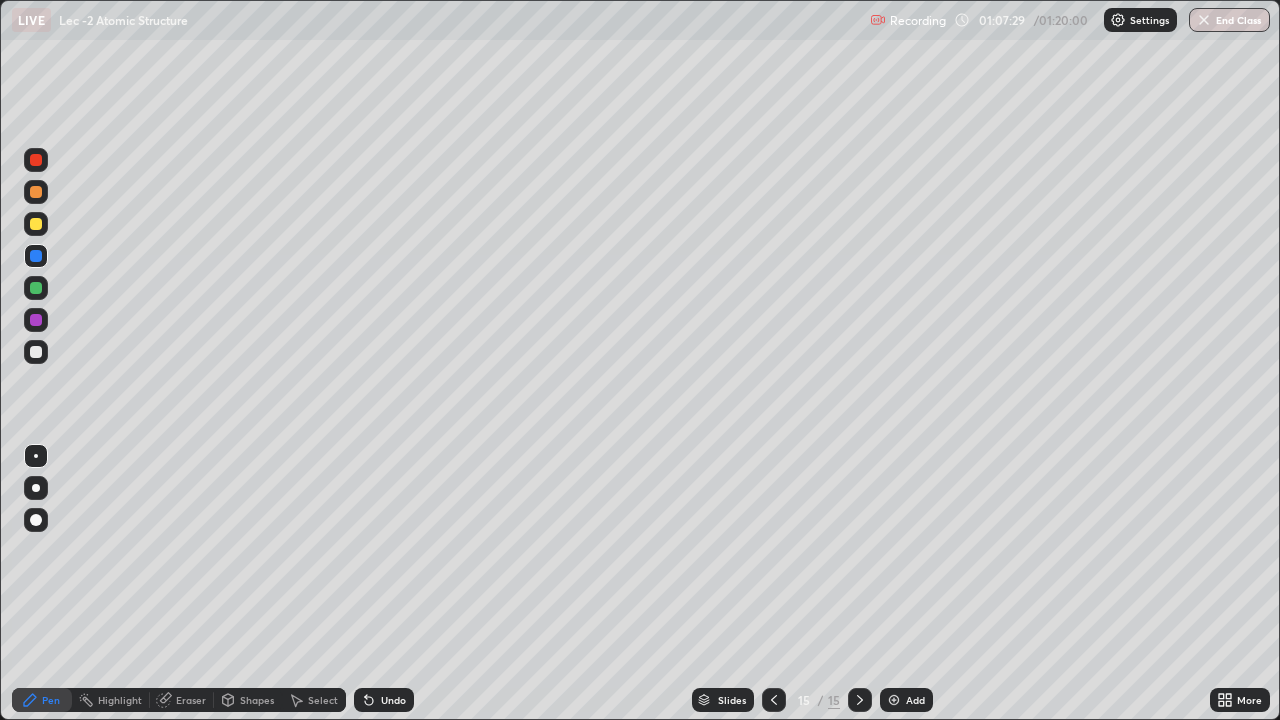 click at bounding box center (36, 352) 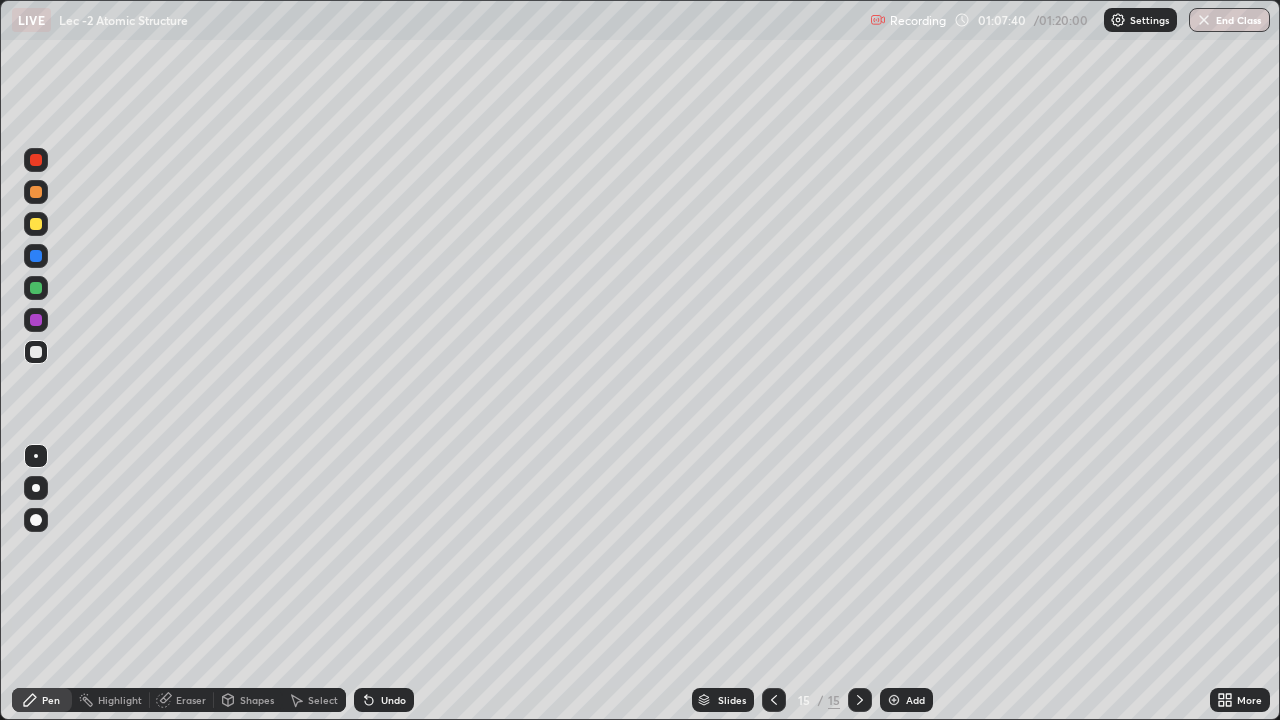 click at bounding box center [36, 192] 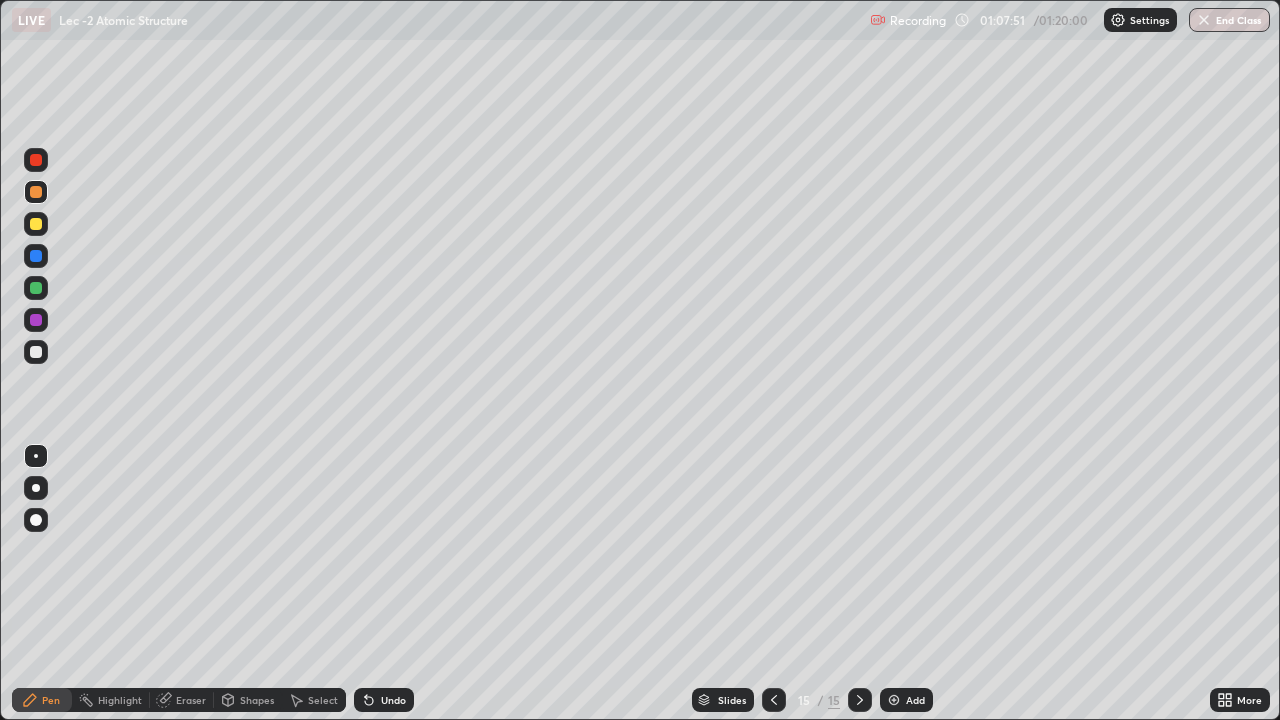 click at bounding box center [36, 320] 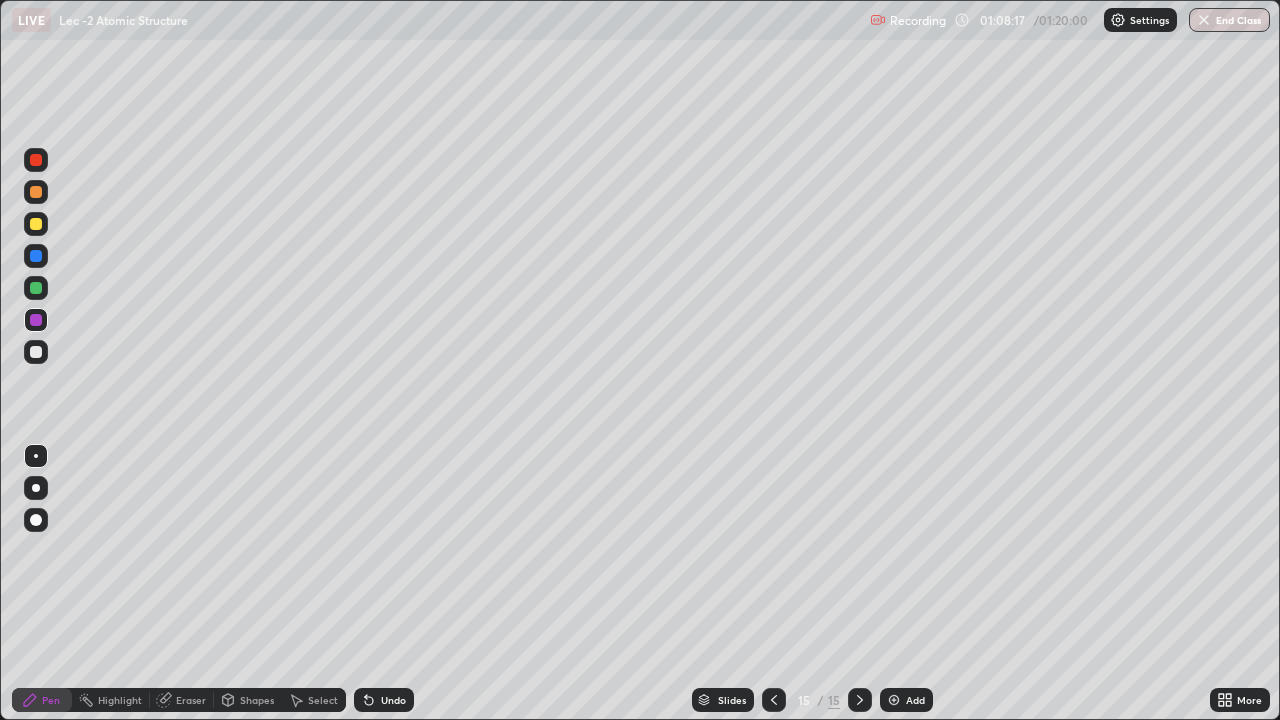 click at bounding box center (36, 288) 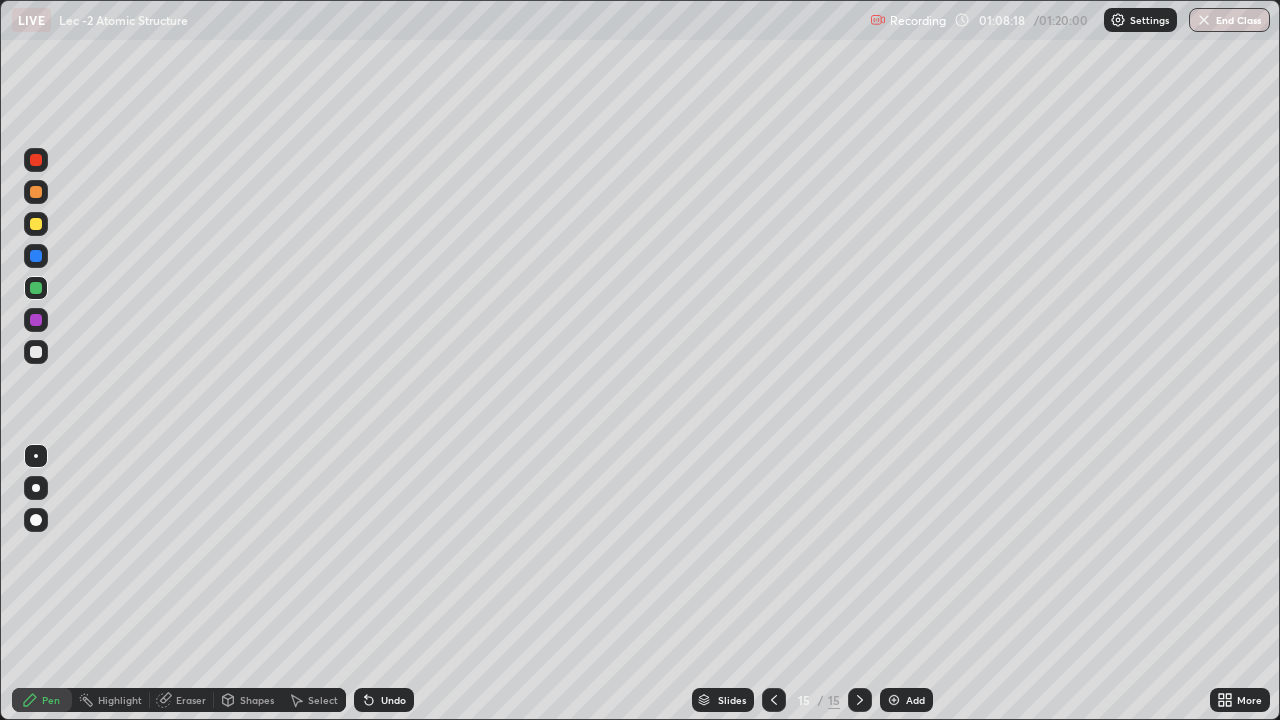 click at bounding box center (36, 256) 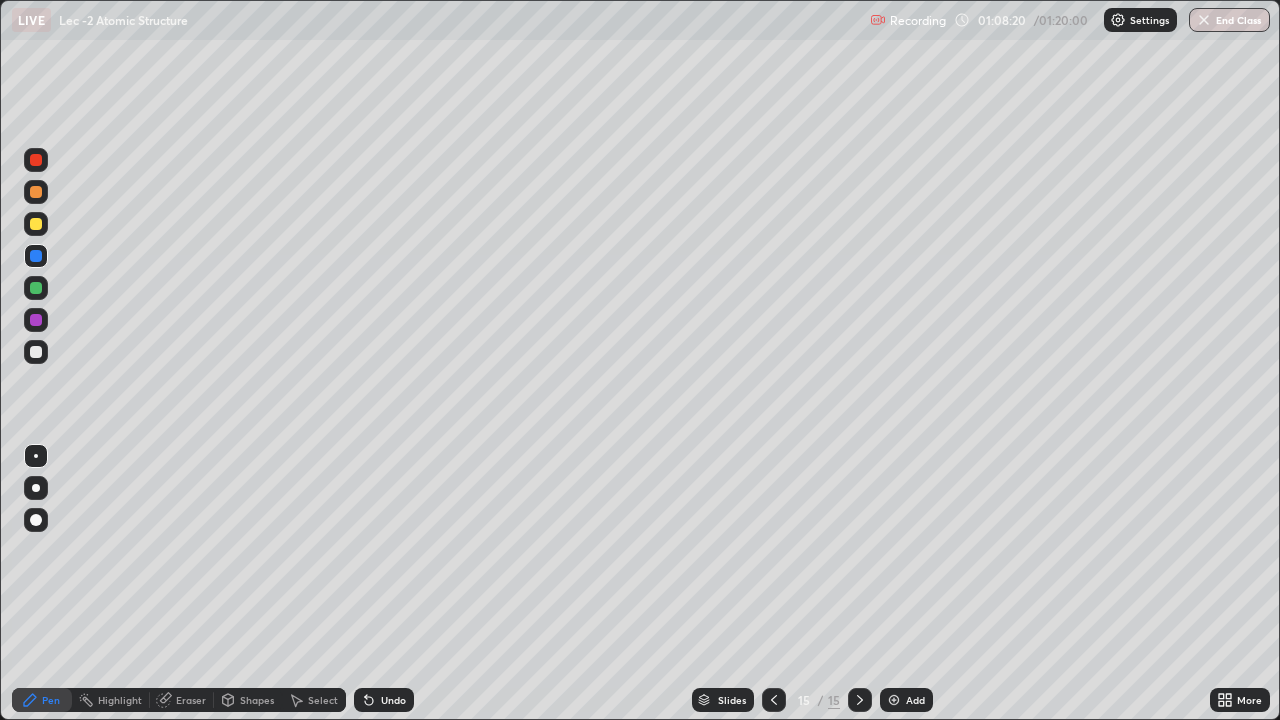 click at bounding box center [36, 352] 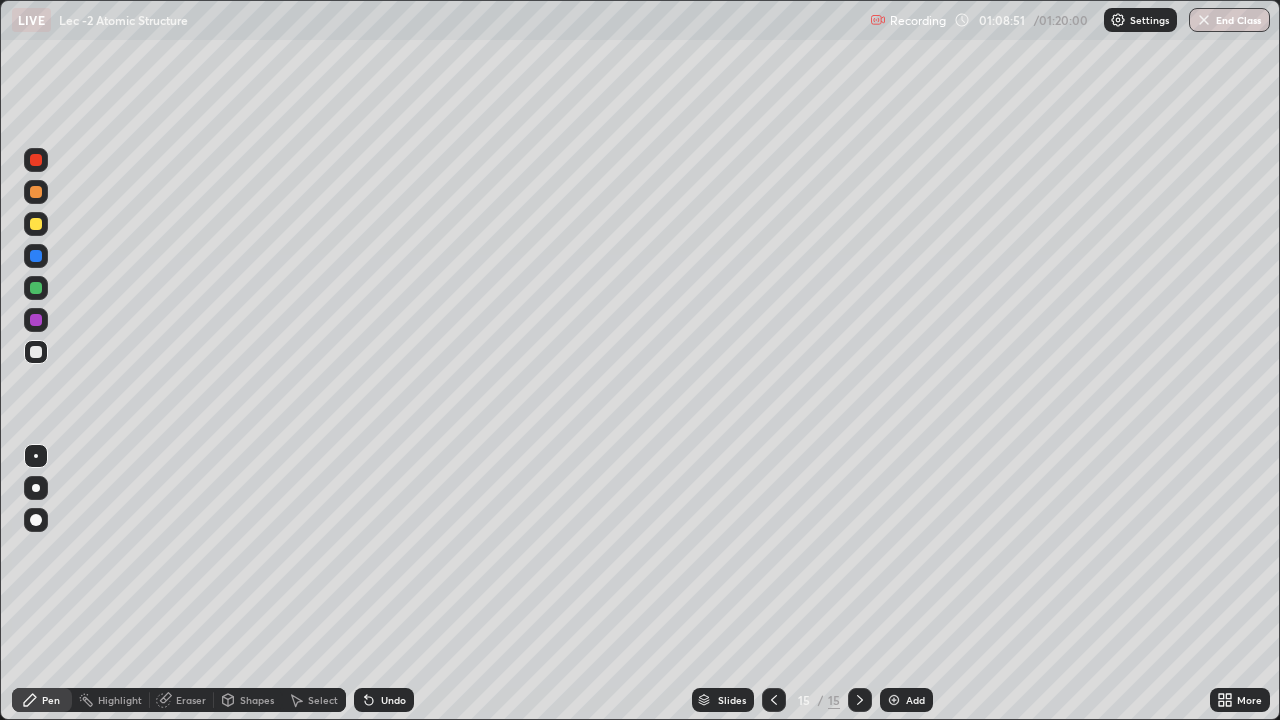 click 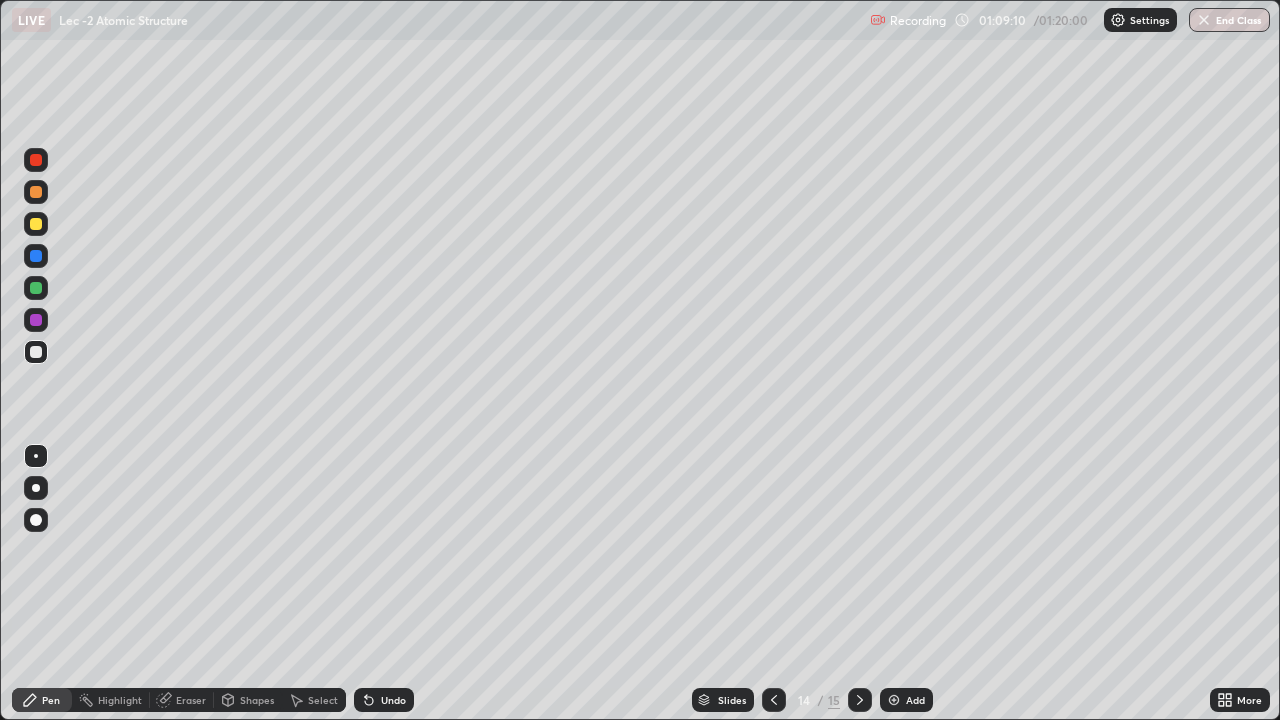 click at bounding box center (860, 700) 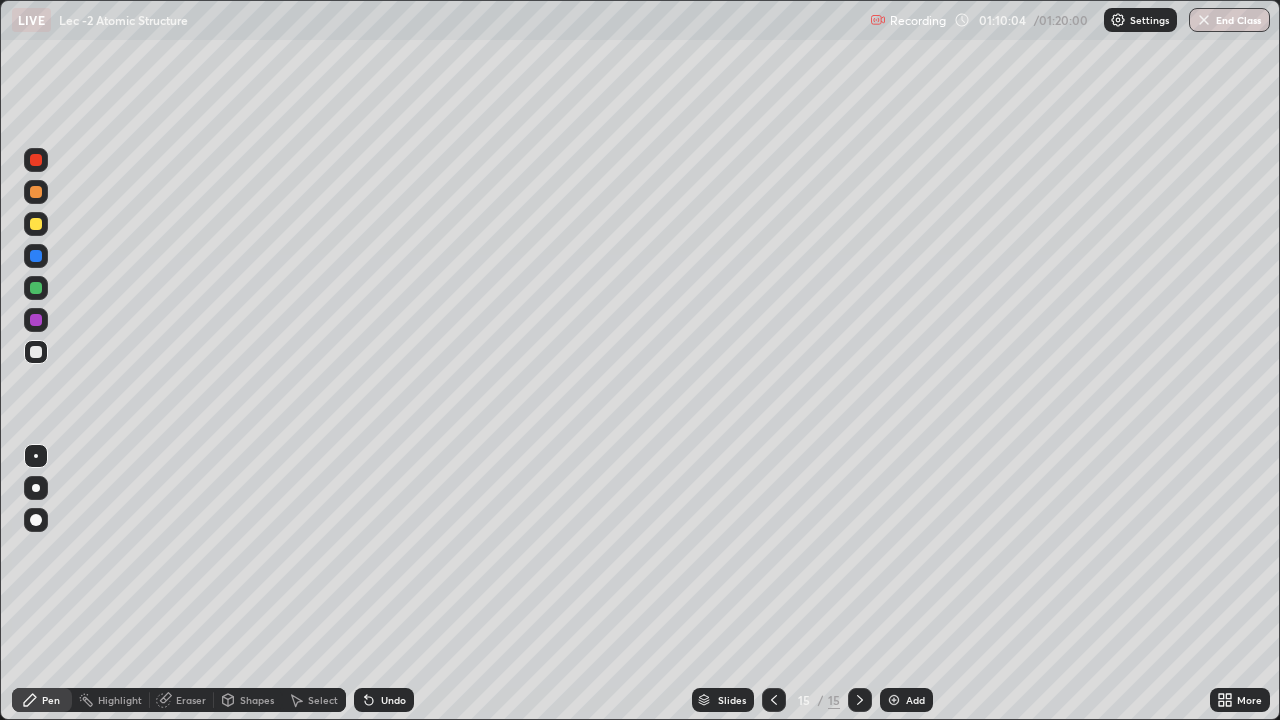 click at bounding box center (894, 700) 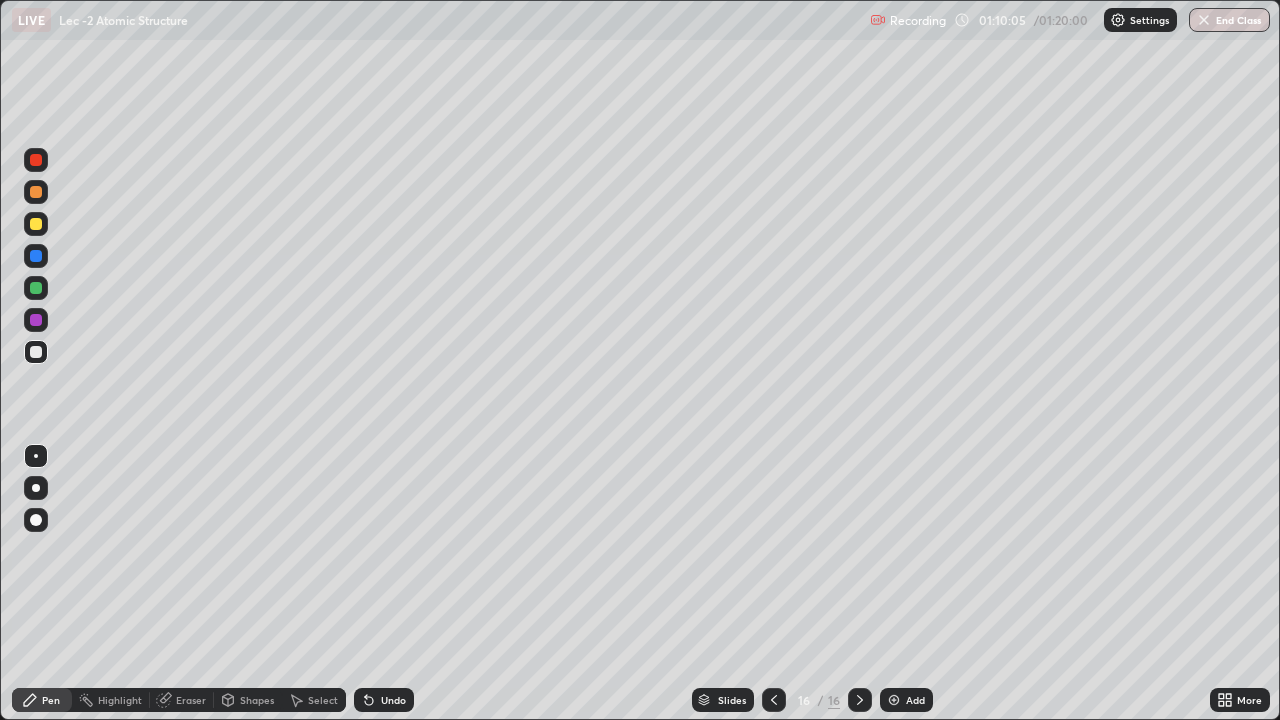 click at bounding box center (36, 320) 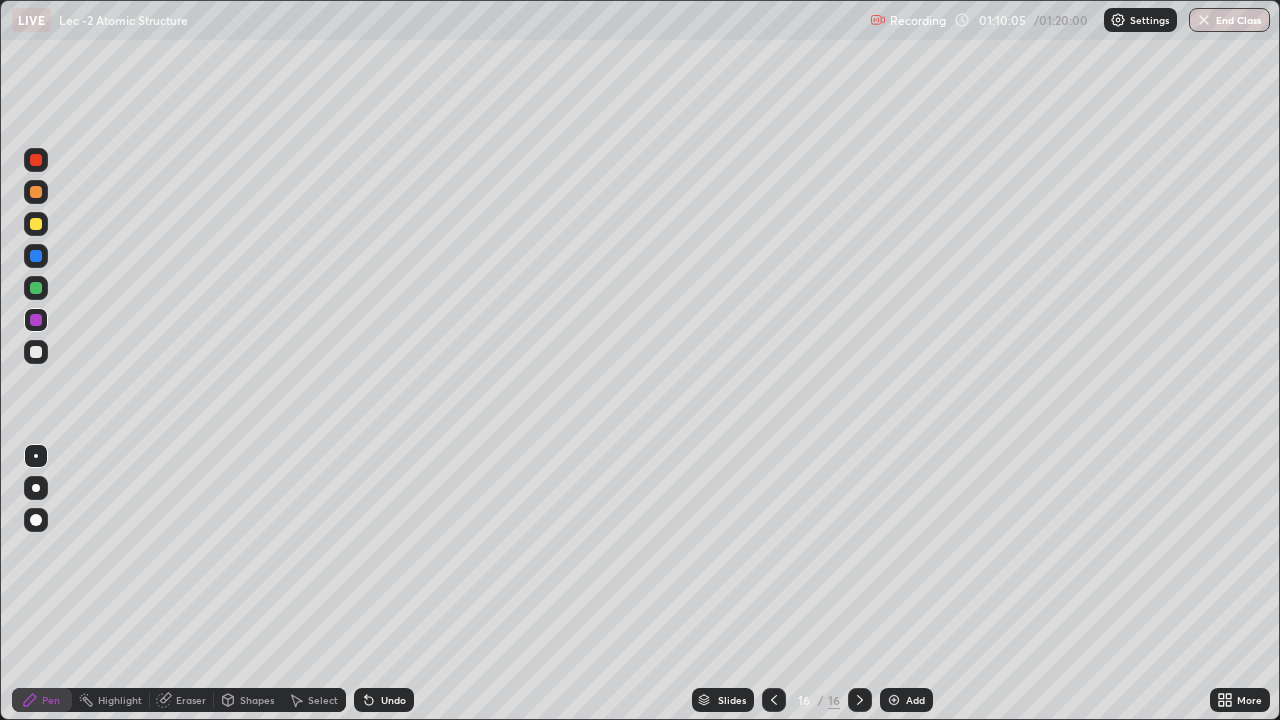 click at bounding box center (36, 288) 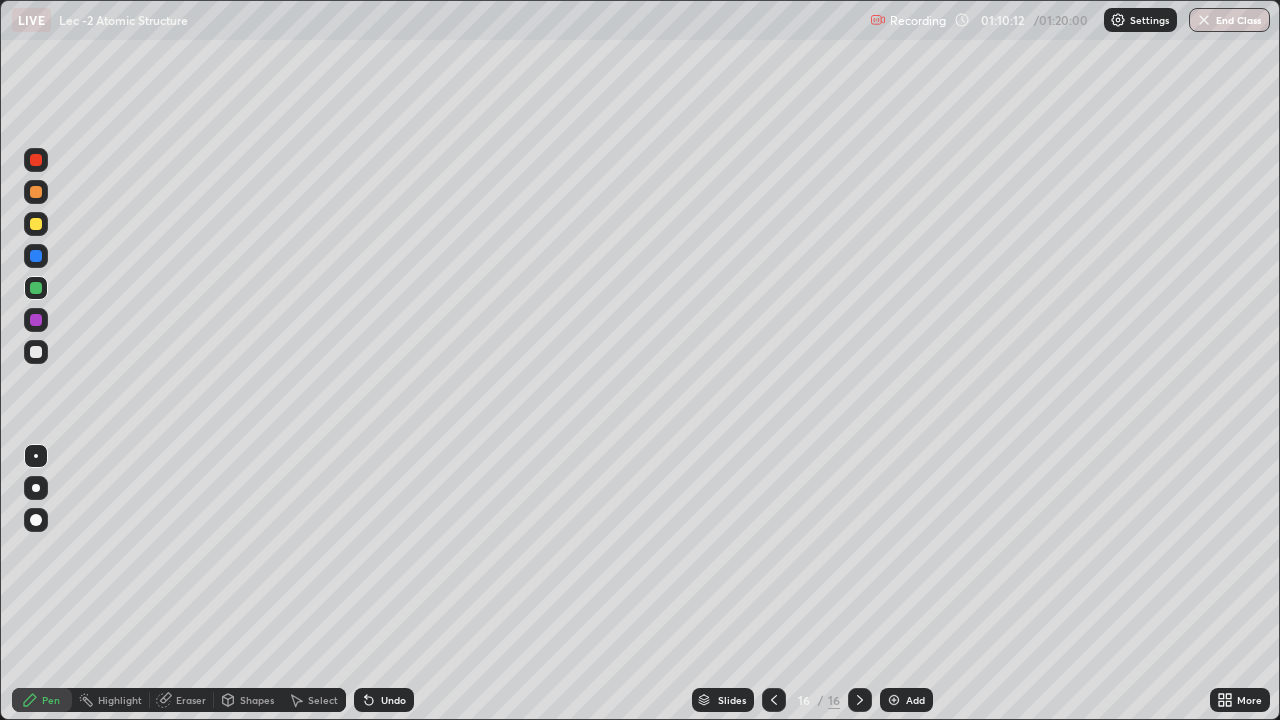 click at bounding box center [36, 224] 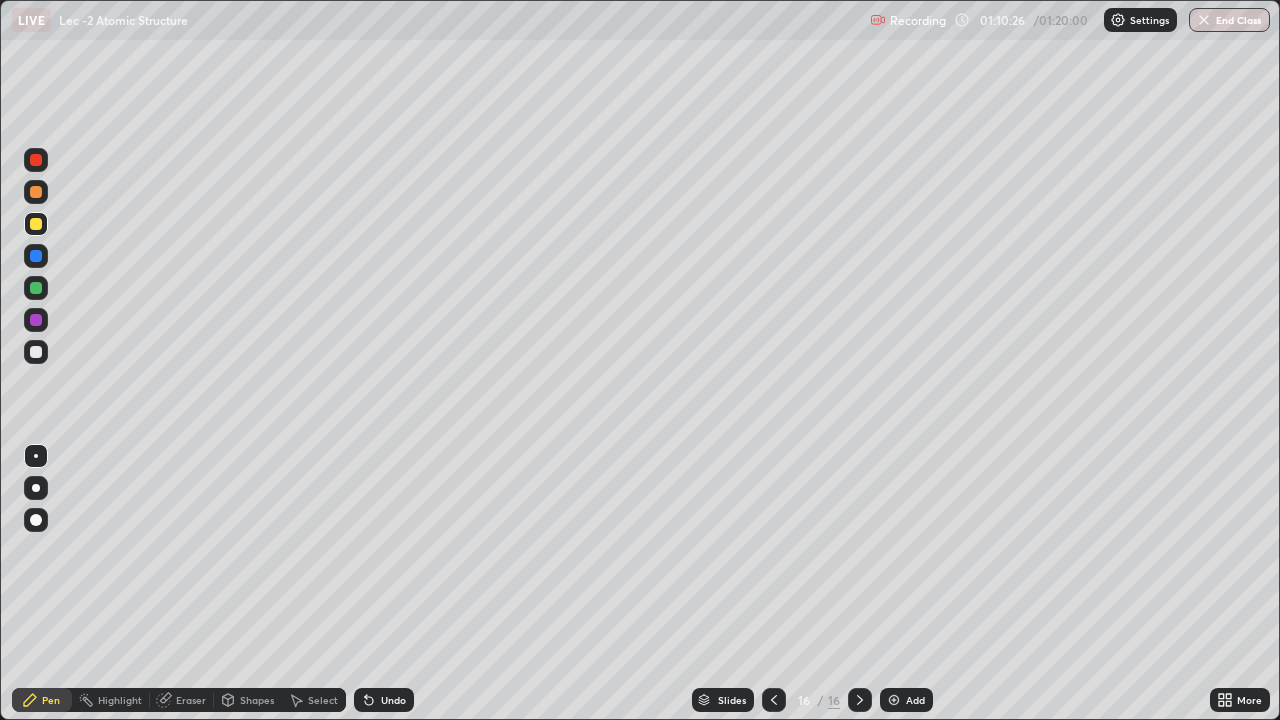 click at bounding box center [36, 352] 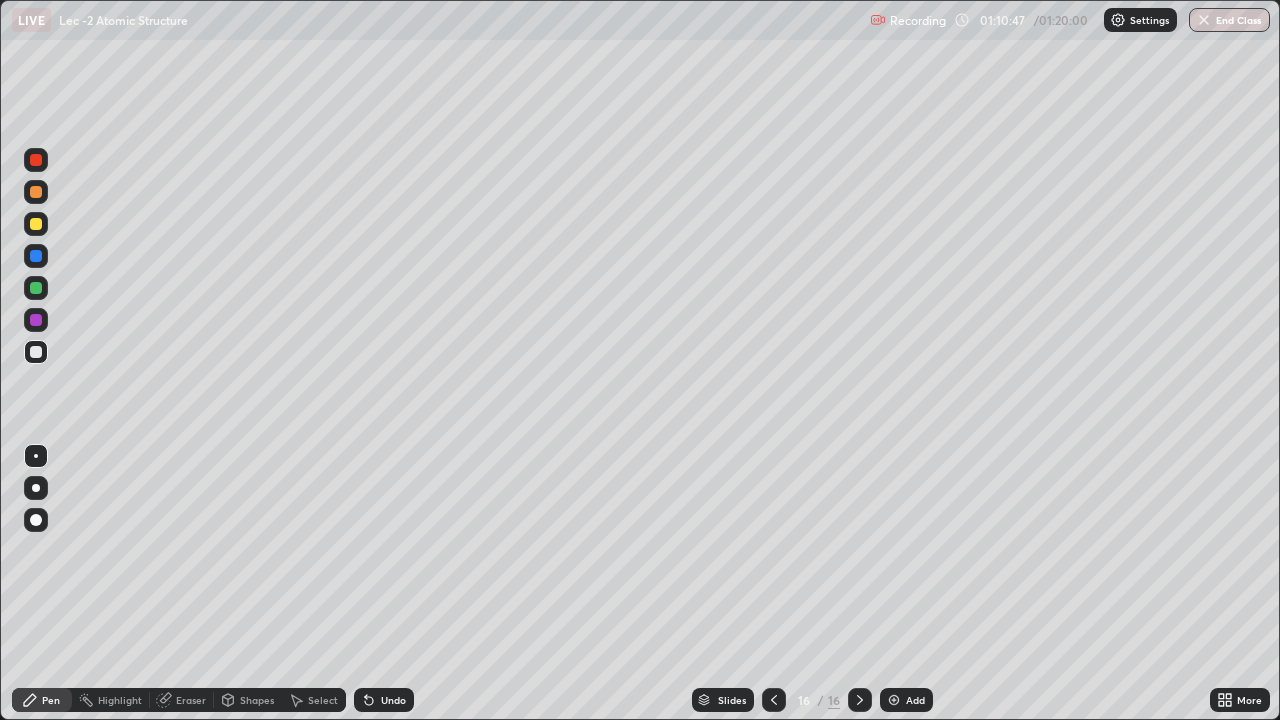 click at bounding box center (36, 320) 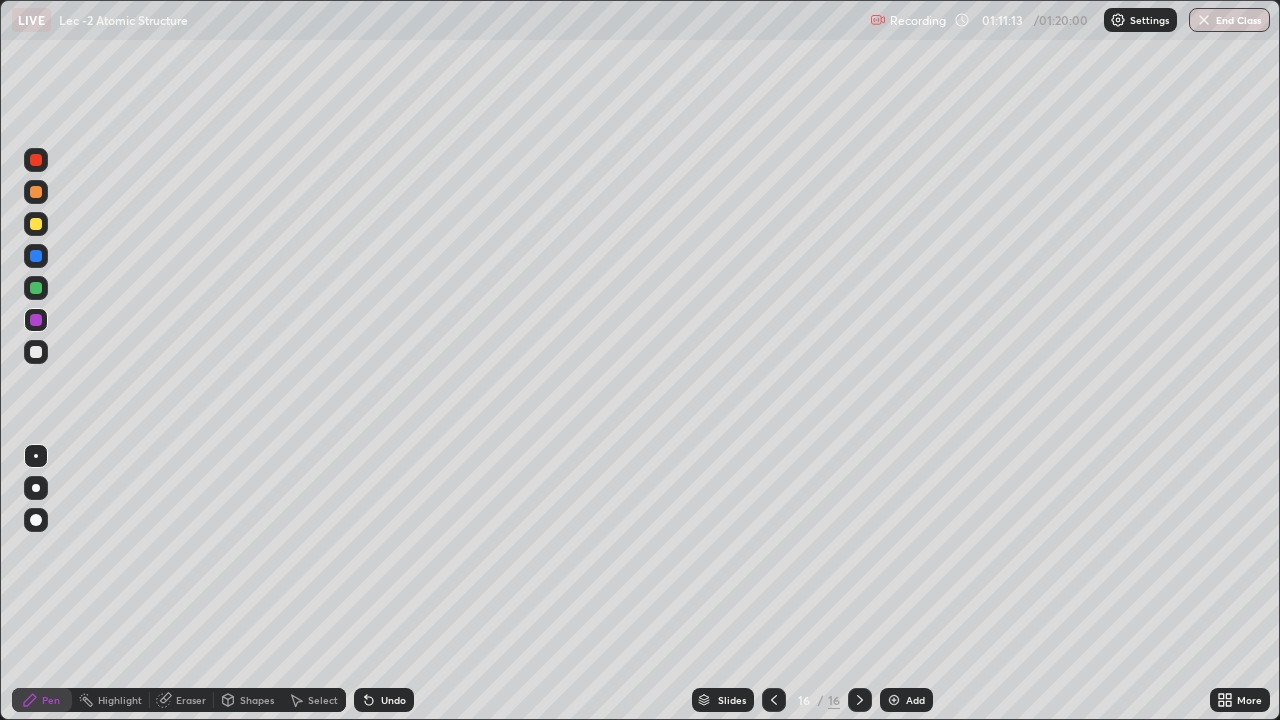click at bounding box center [36, 288] 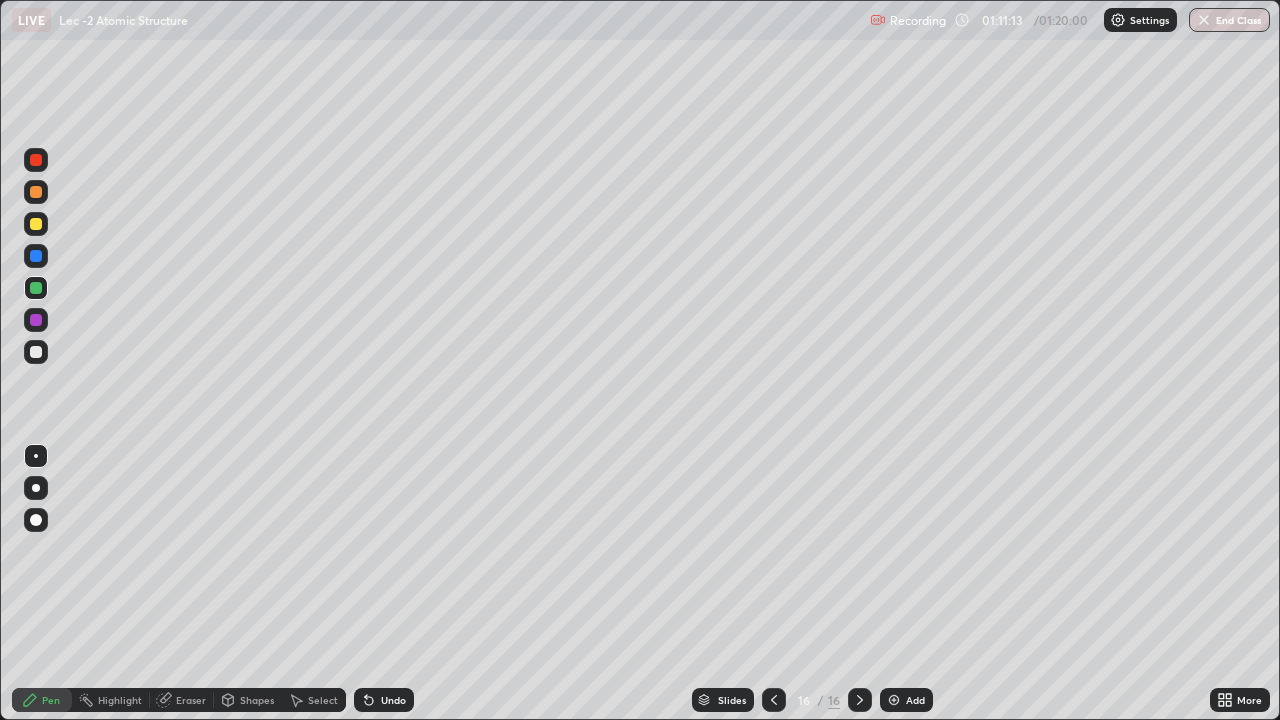 click at bounding box center [36, 256] 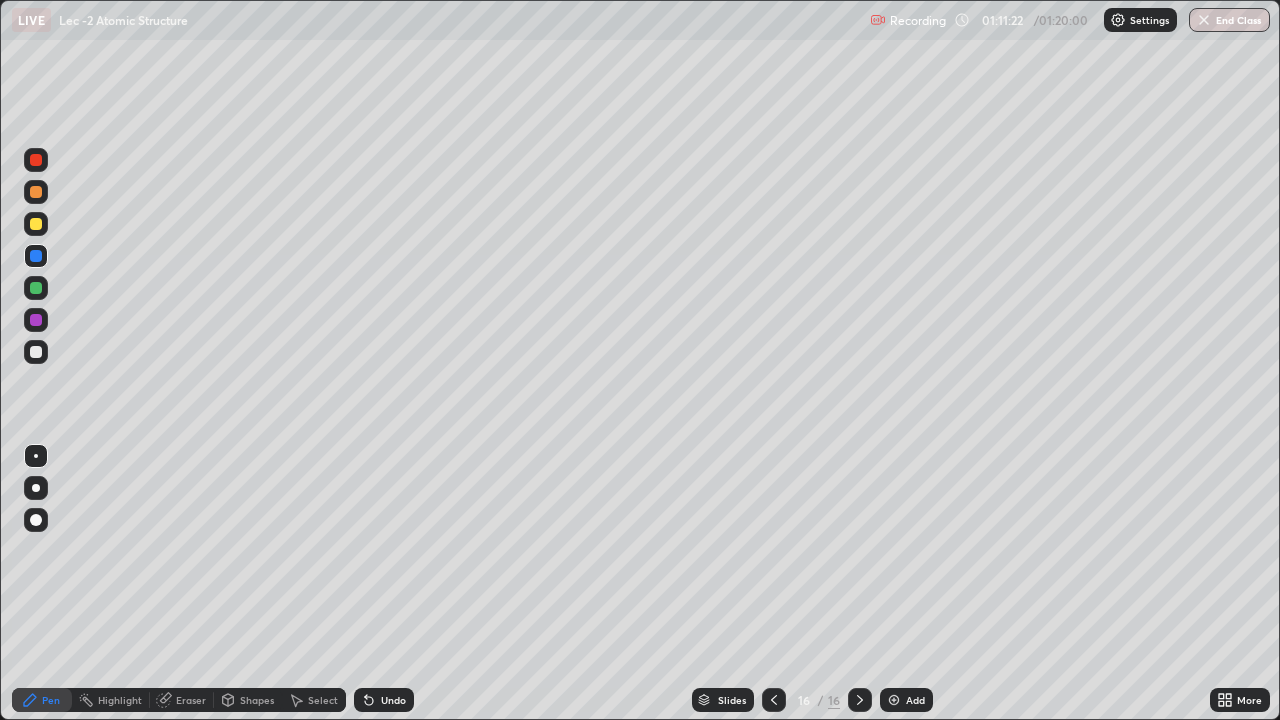 click at bounding box center [774, 700] 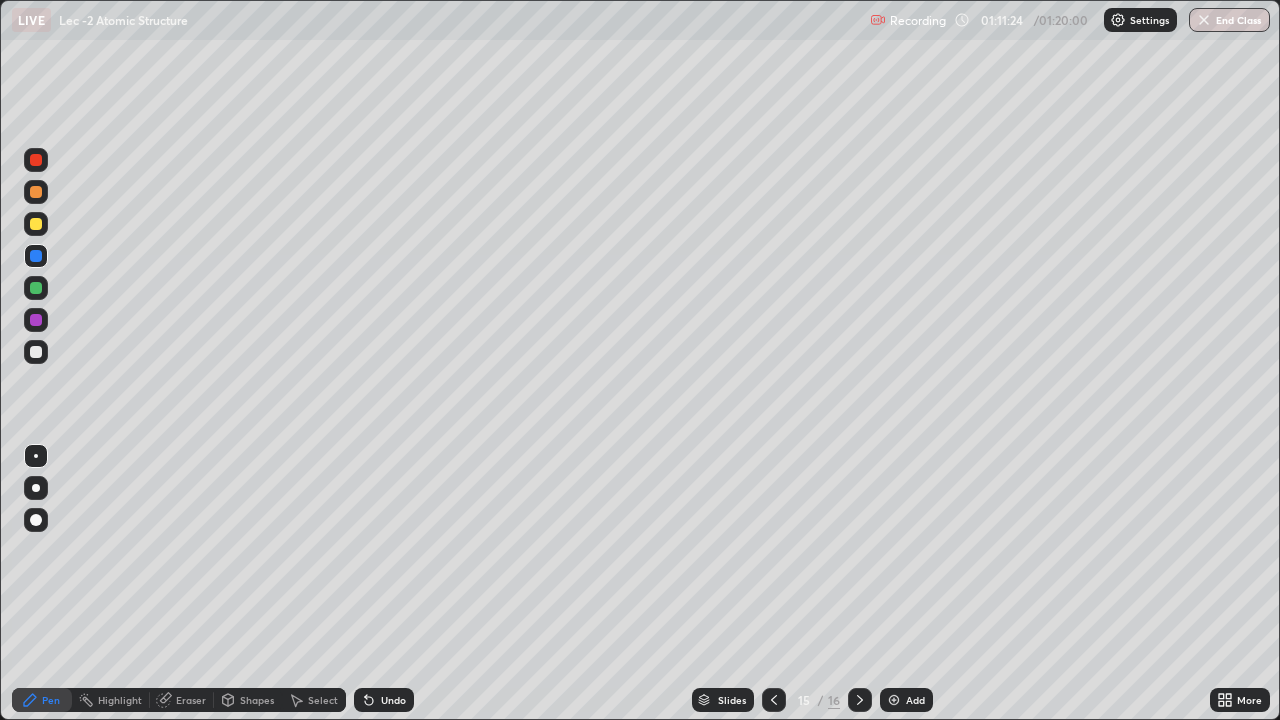 click at bounding box center [774, 700] 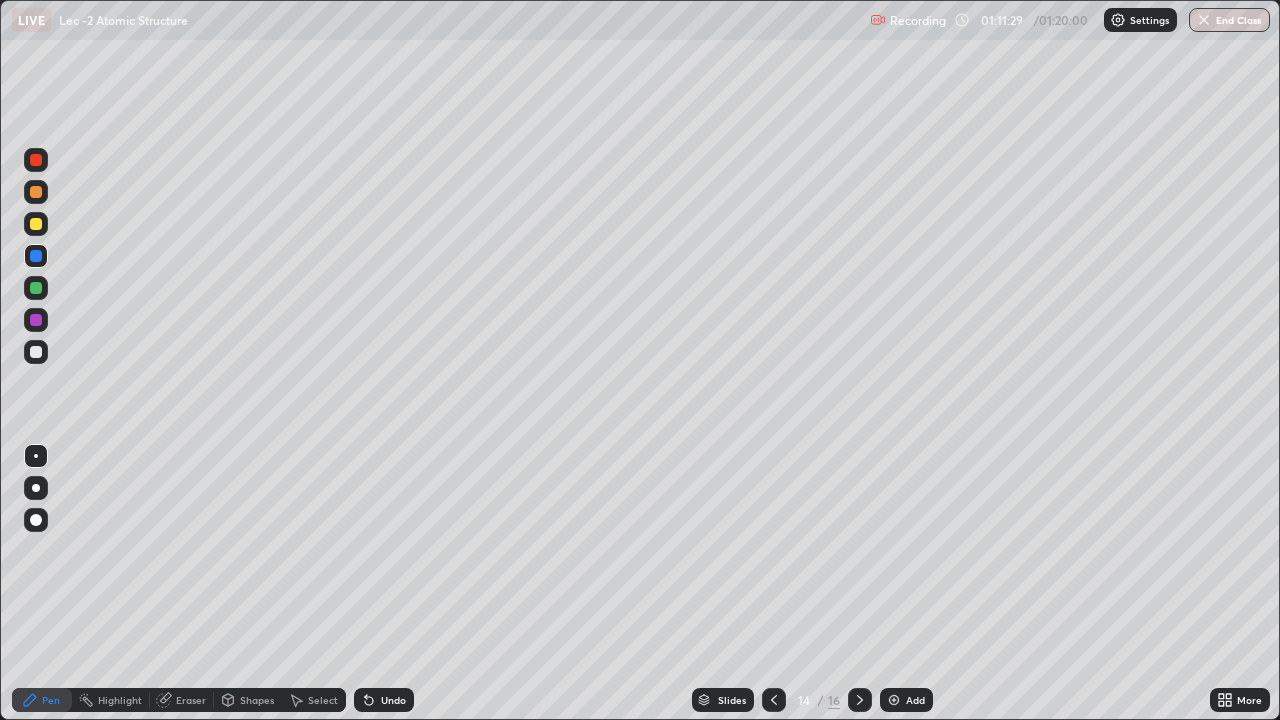 click 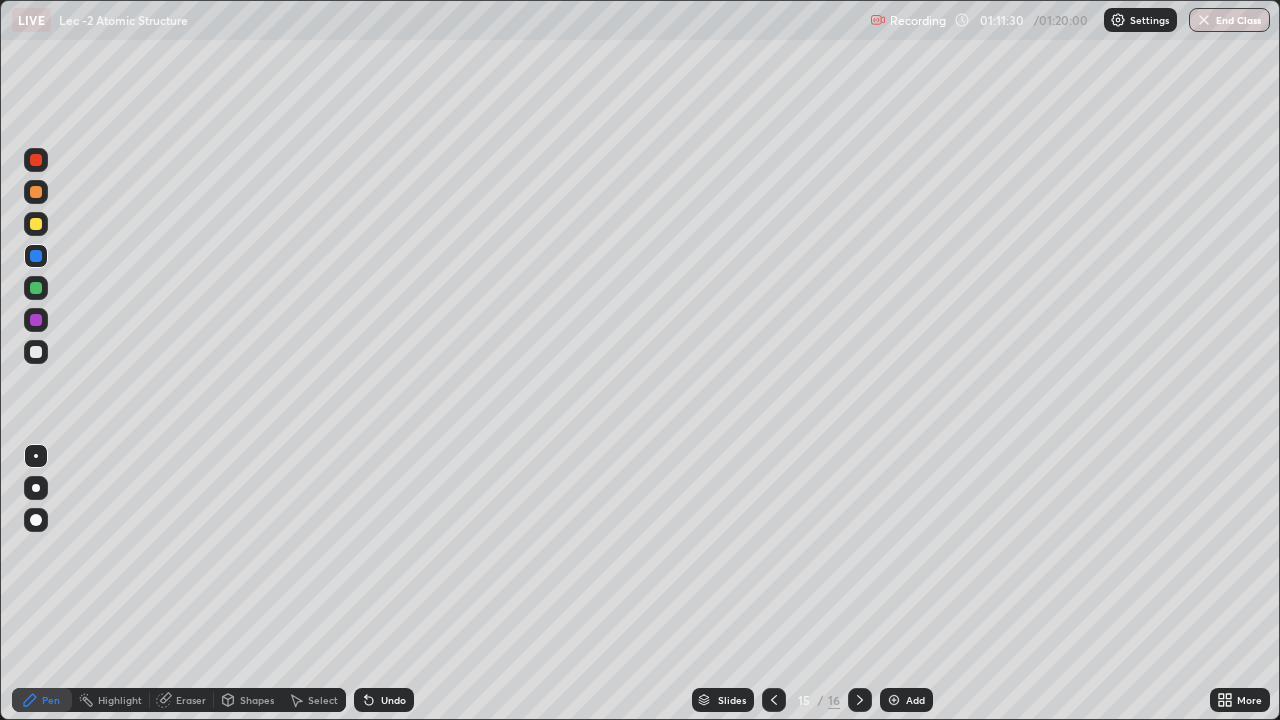 click 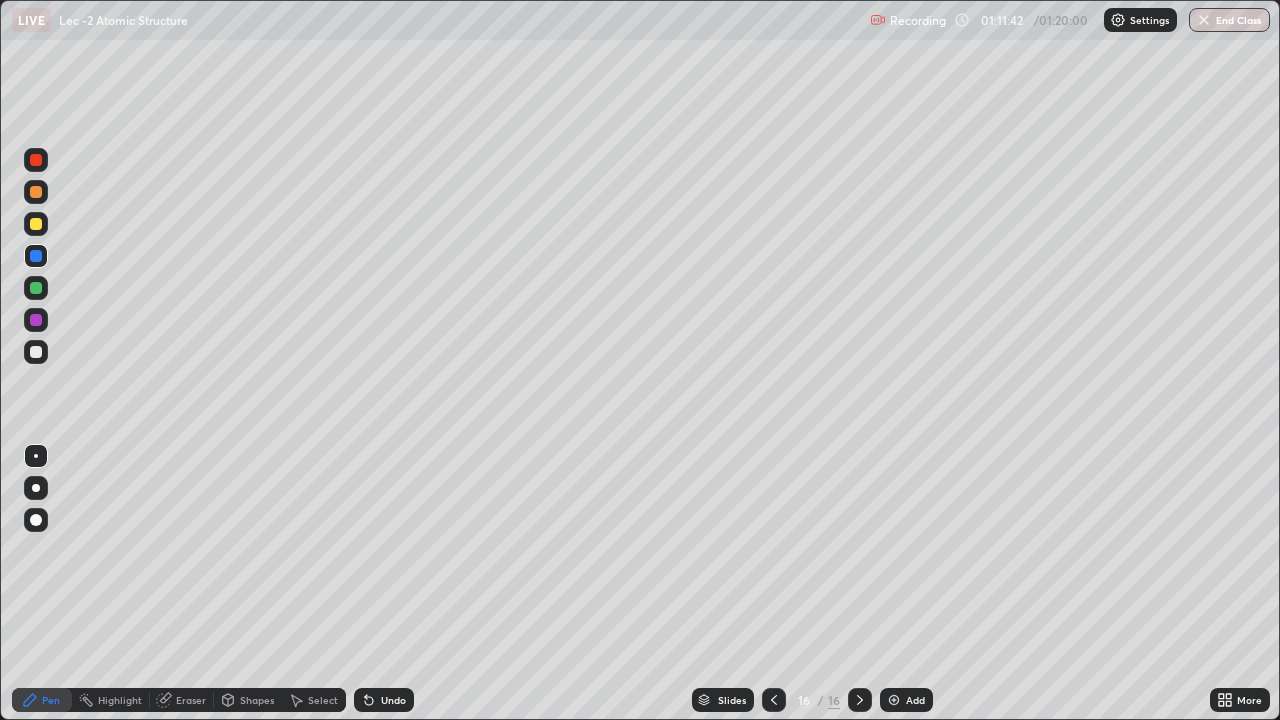 click at bounding box center [36, 288] 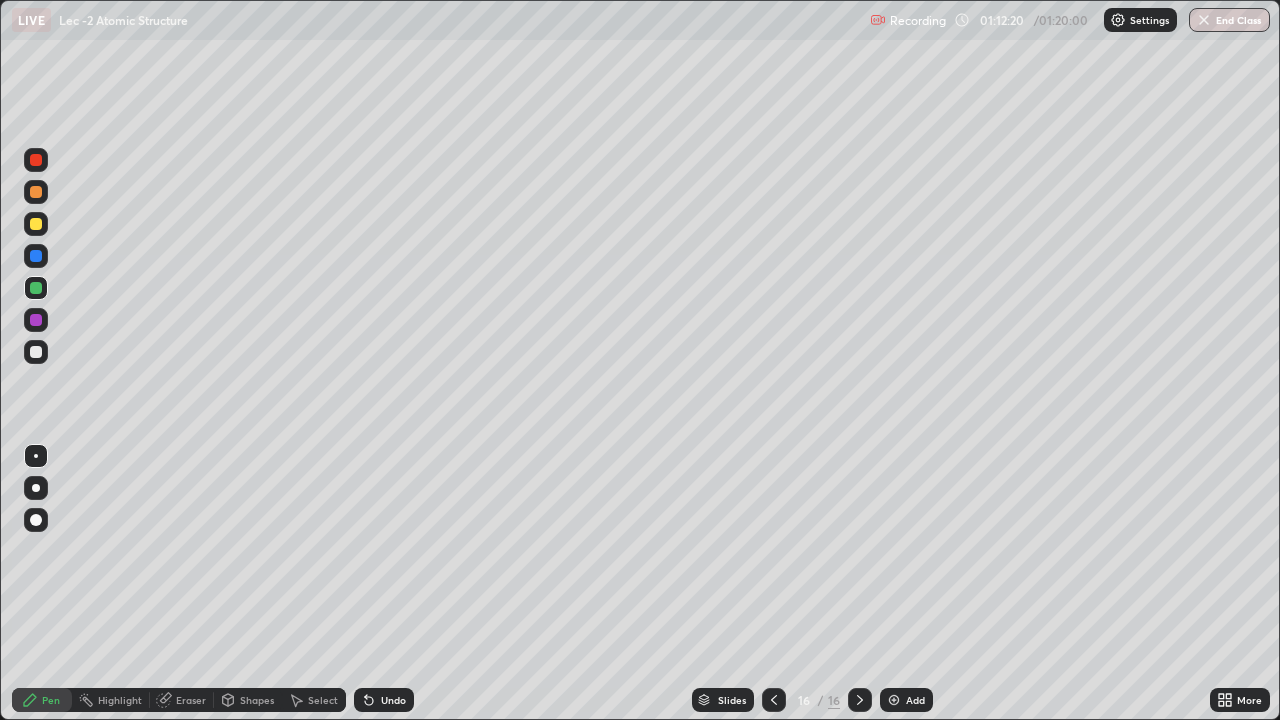 click at bounding box center [36, 224] 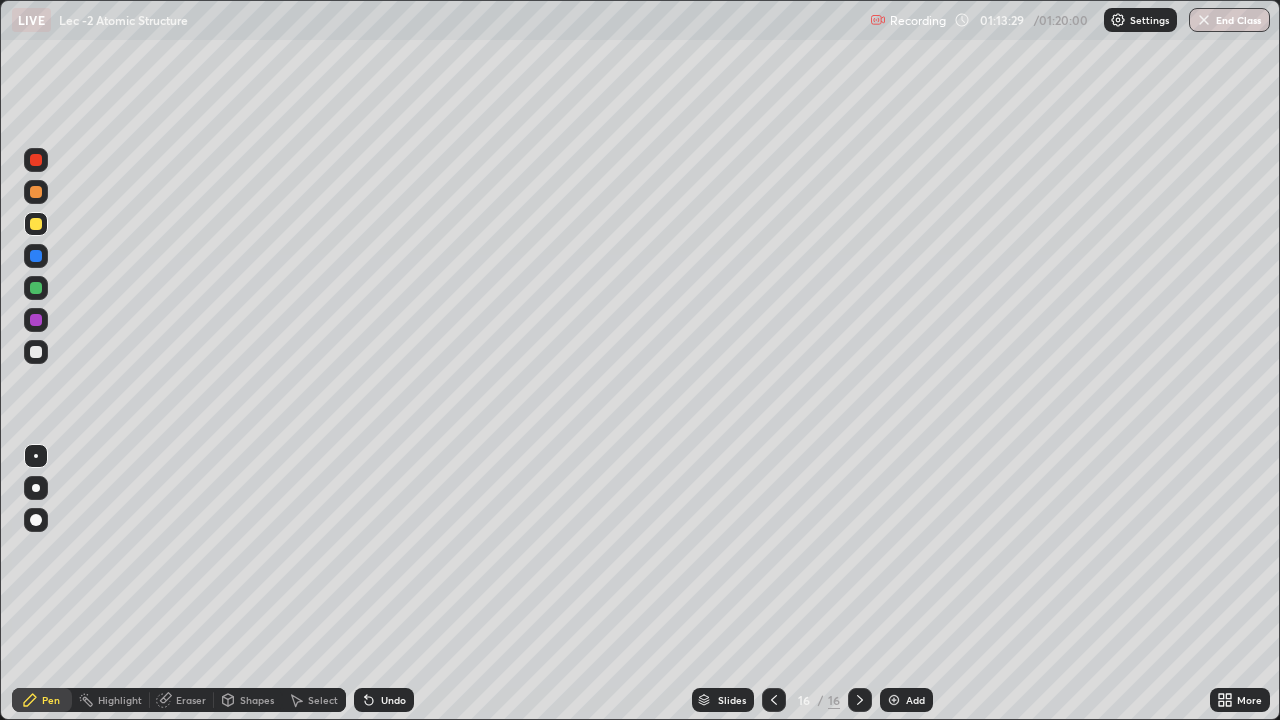 click at bounding box center (36, 352) 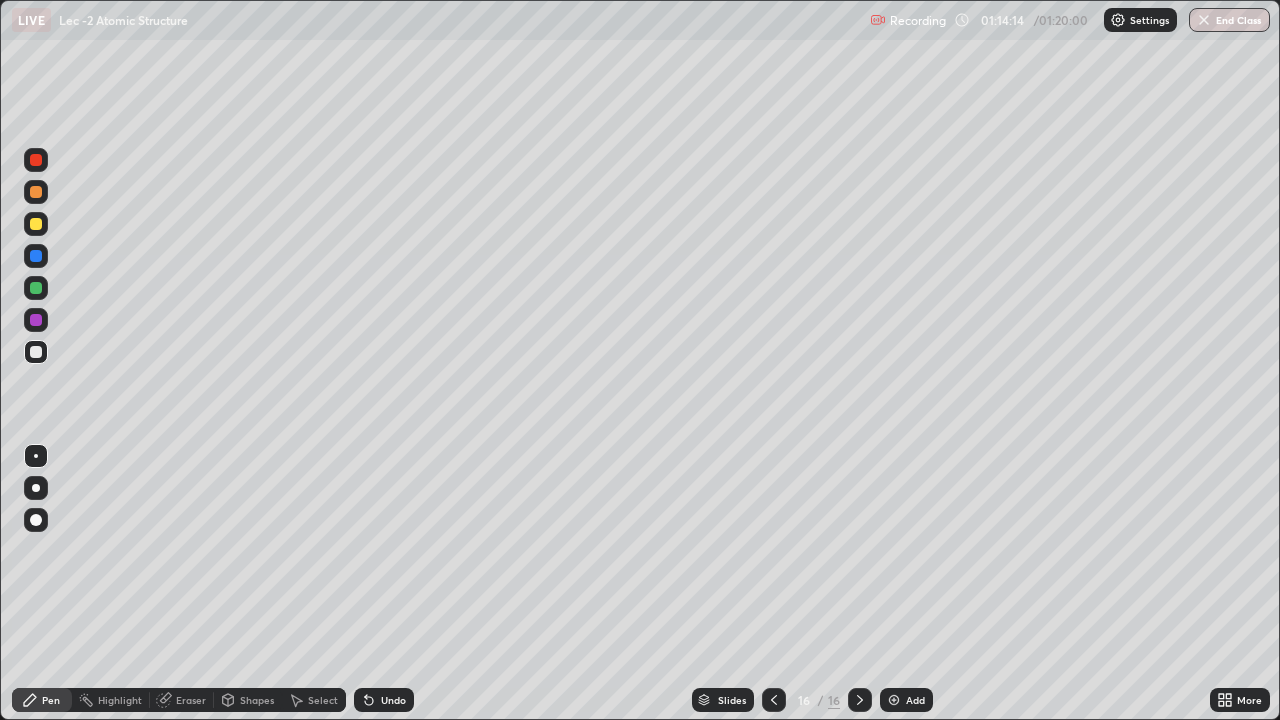 click on "End Class" at bounding box center (1229, 20) 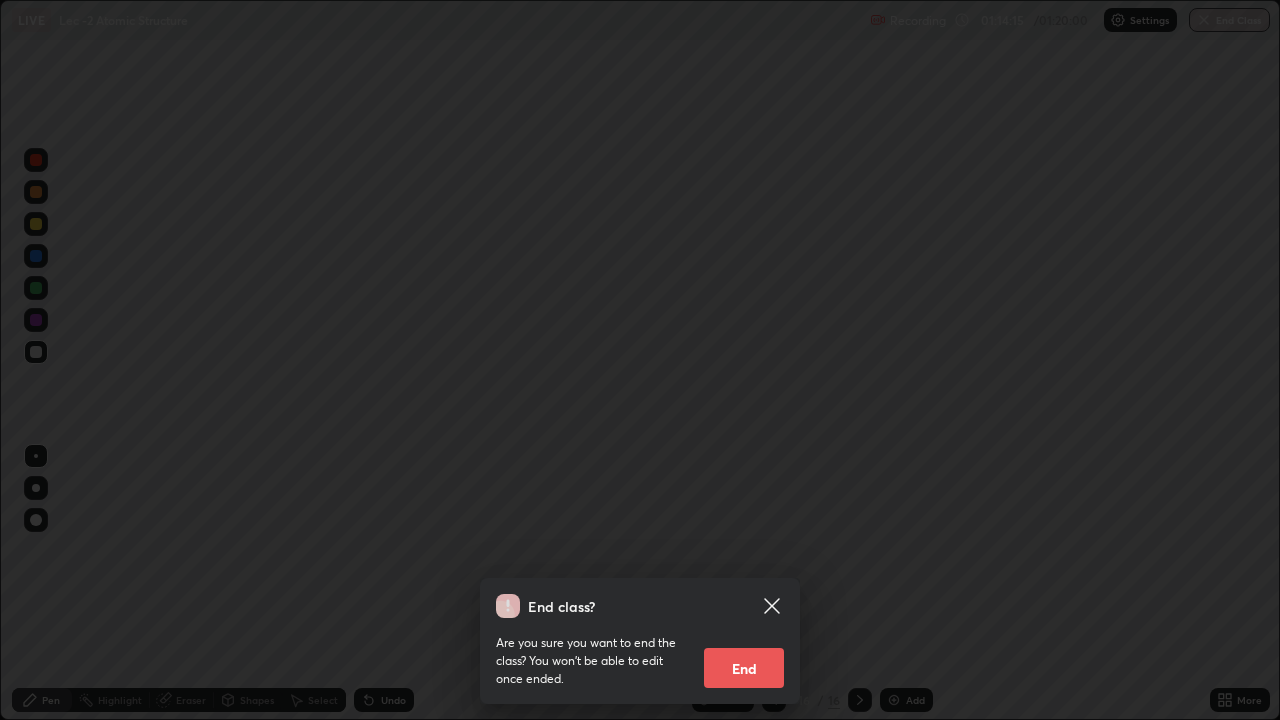click on "End" at bounding box center (744, 668) 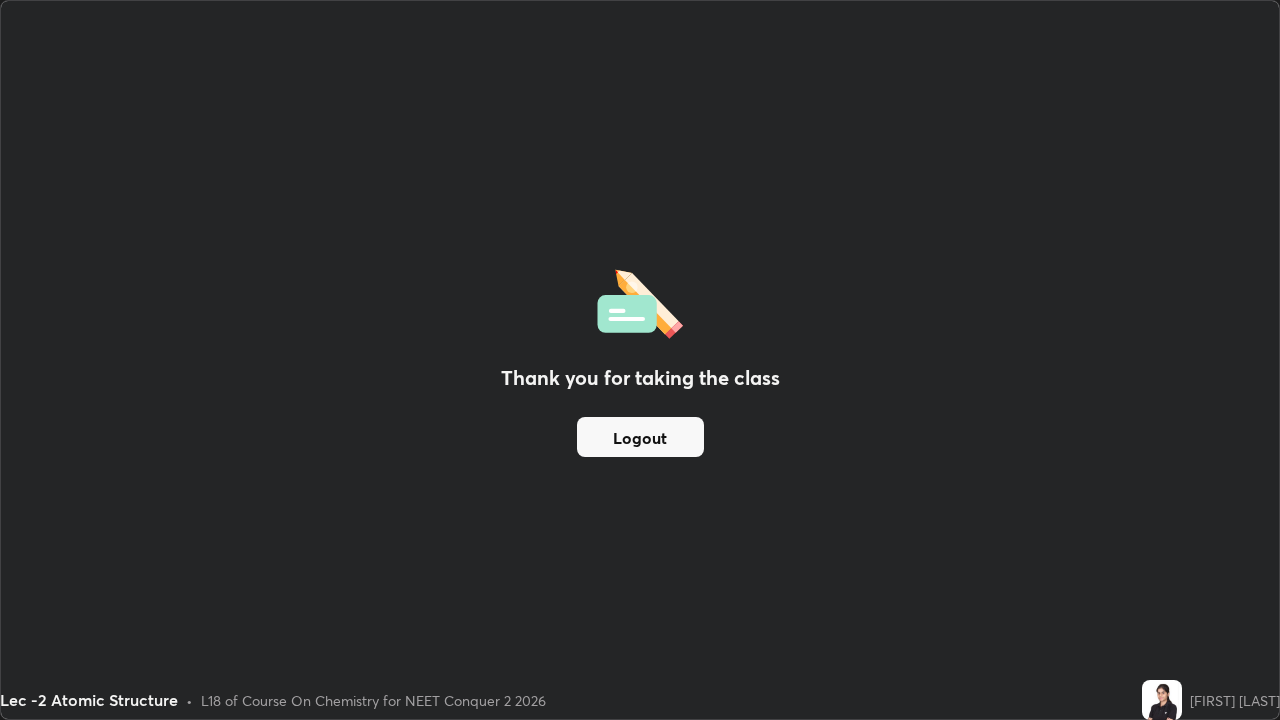 click on "Logout" at bounding box center (640, 437) 